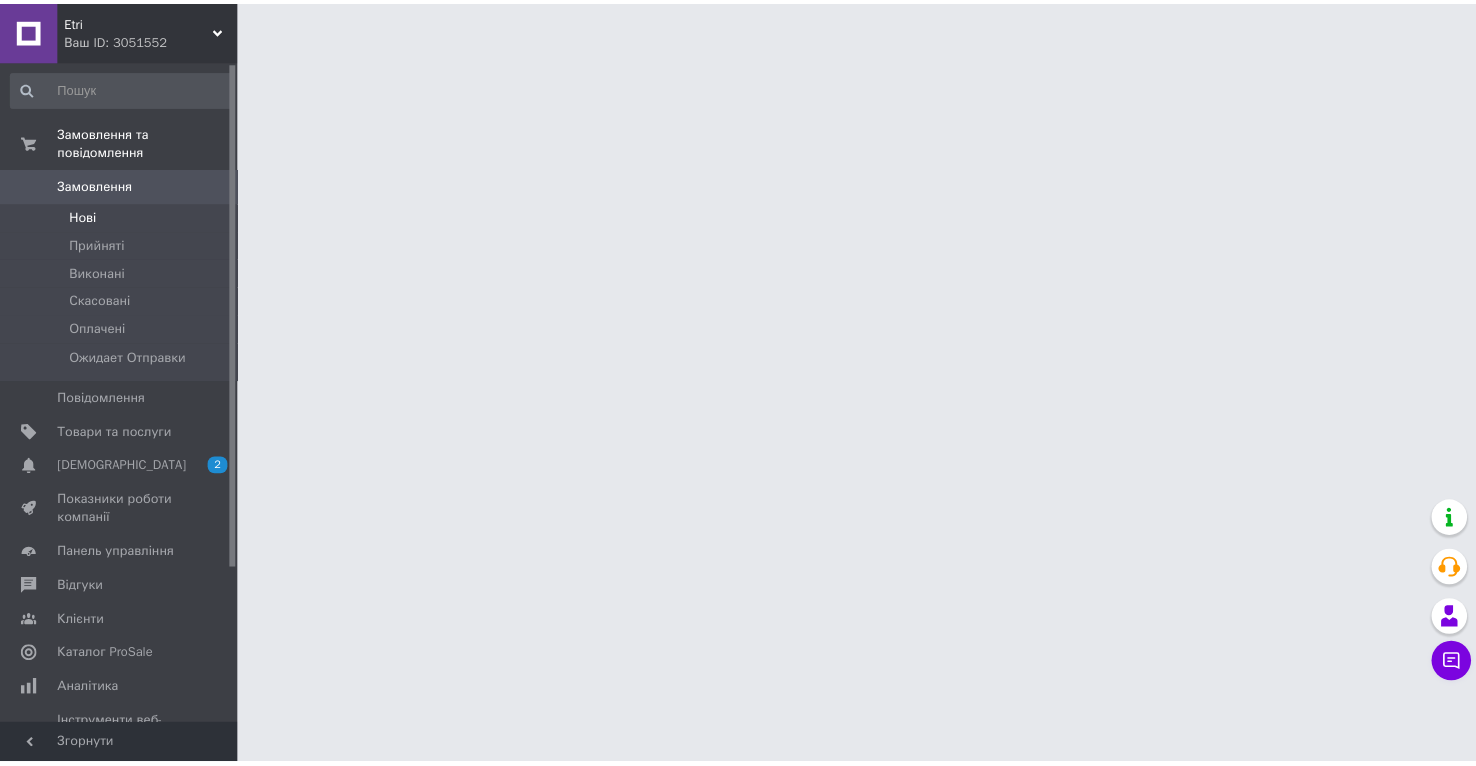 scroll, scrollTop: 0, scrollLeft: 0, axis: both 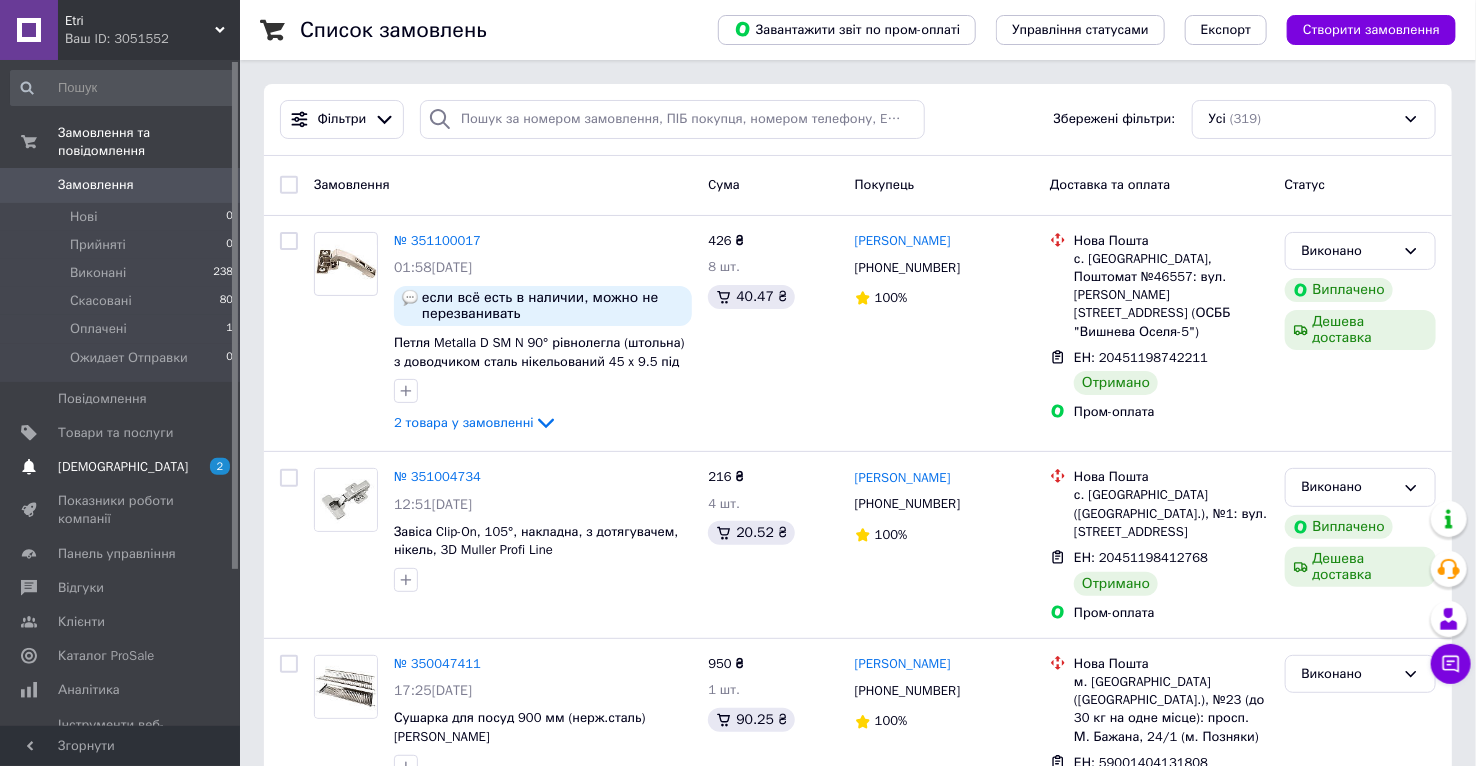 click on "[DEMOGRAPHIC_DATA]" at bounding box center [121, 467] 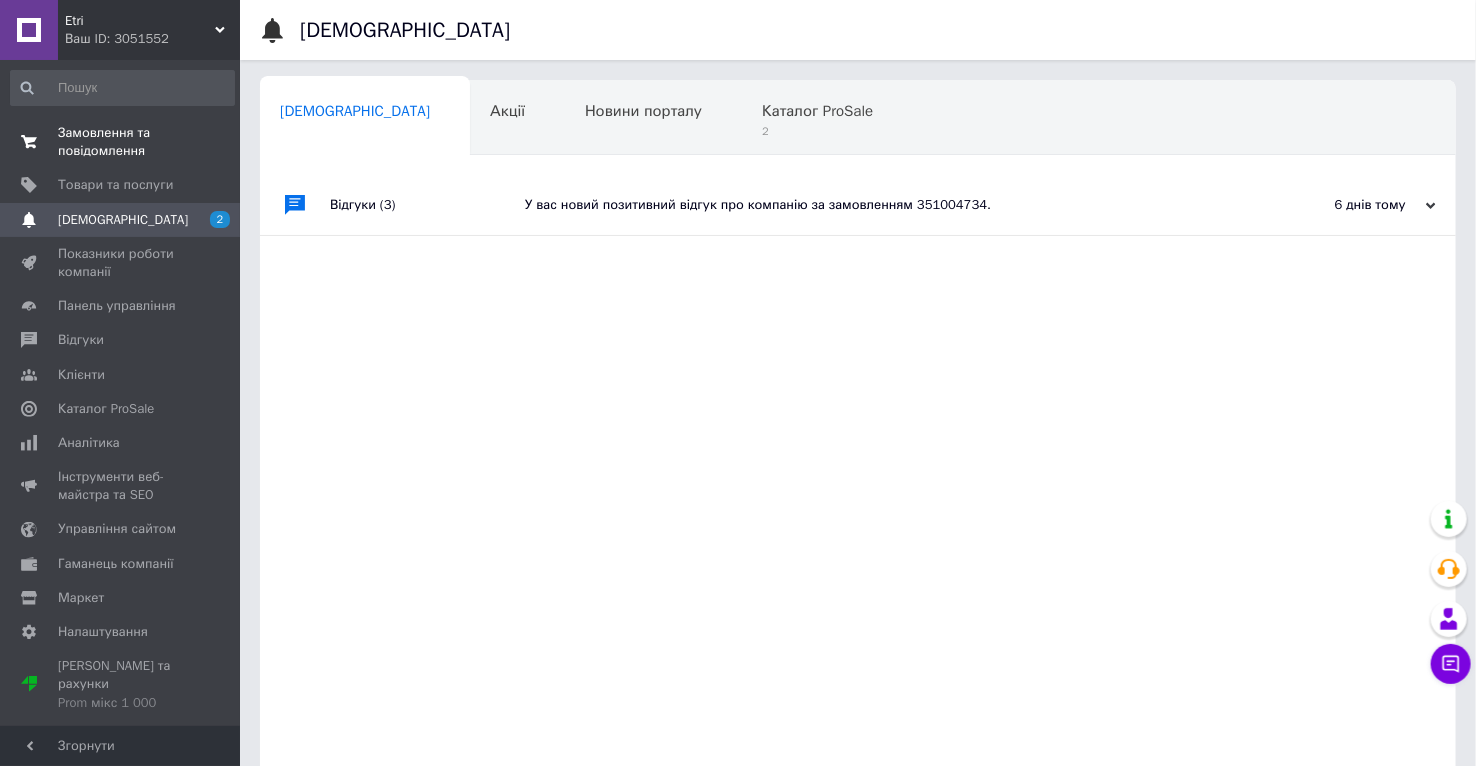 click on "Замовлення та повідомлення" at bounding box center (121, 142) 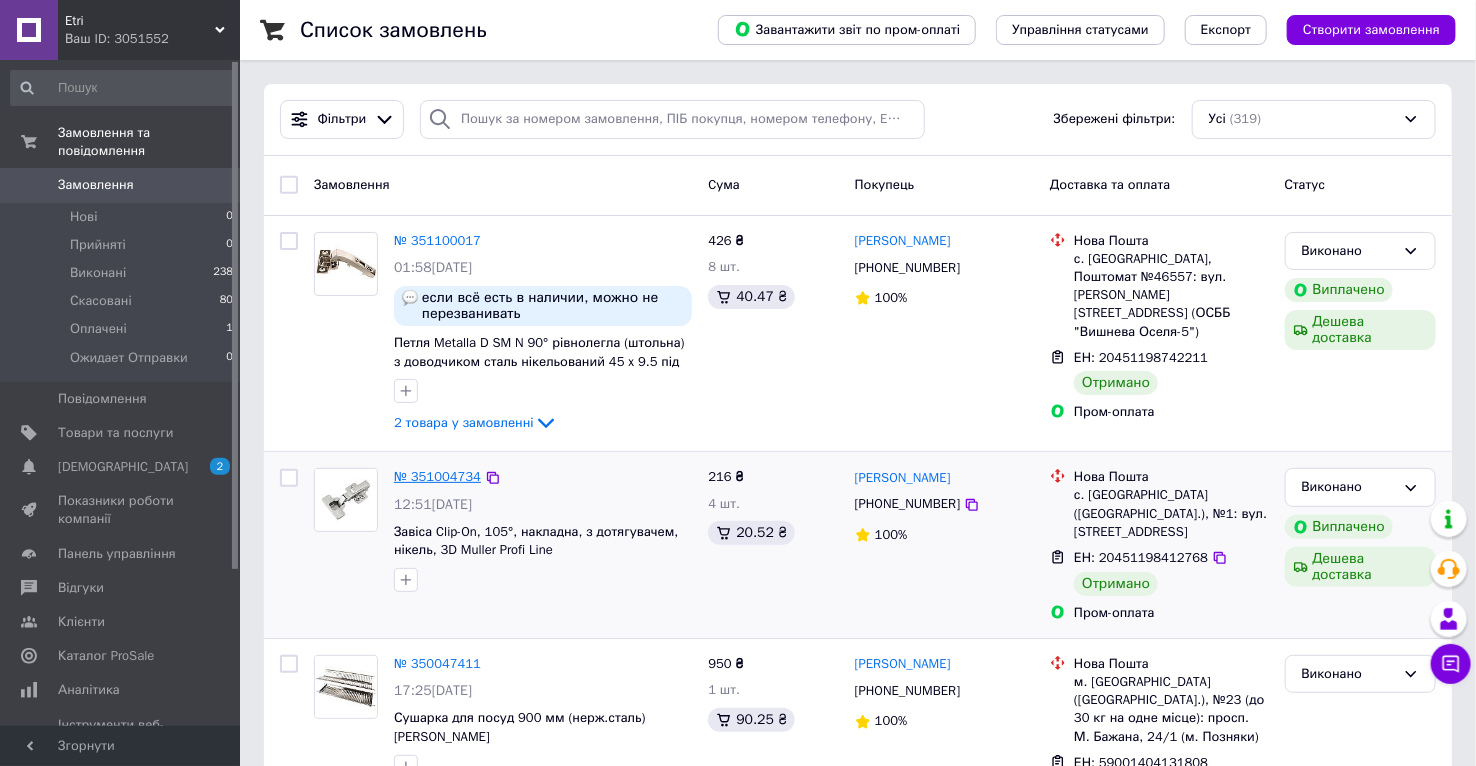 click on "№ 351004734" at bounding box center [437, 476] 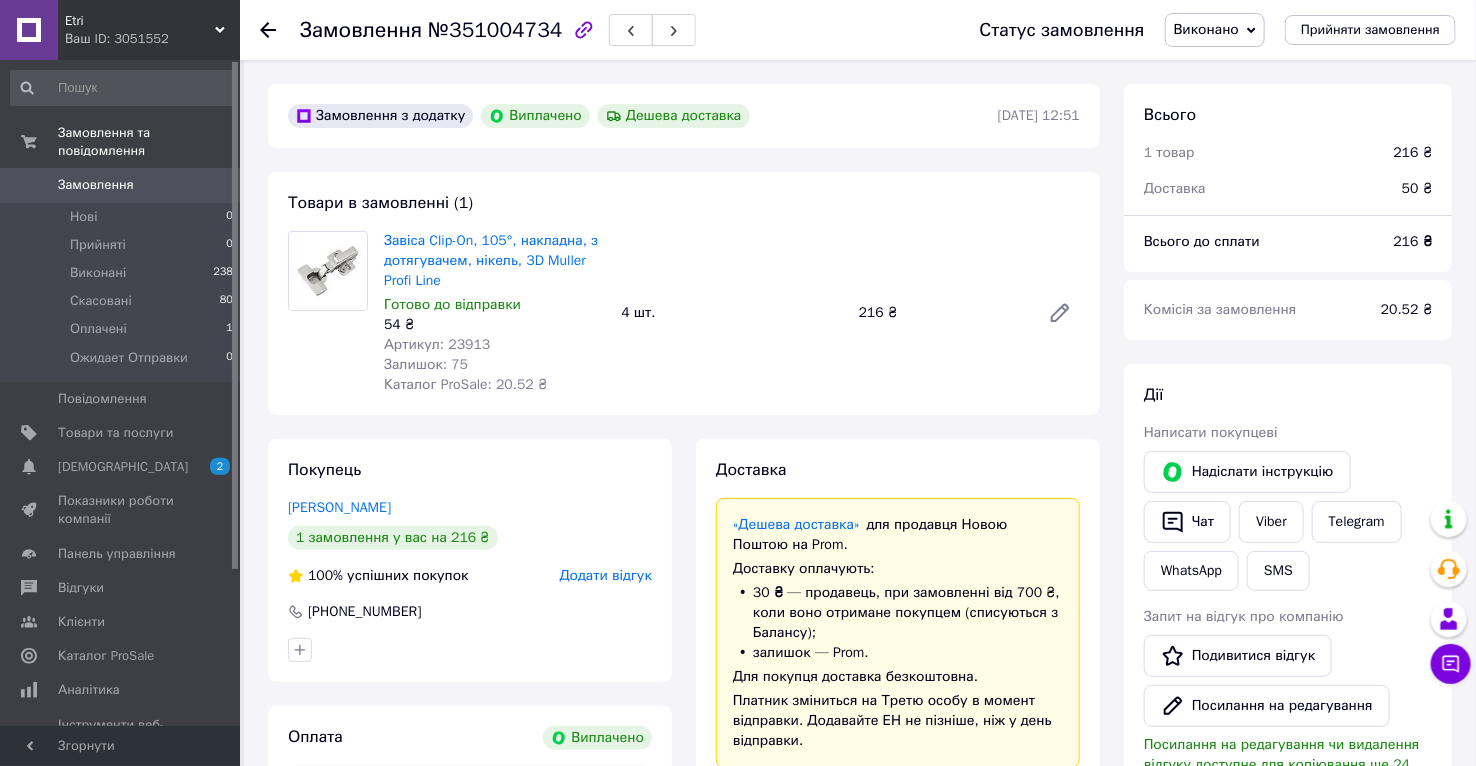 scroll, scrollTop: 164, scrollLeft: 0, axis: vertical 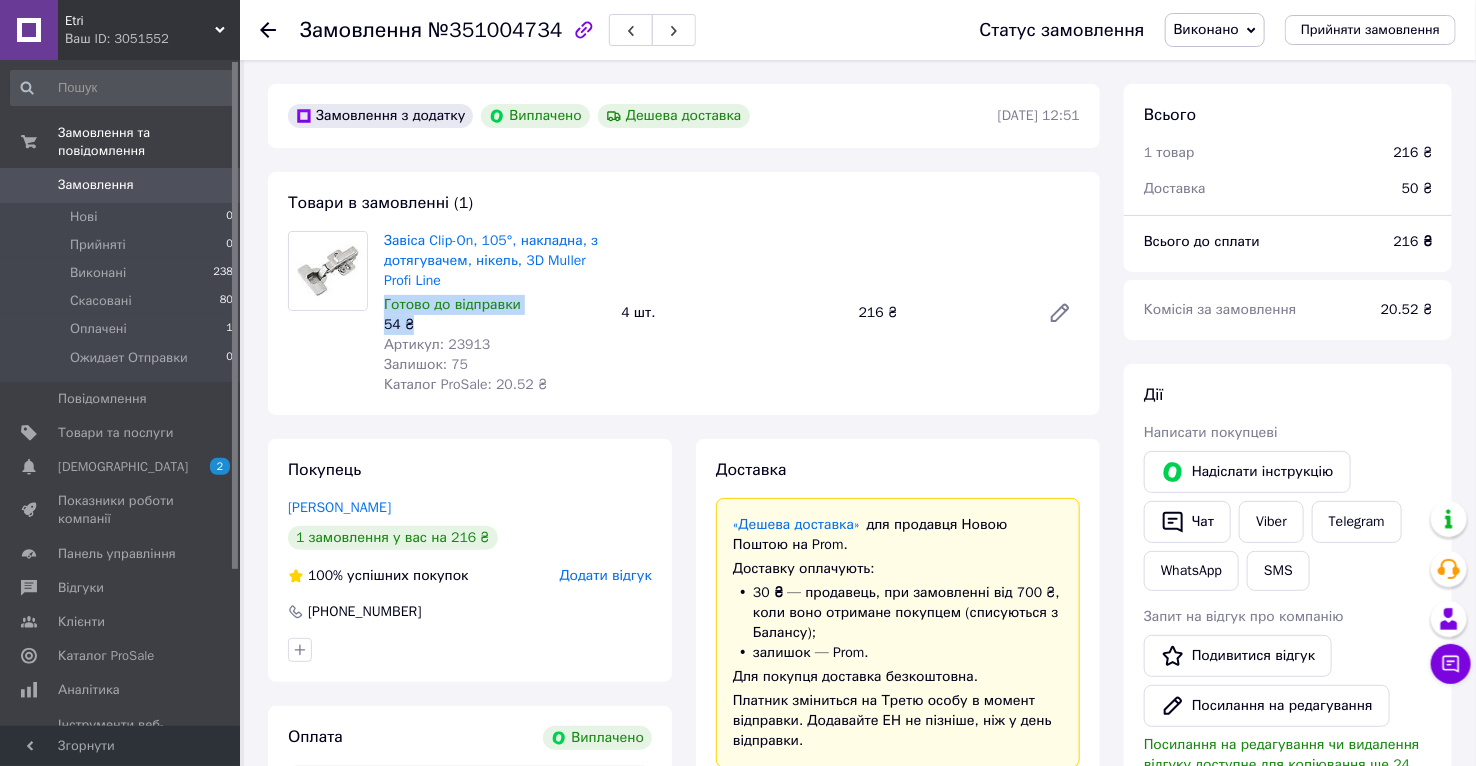 drag, startPoint x: 404, startPoint y: 330, endPoint x: 384, endPoint y: 310, distance: 28.284271 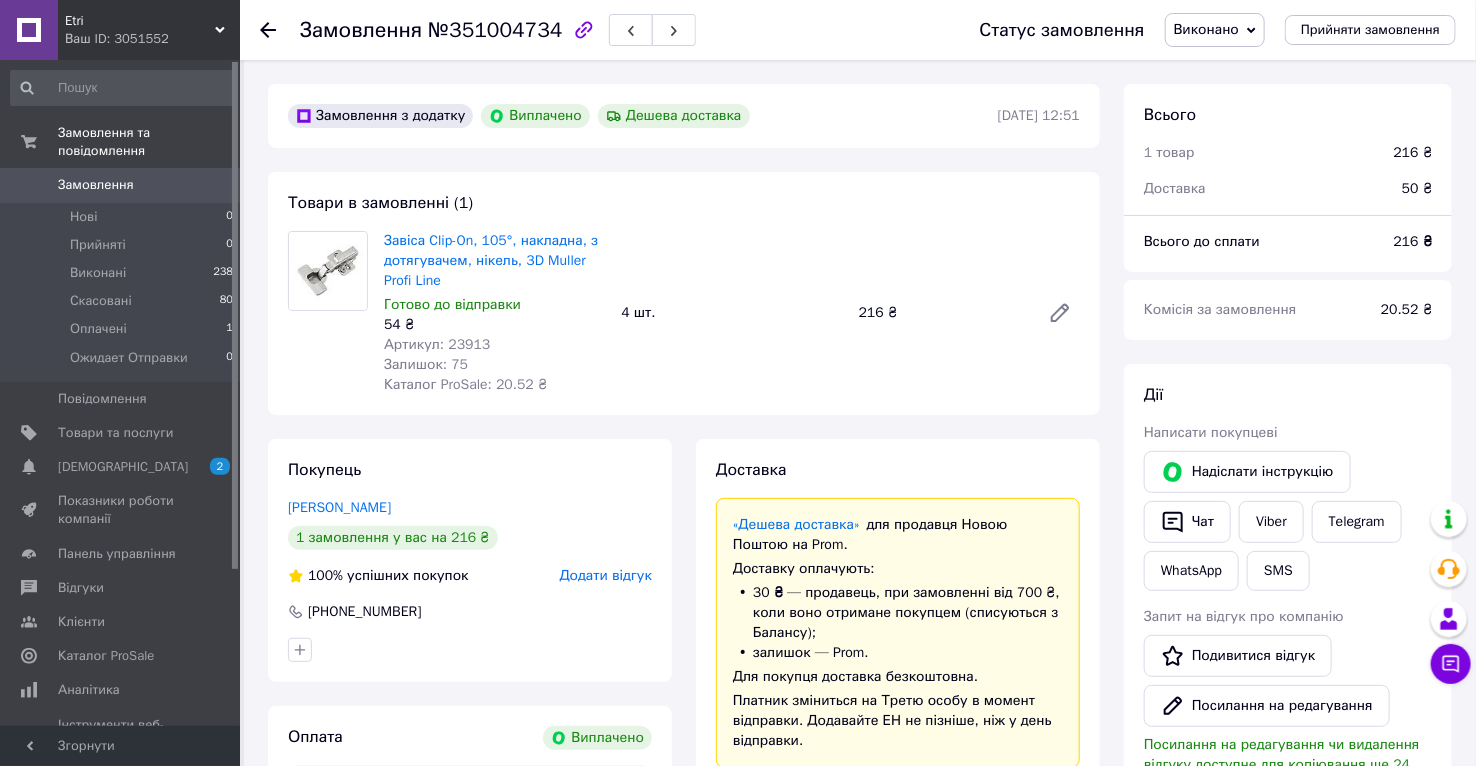 scroll, scrollTop: 222, scrollLeft: 0, axis: vertical 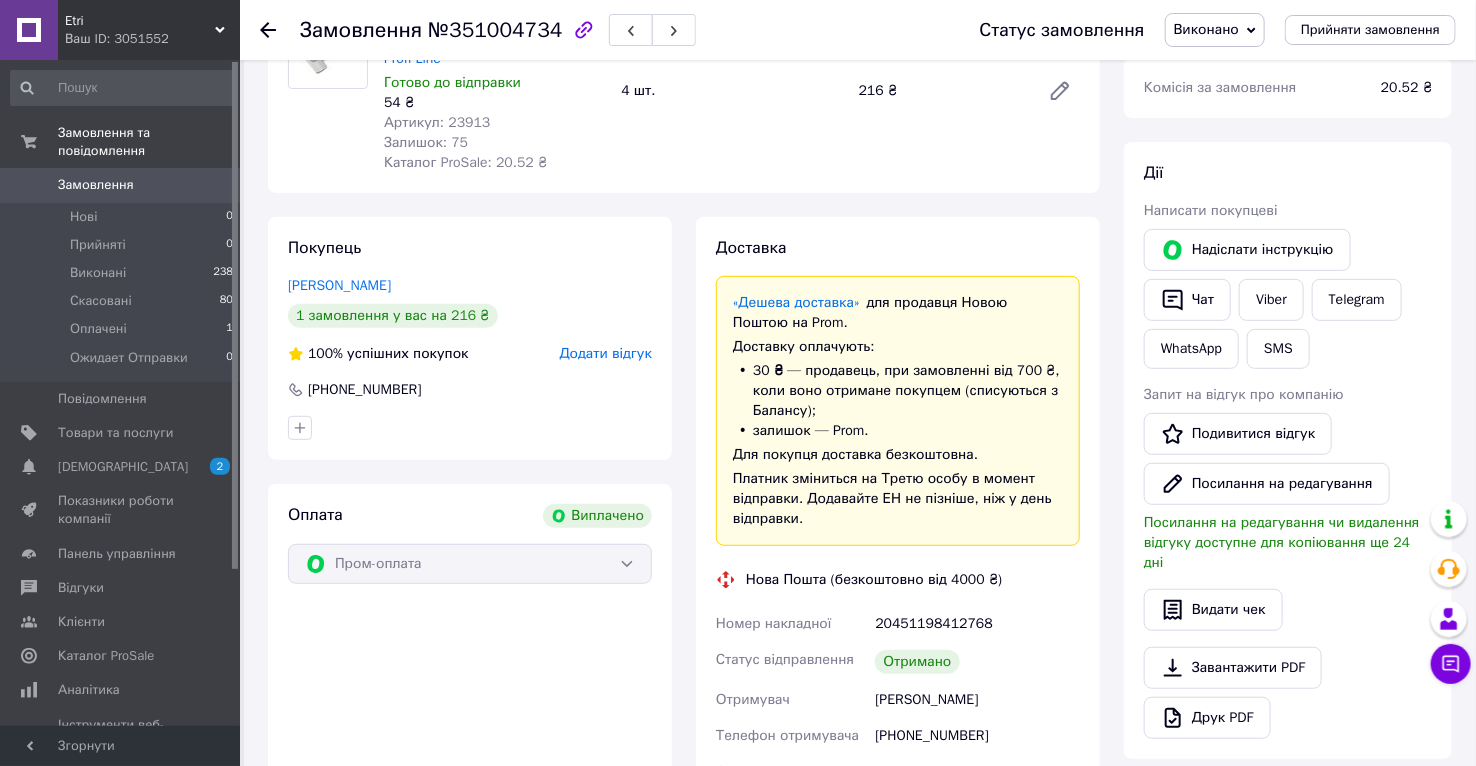 drag, startPoint x: 432, startPoint y: 352, endPoint x: 463, endPoint y: 357, distance: 31.400637 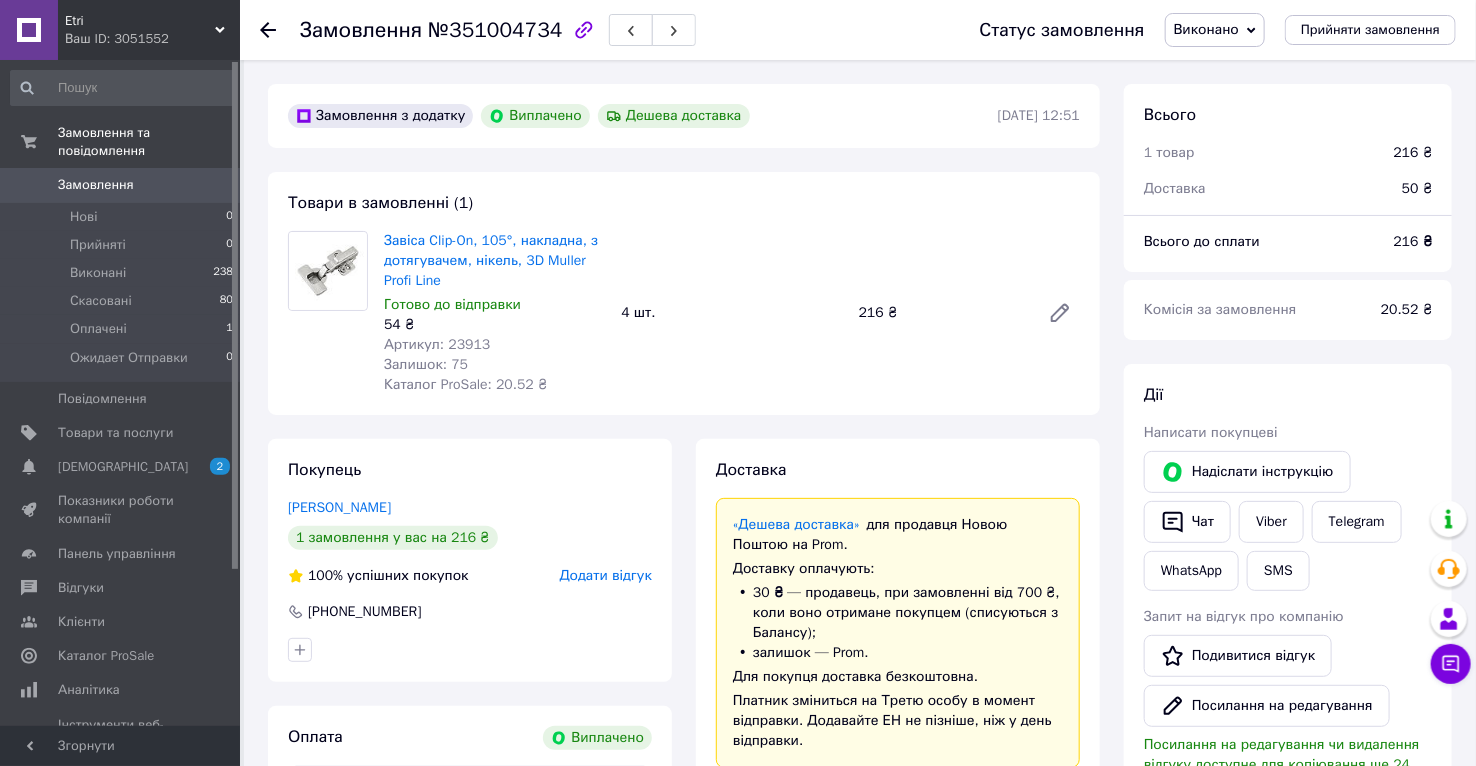 click on "Замовлення" at bounding box center (121, 185) 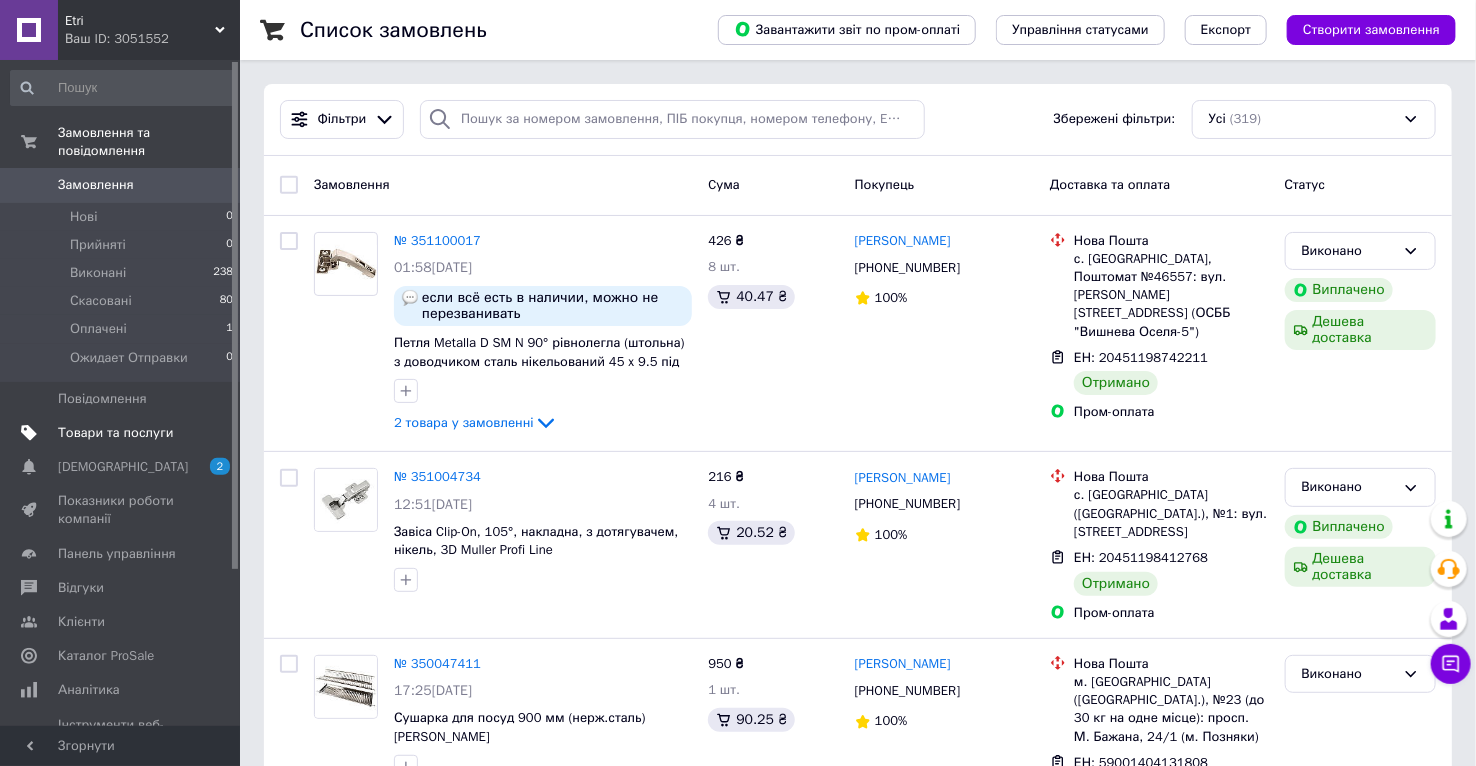 click on "Товари та послуги" at bounding box center [115, 433] 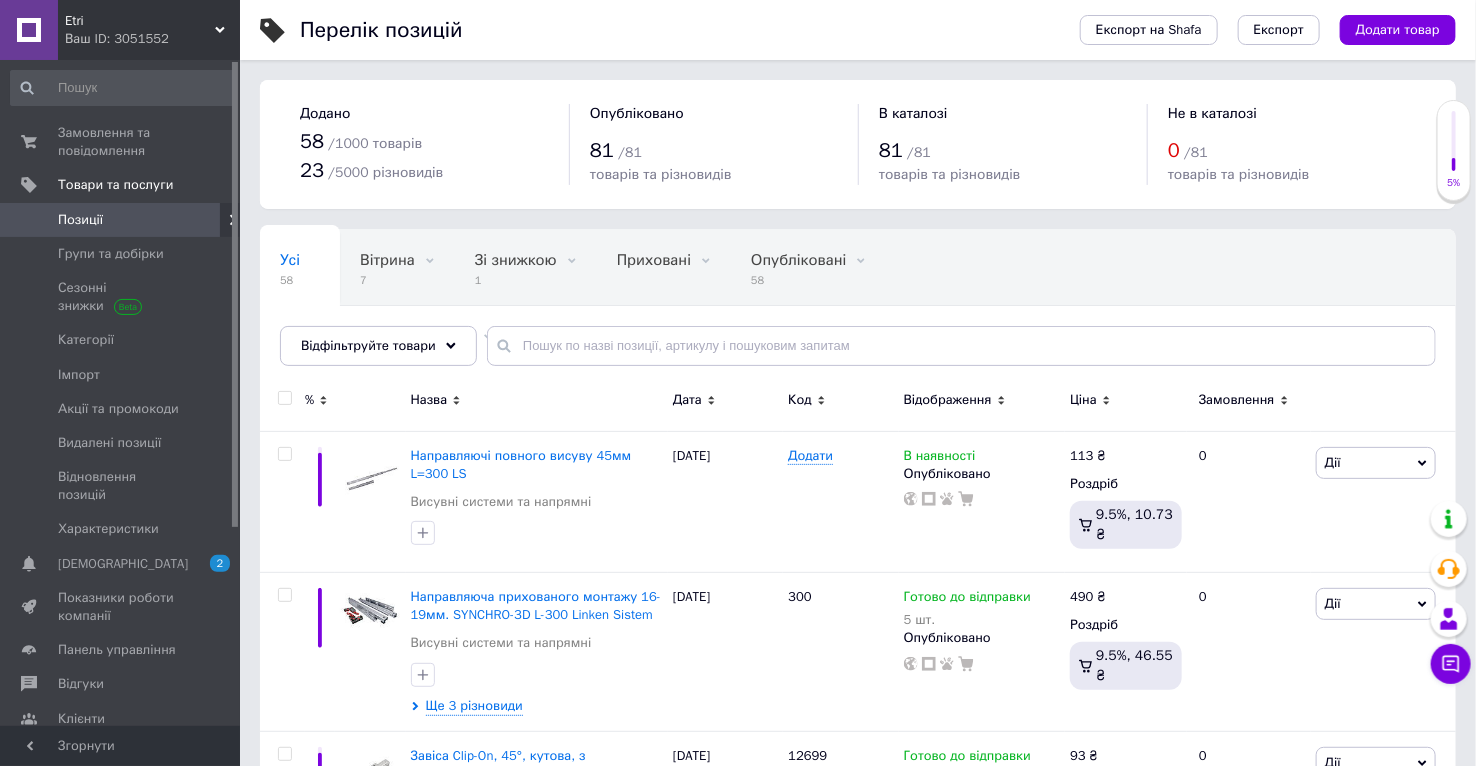 scroll, scrollTop: 111, scrollLeft: 0, axis: vertical 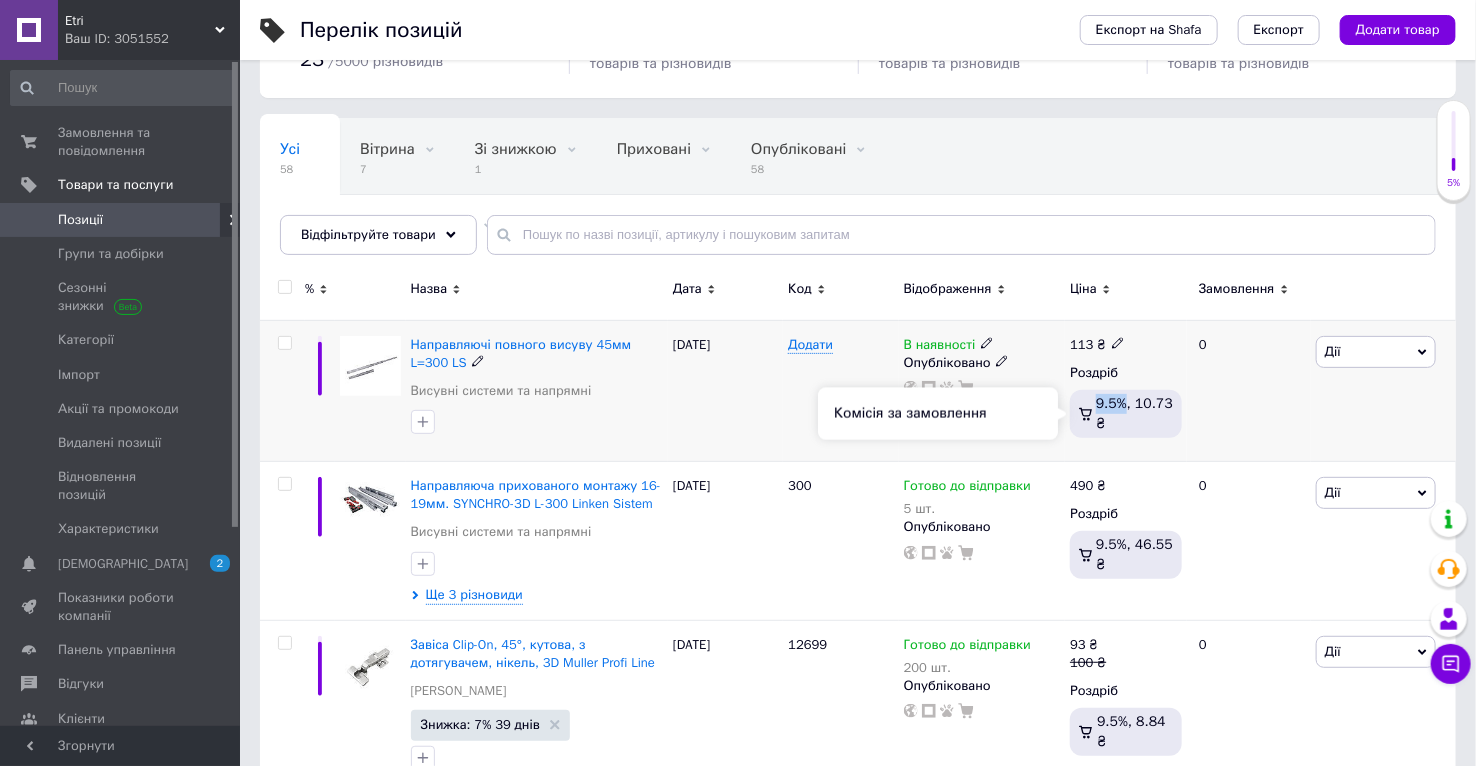 drag, startPoint x: 1100, startPoint y: 402, endPoint x: 1128, endPoint y: 404, distance: 28.071337 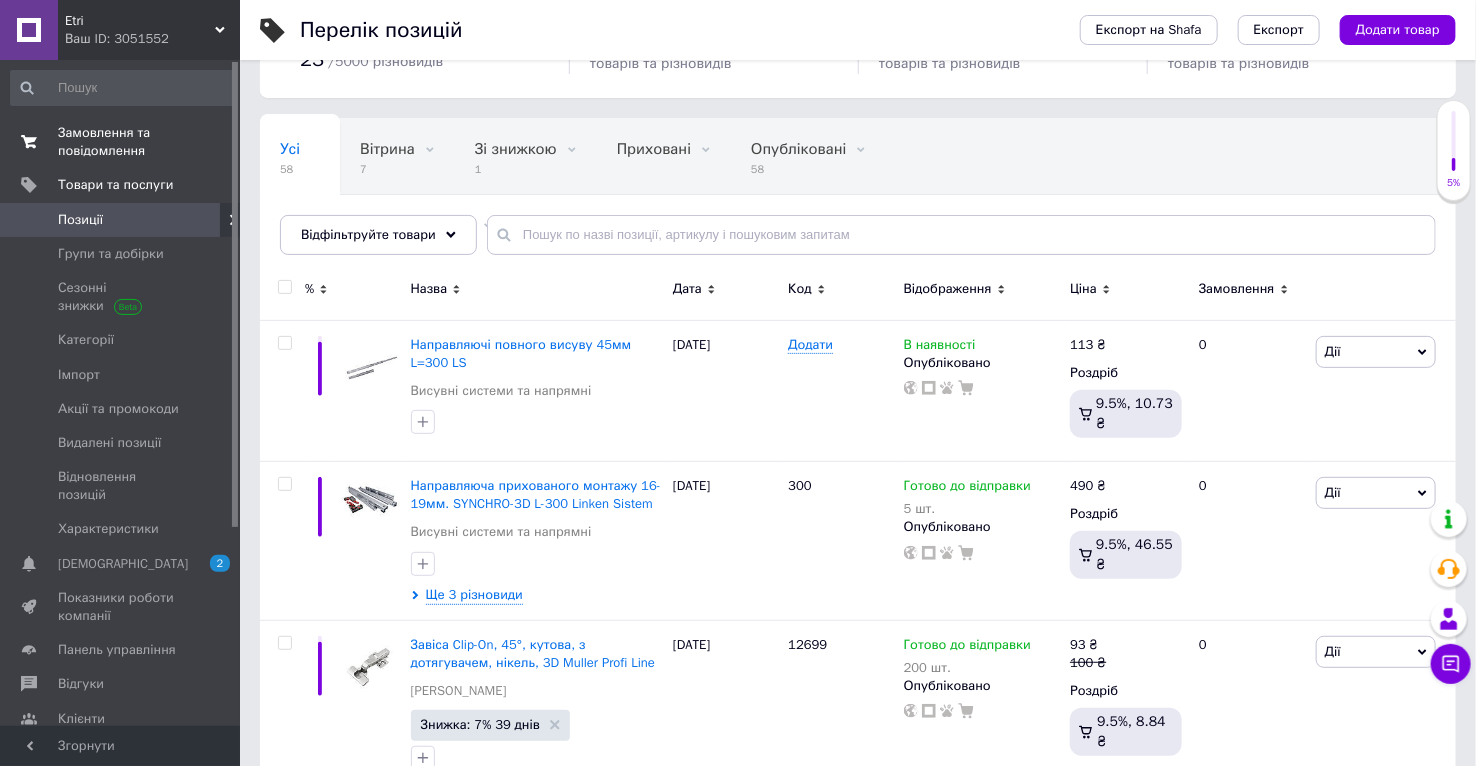 click on "Замовлення та повідомлення" at bounding box center [121, 142] 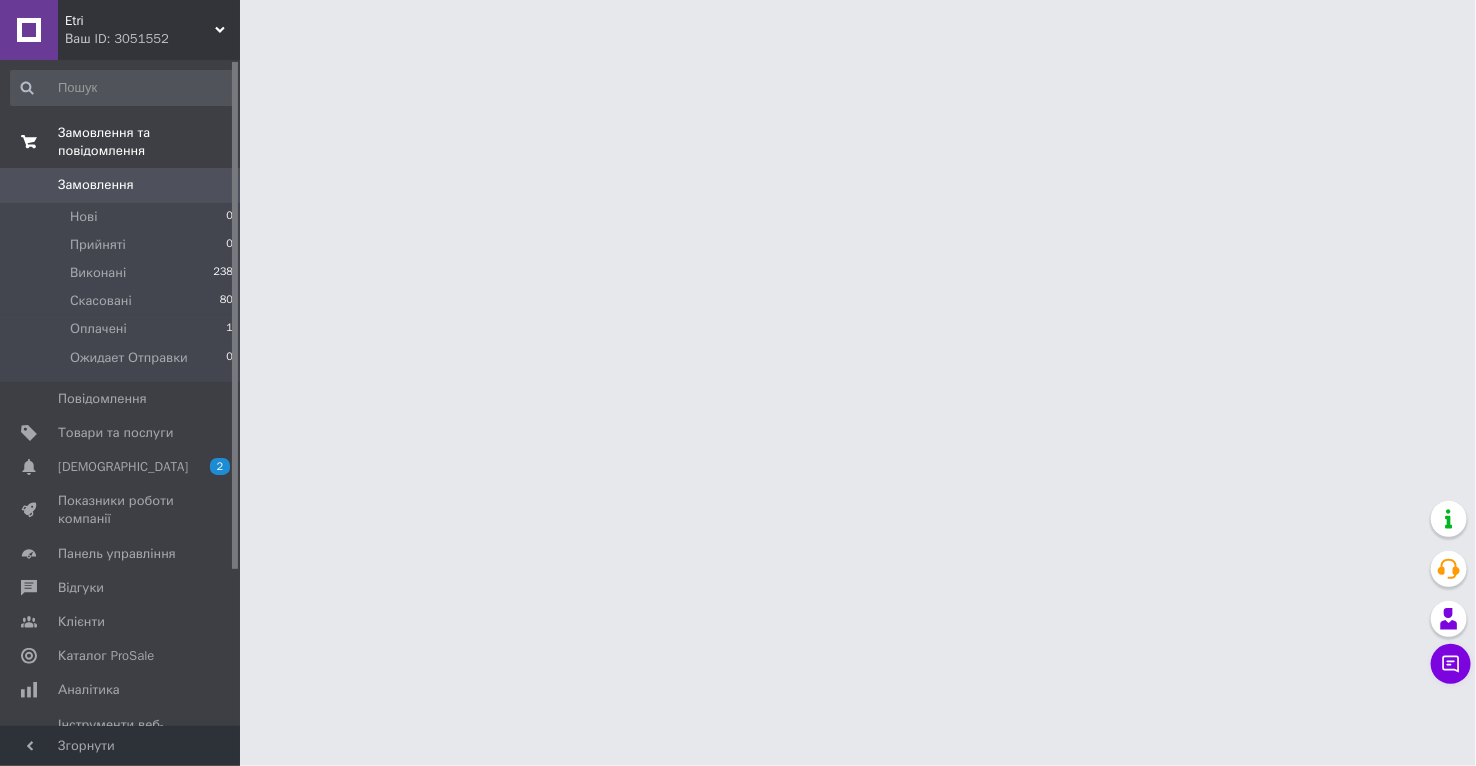 scroll, scrollTop: 0, scrollLeft: 0, axis: both 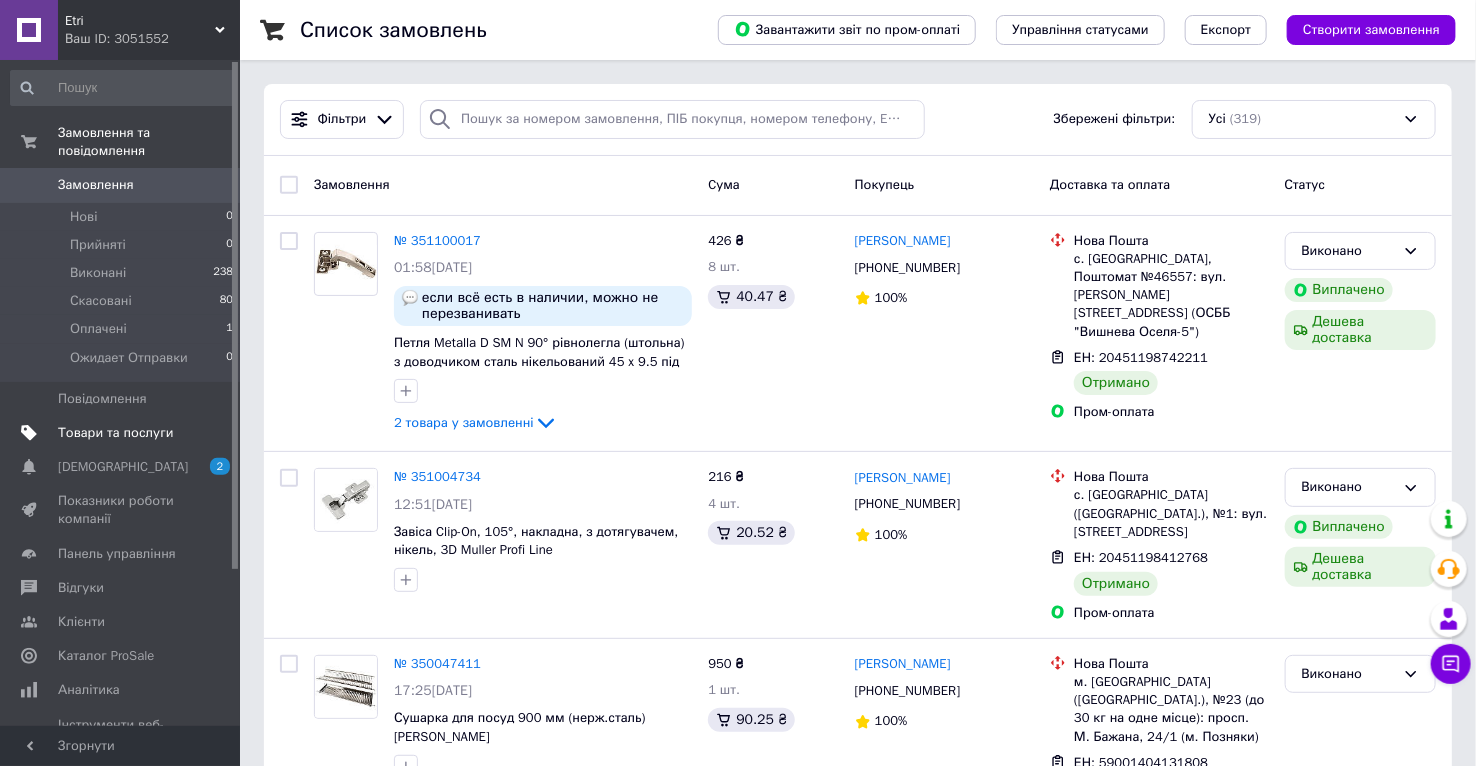 click at bounding box center (212, 433) 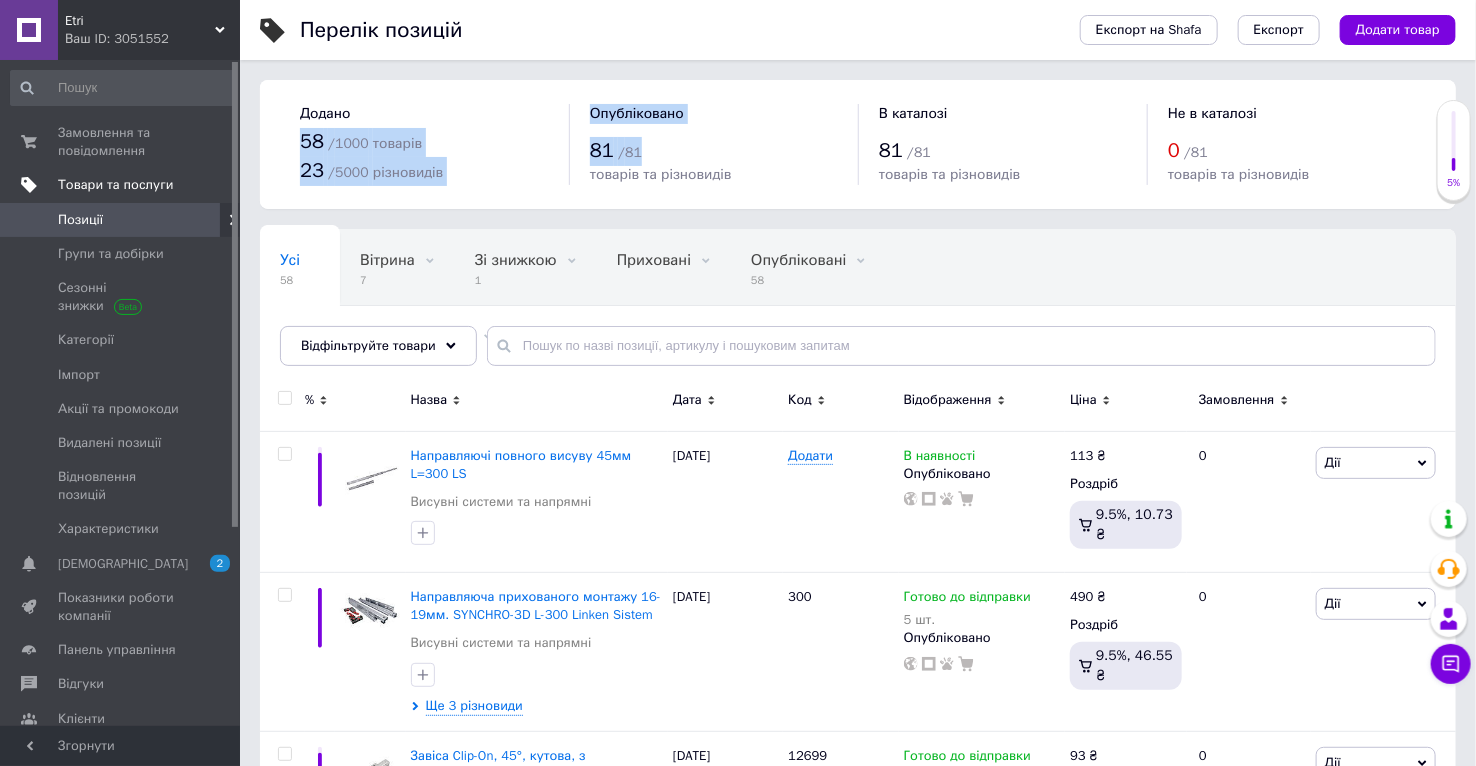 drag, startPoint x: 641, startPoint y: 142, endPoint x: 298, endPoint y: 150, distance: 343.0933 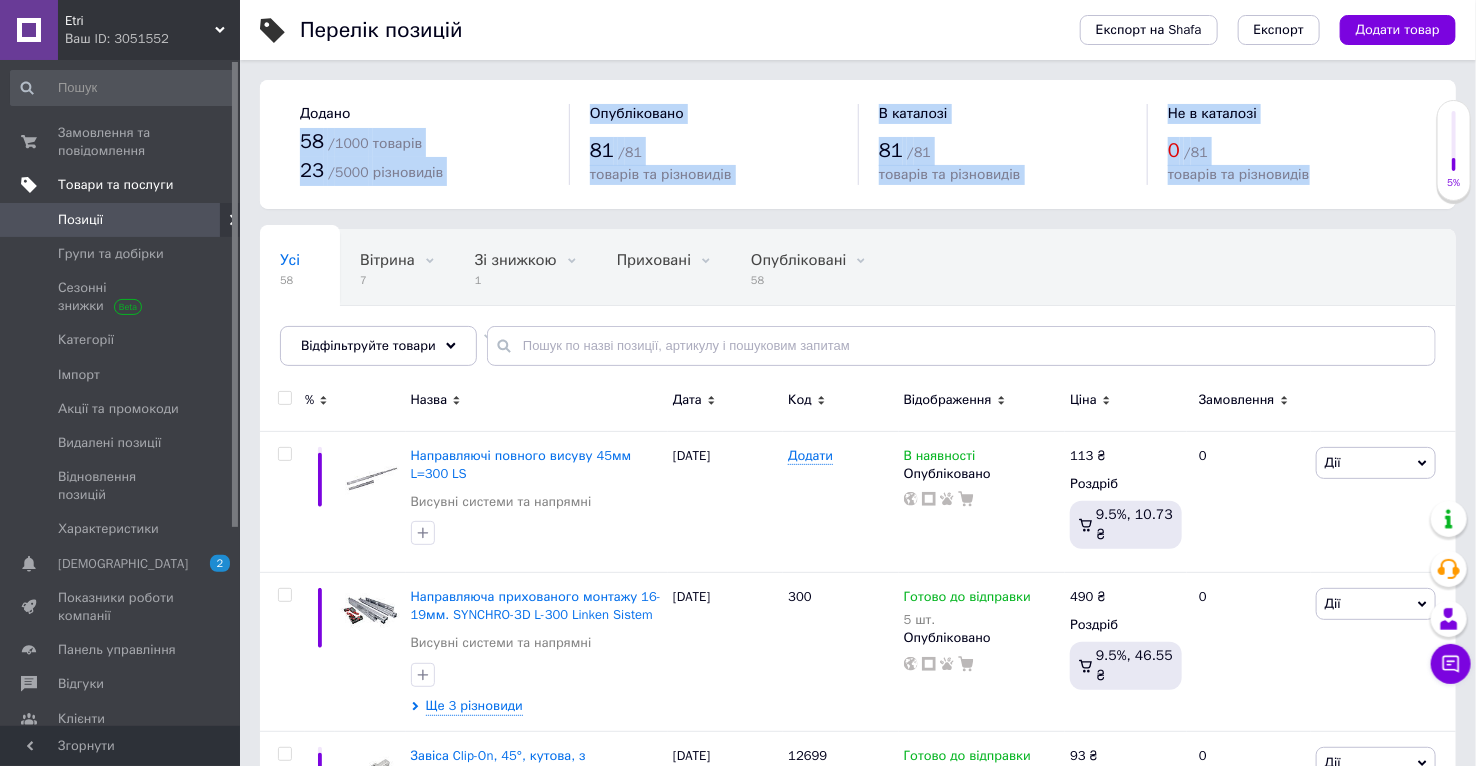 drag, startPoint x: 298, startPoint y: 145, endPoint x: 1331, endPoint y: 181, distance: 1033.6271 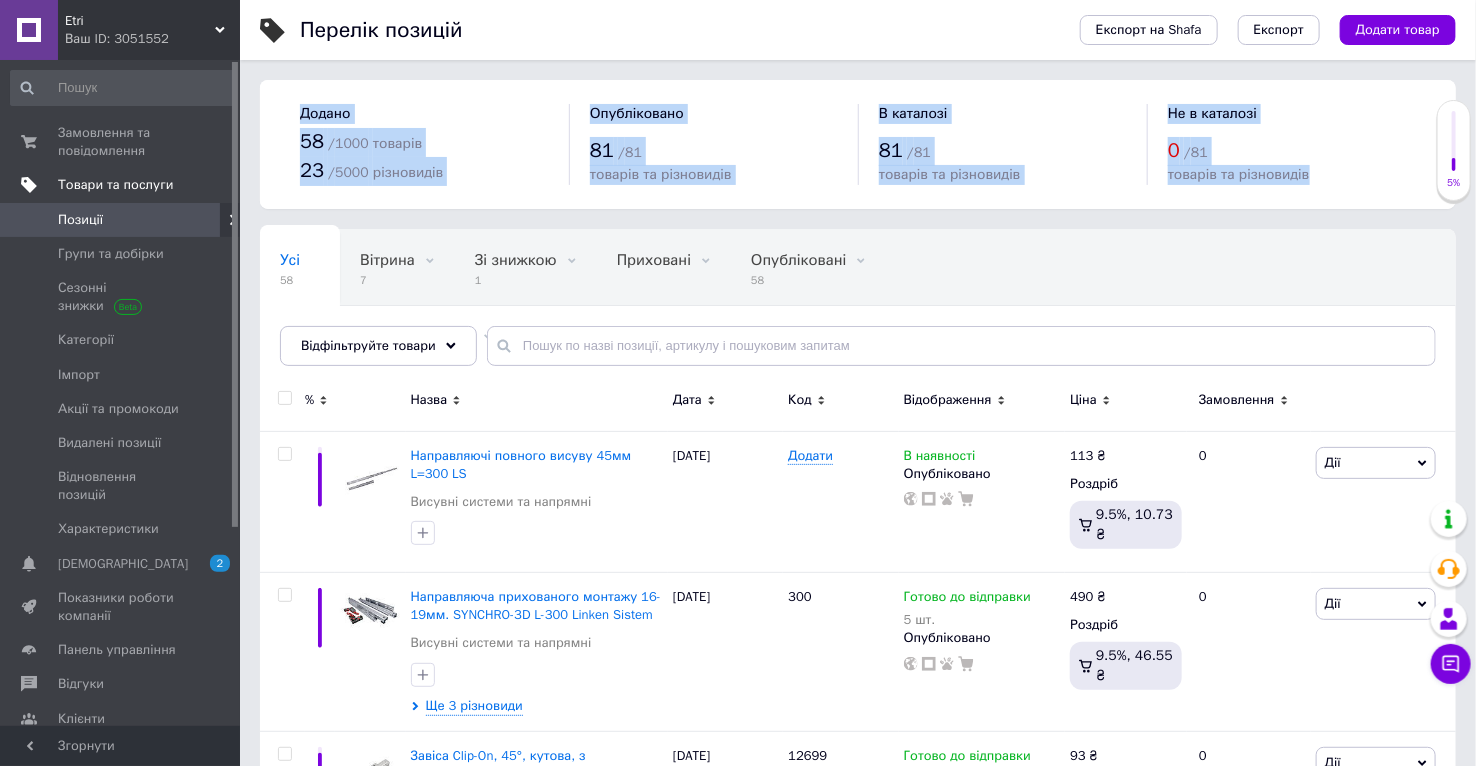 drag, startPoint x: 1314, startPoint y: 178, endPoint x: 296, endPoint y: 117, distance: 1019.826 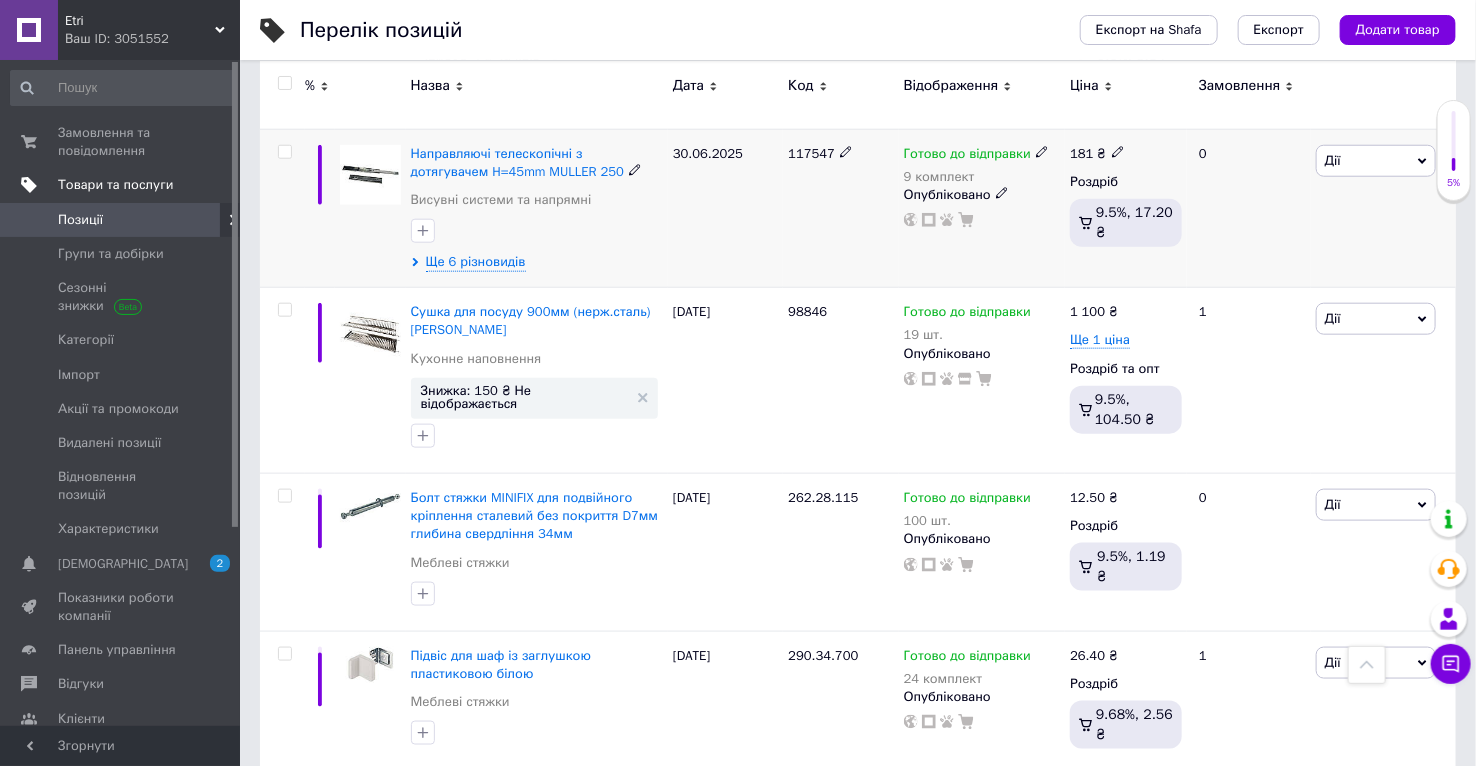 scroll, scrollTop: 888, scrollLeft: 0, axis: vertical 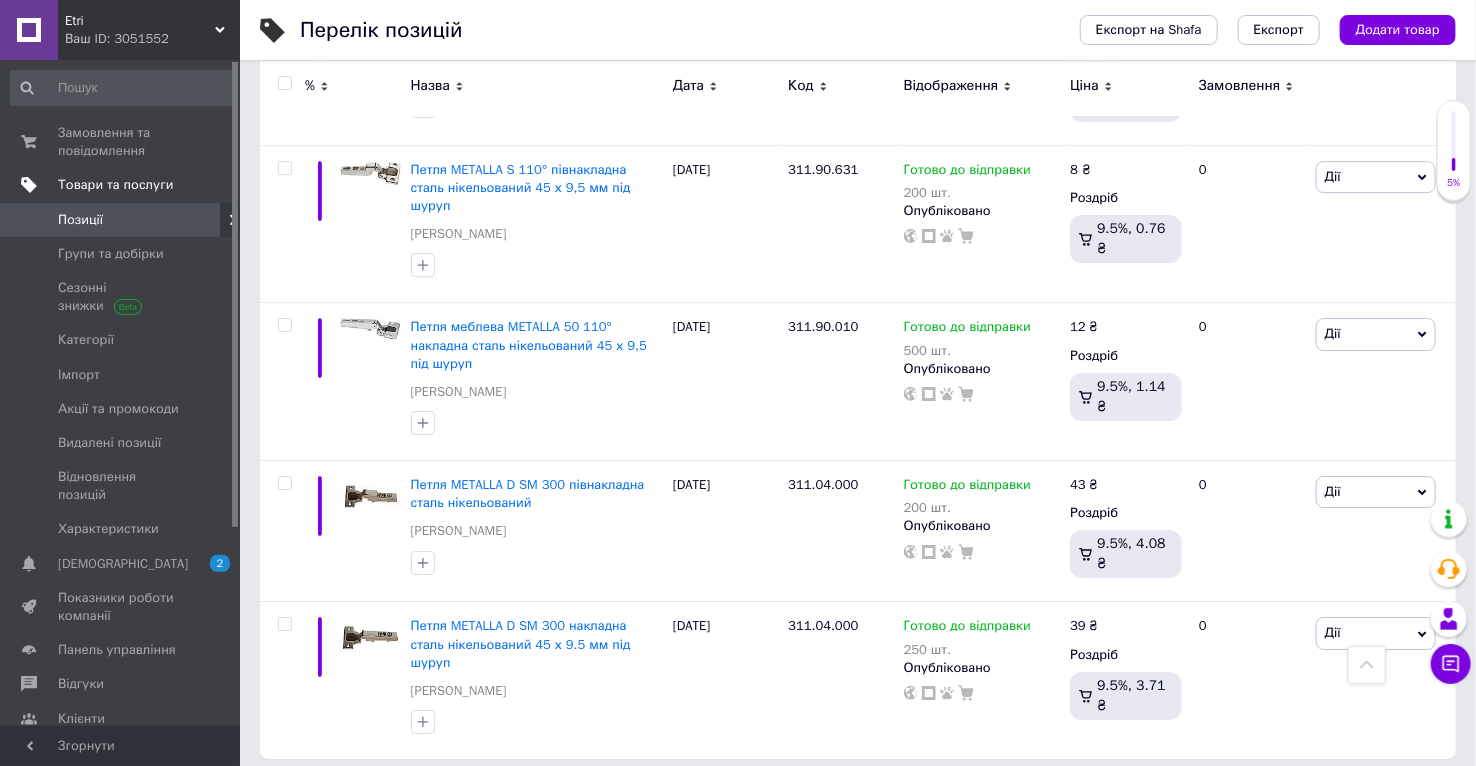 click on "3" at bounding box center (371, 800) 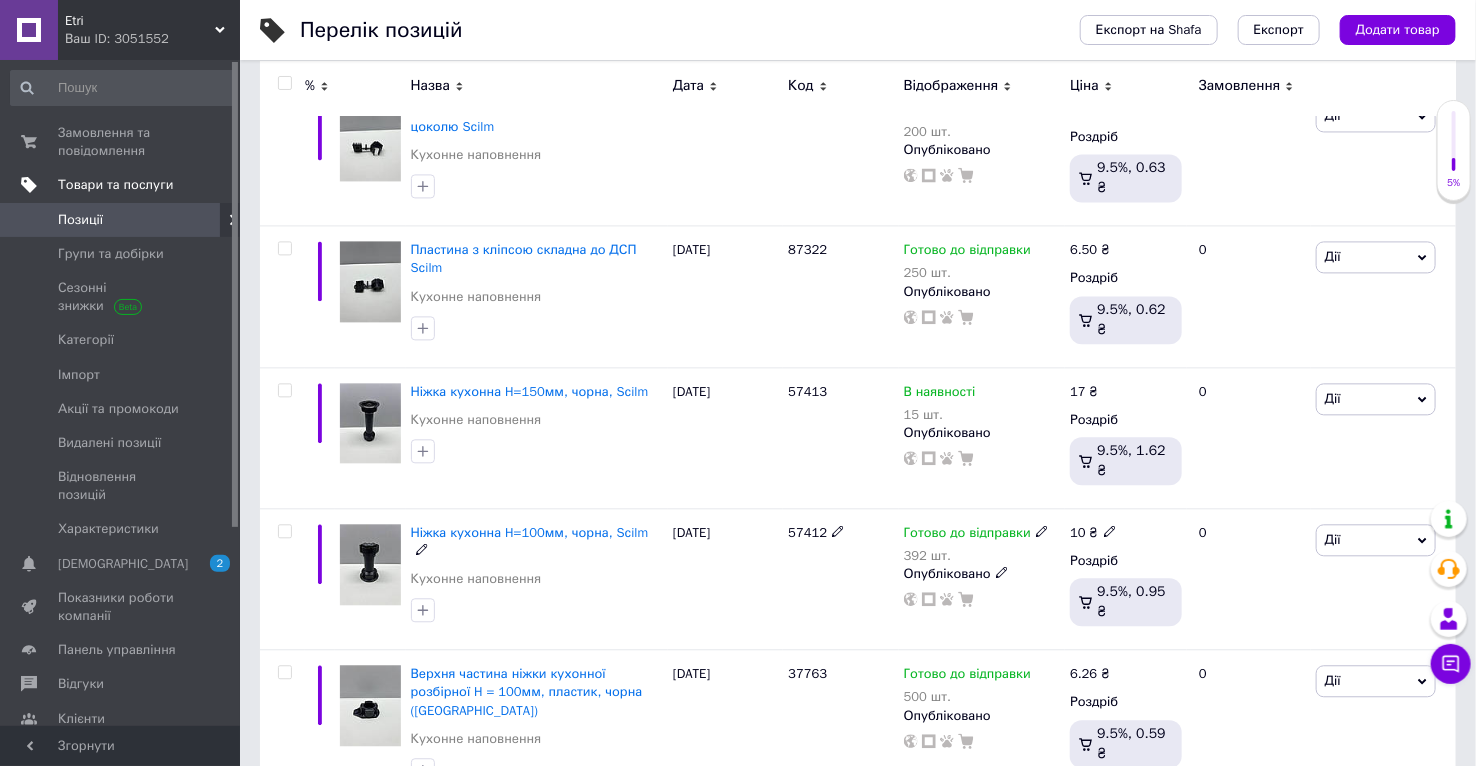 scroll, scrollTop: 2186, scrollLeft: 0, axis: vertical 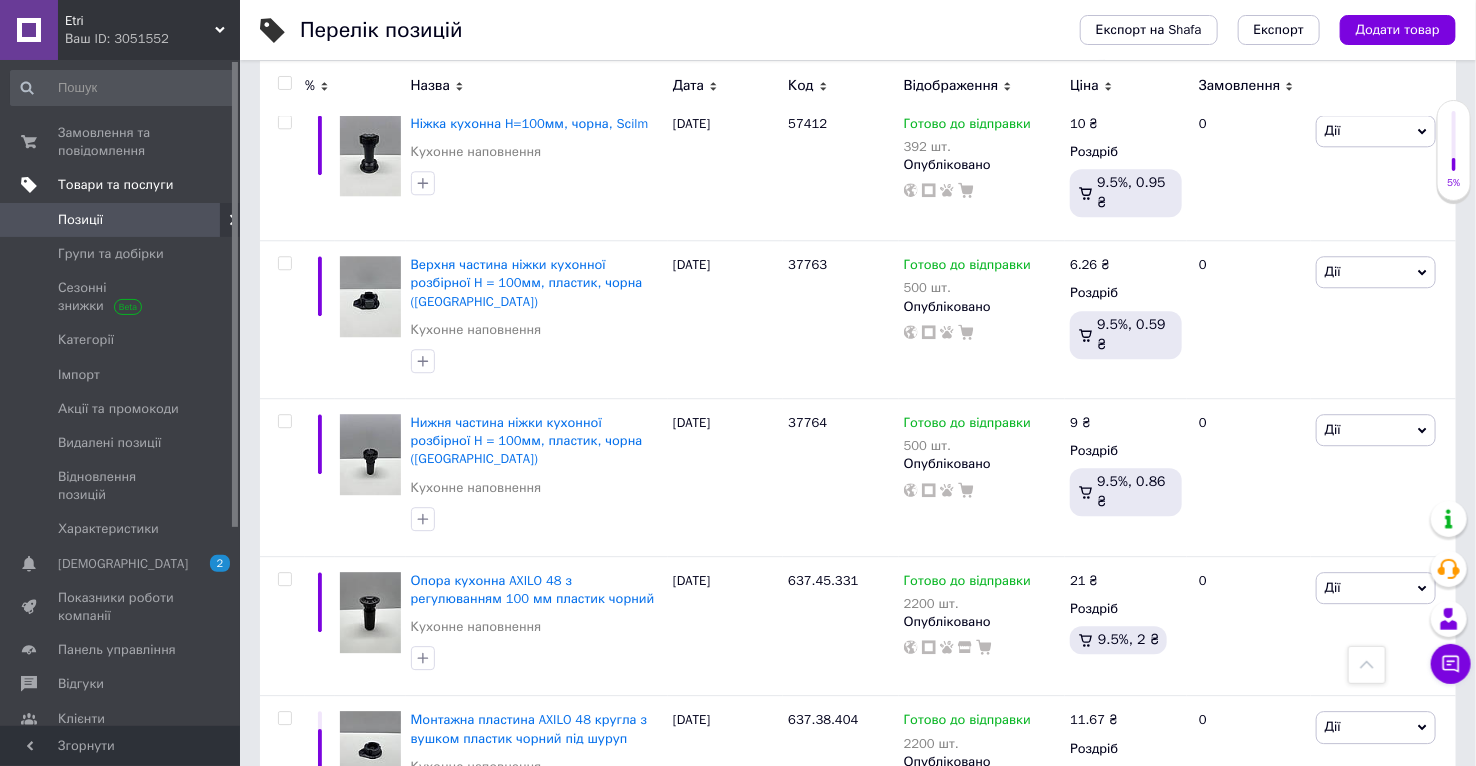 click on "1" at bounding box center (404, 878) 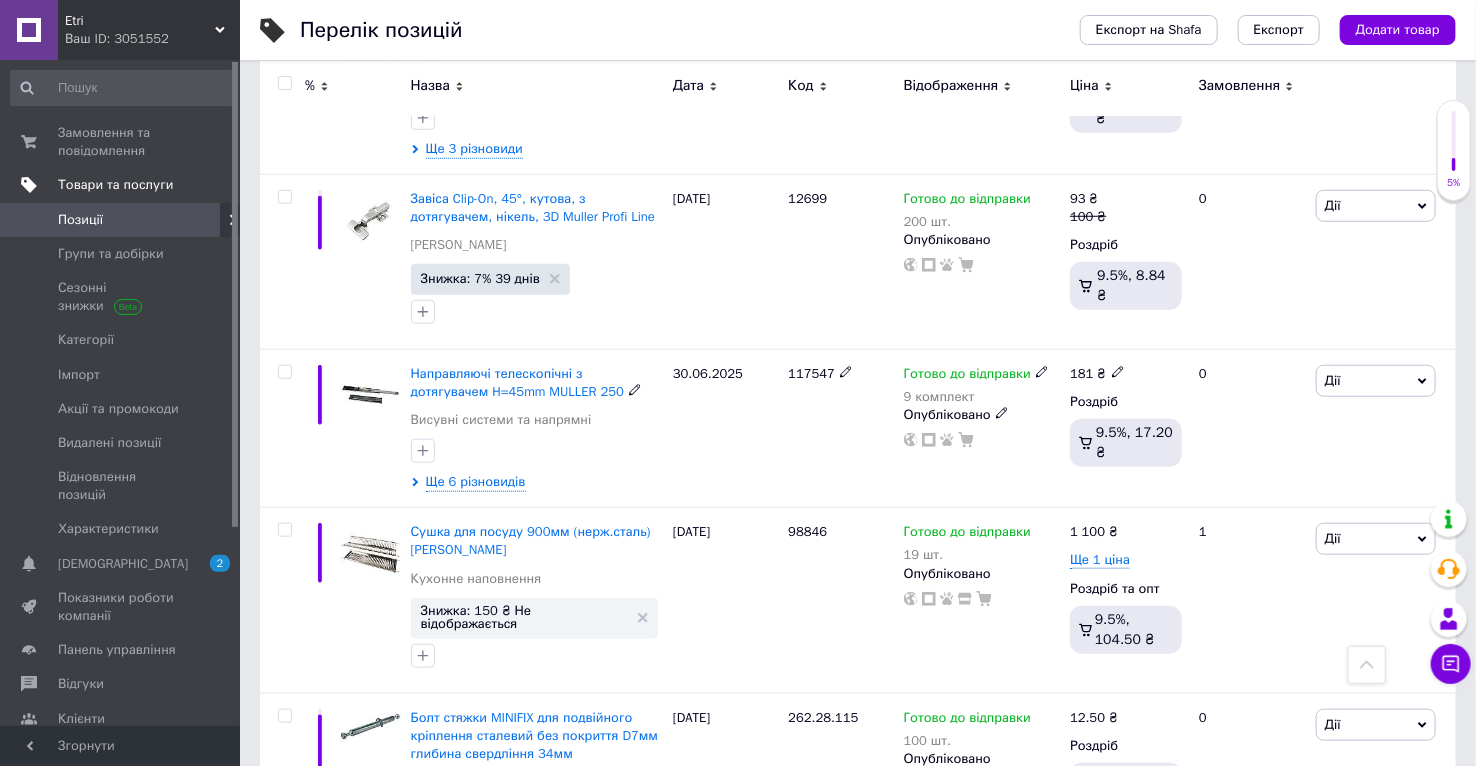 scroll, scrollTop: 0, scrollLeft: 0, axis: both 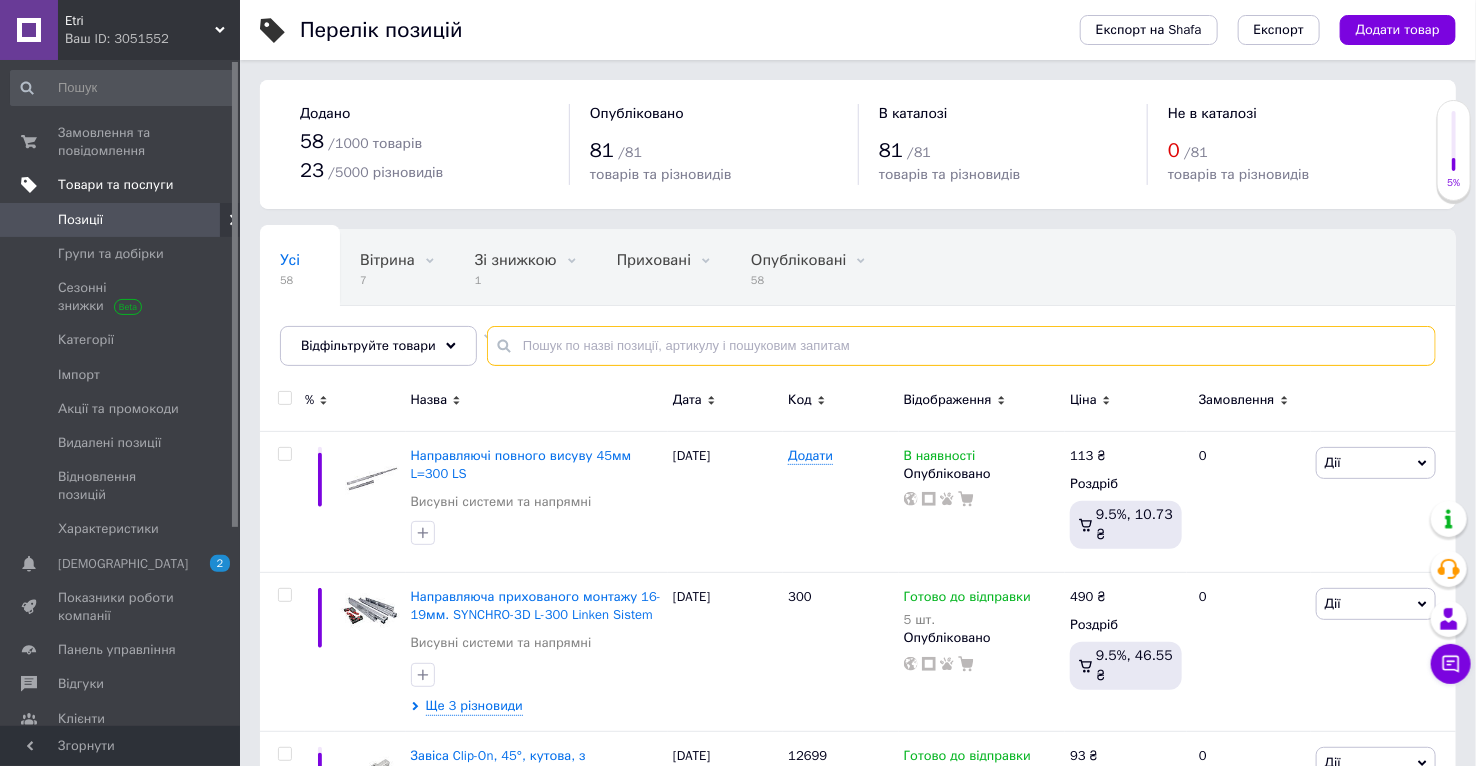 click at bounding box center (961, 346) 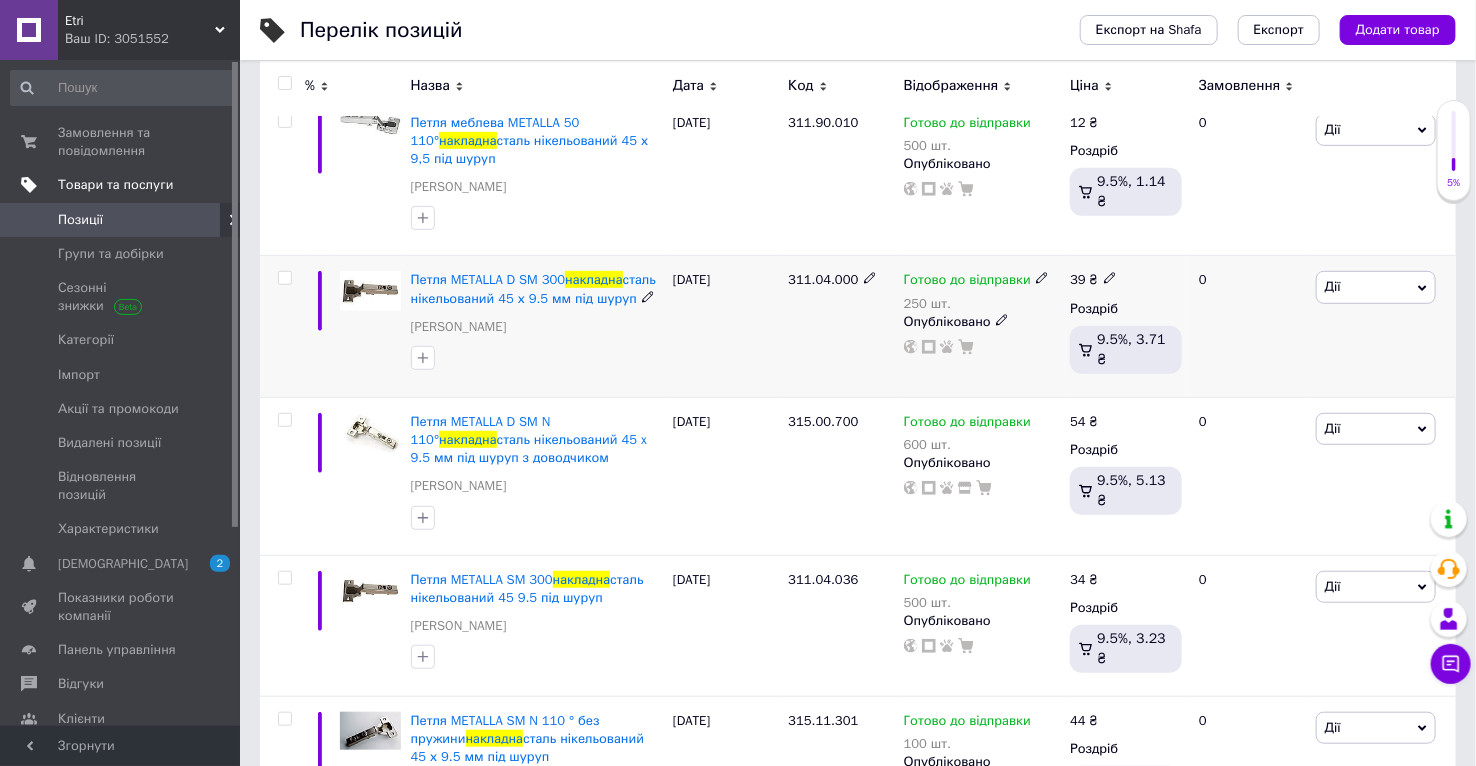 scroll, scrollTop: 731, scrollLeft: 0, axis: vertical 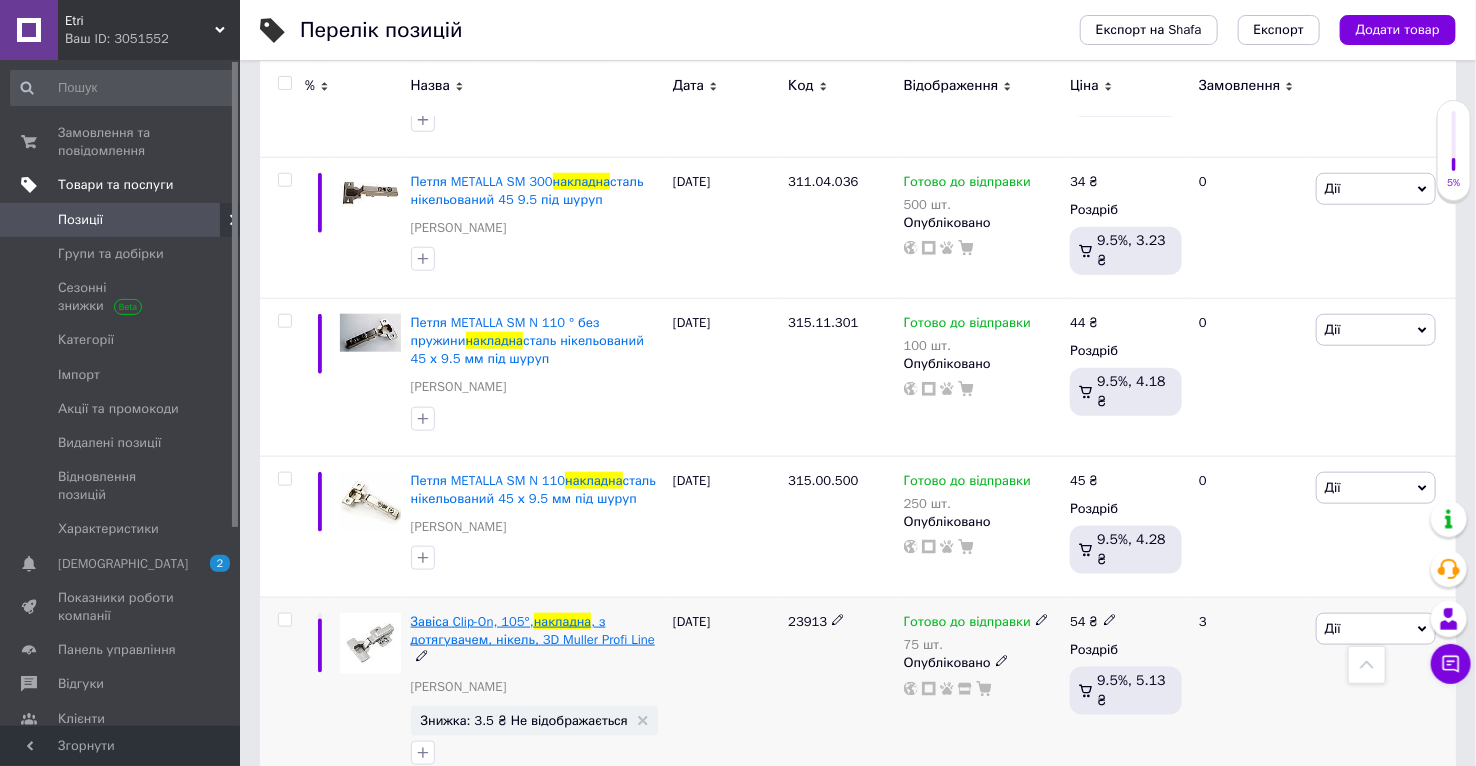 type on "накладна" 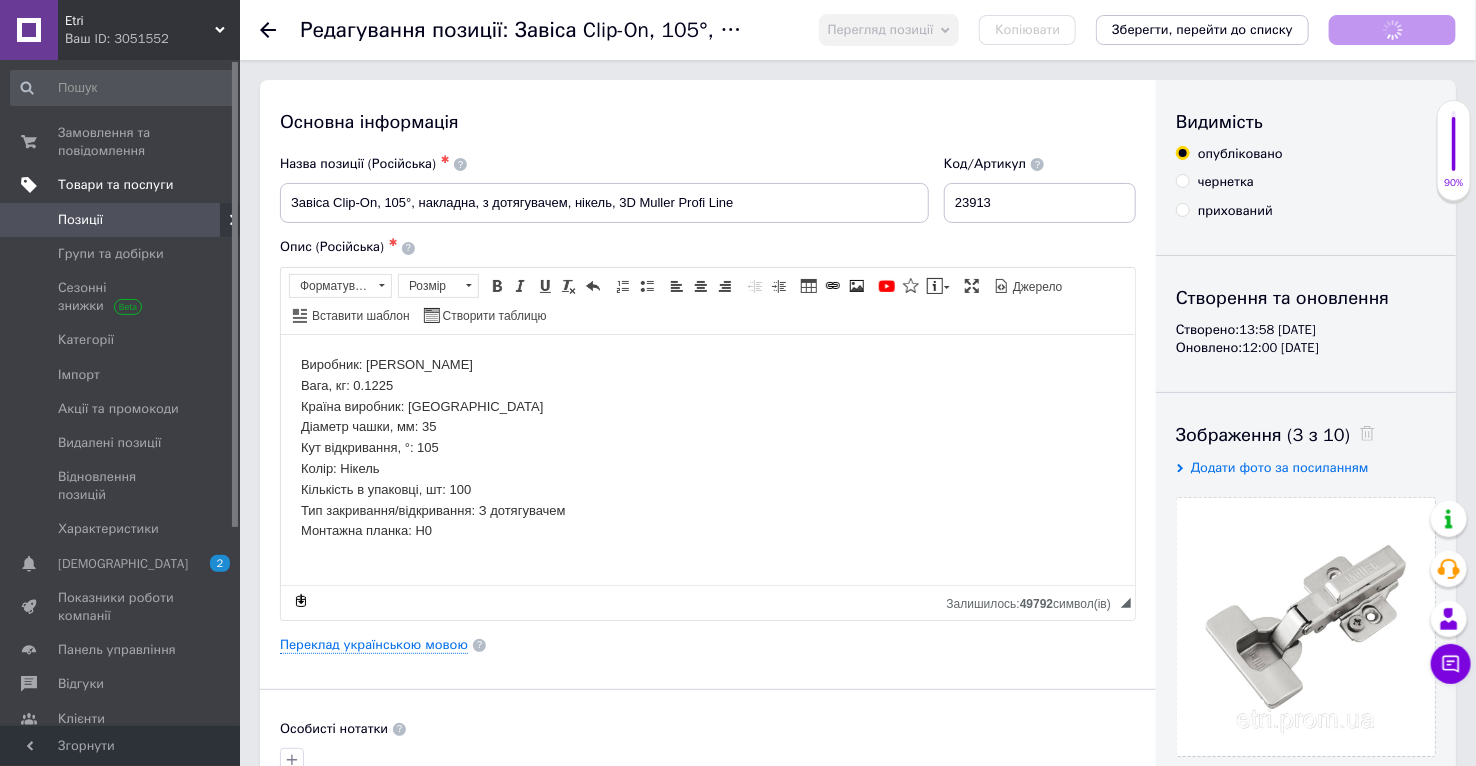 scroll, scrollTop: 333, scrollLeft: 0, axis: vertical 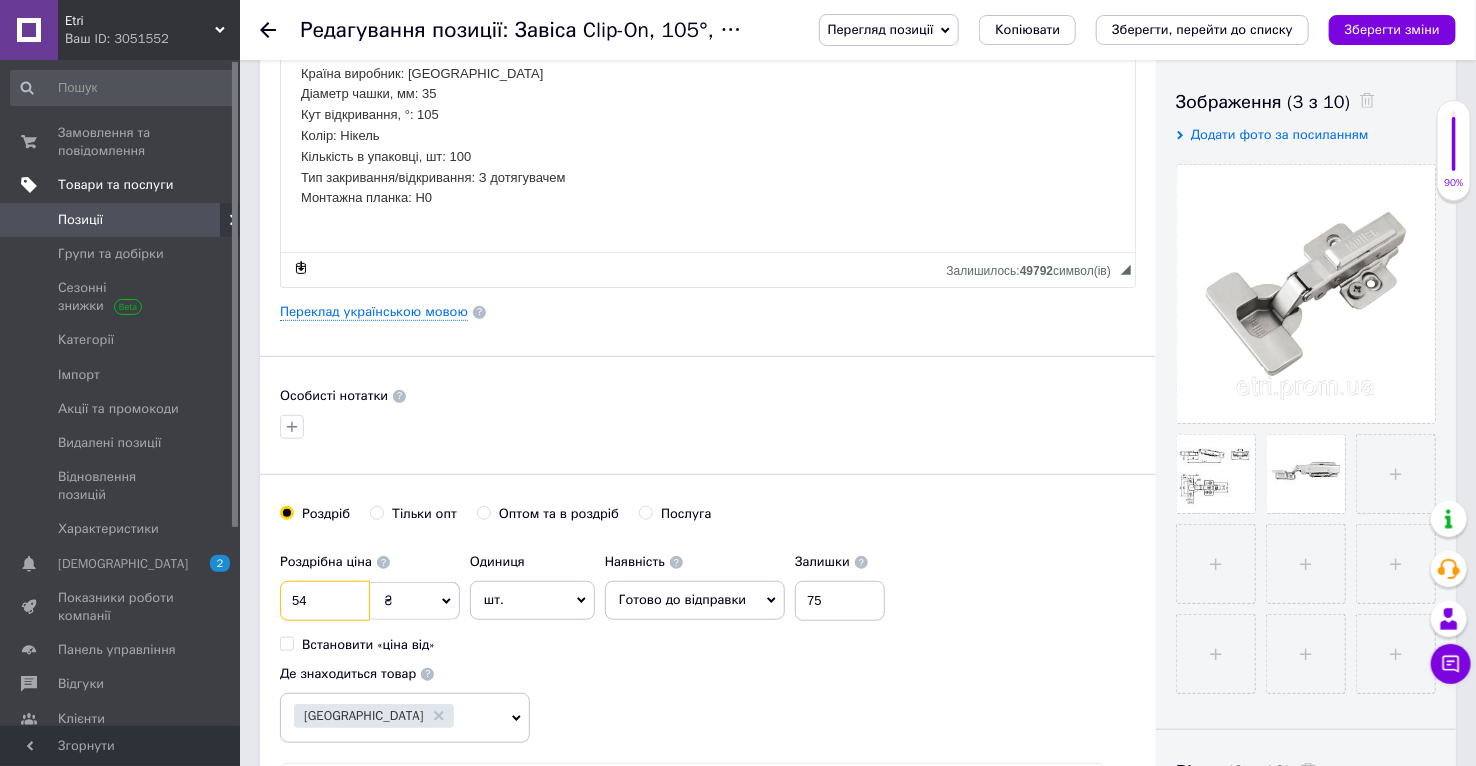drag, startPoint x: 364, startPoint y: 605, endPoint x: 249, endPoint y: 578, distance: 118.12705 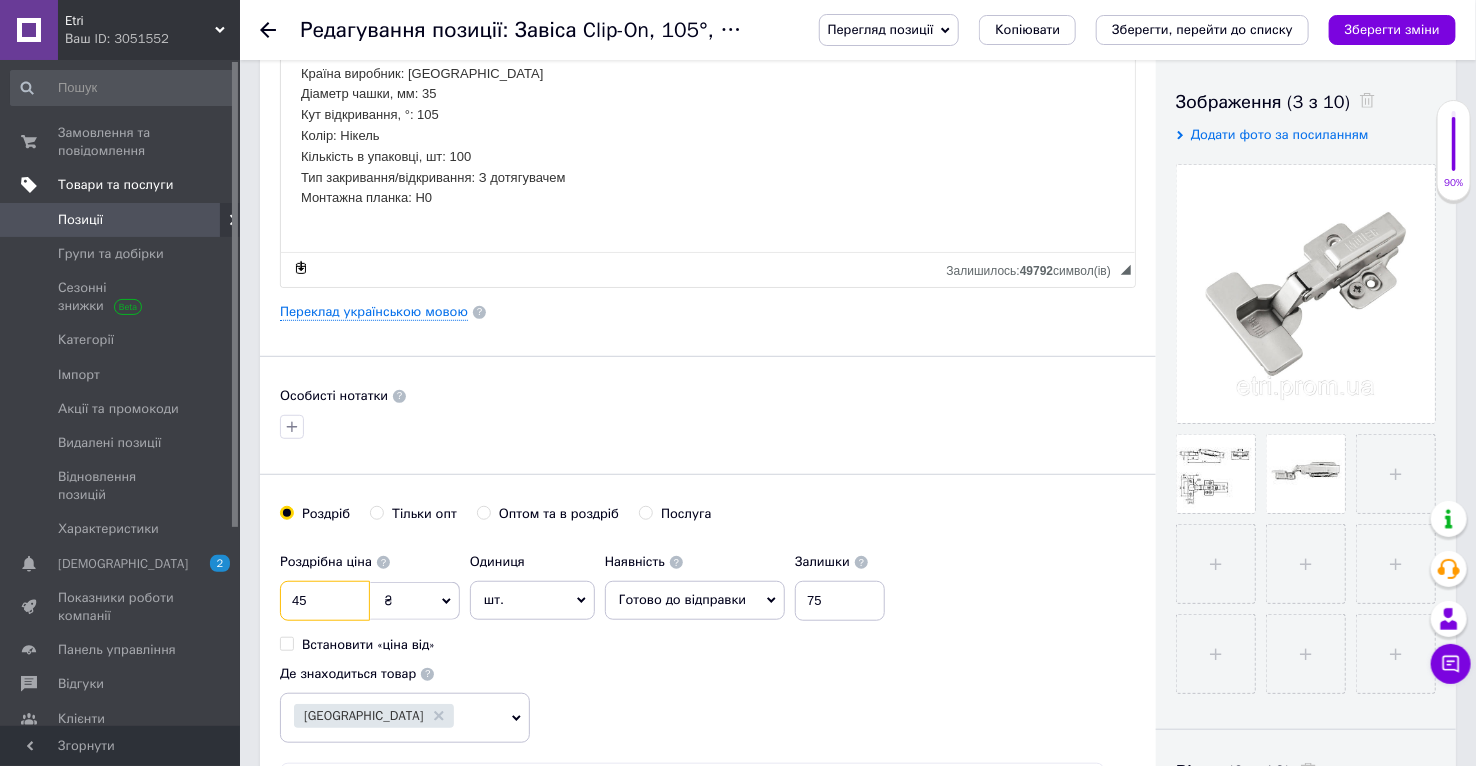 scroll, scrollTop: 666, scrollLeft: 0, axis: vertical 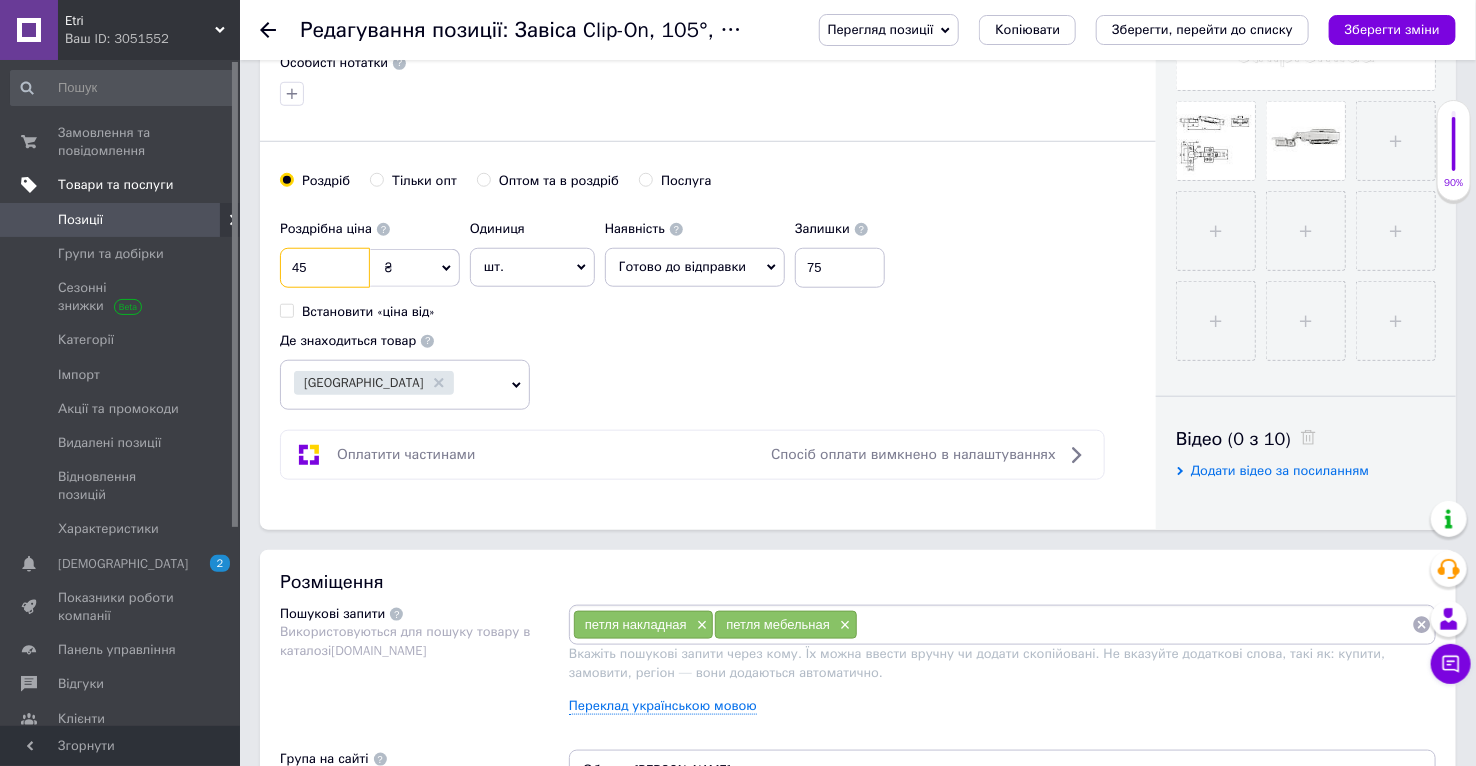 type on "45" 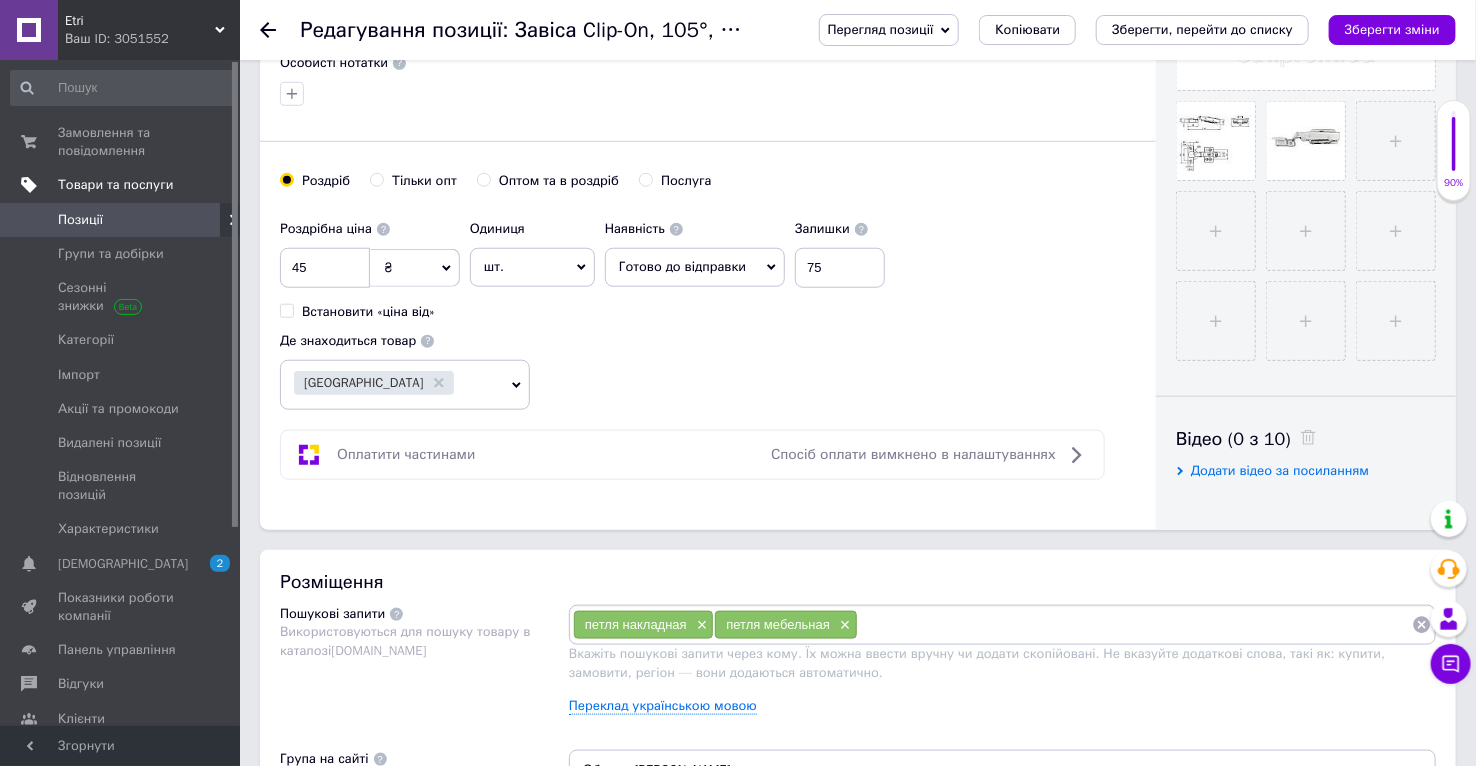 click on "Роздрібна ціна 45 ₴ $ EUR CHF GBP ¥ PLN ₸ MDL HUF KGS CNY TRY KRW lei Встановити «ціна від» Одиниця шт. Популярне комплект упаковка кв.м пара м кг пог.м послуга т а автоцистерна ампула б балон банка блістер бобіна бочка [PERSON_NAME] бухта в ват виїзд відро г г га година гр/кв.м гігакалорія д дав два місяці день доба доза є єврокуб з зміна к кВт каністра карат кв.дм кв.м кв.см кв.фут квартал кг кг/кв.м км колесо комплект коробка куб.дм куб.м л л лист м м мВт мл мм моток місяць мішок н набір номер о об'єкт од. п палетомісце пара партія пач пог.м послуга посівна одиниця птахомісце півроку пігулка 1" at bounding box center (708, 310) 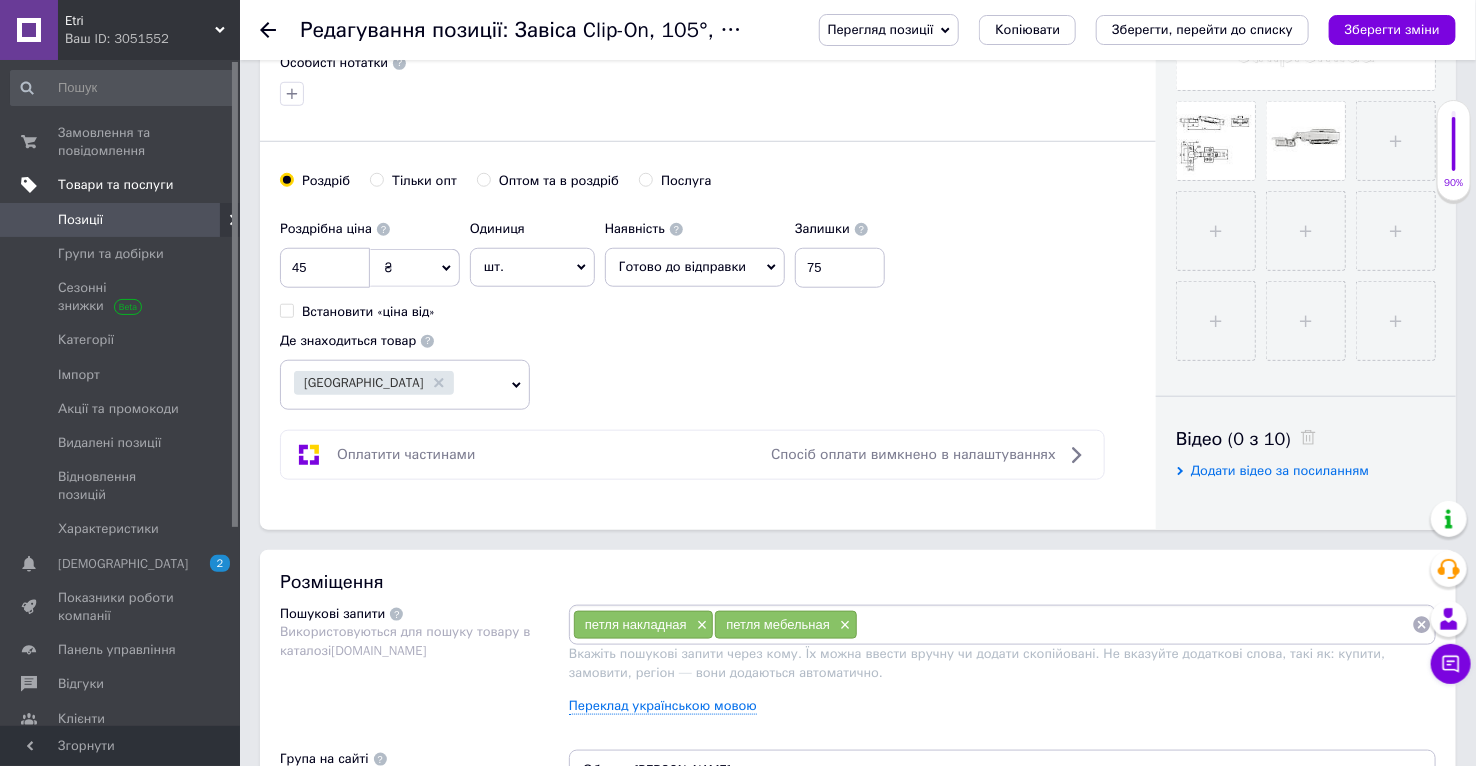 click on "Встановити «ціна від»" at bounding box center (368, 312) 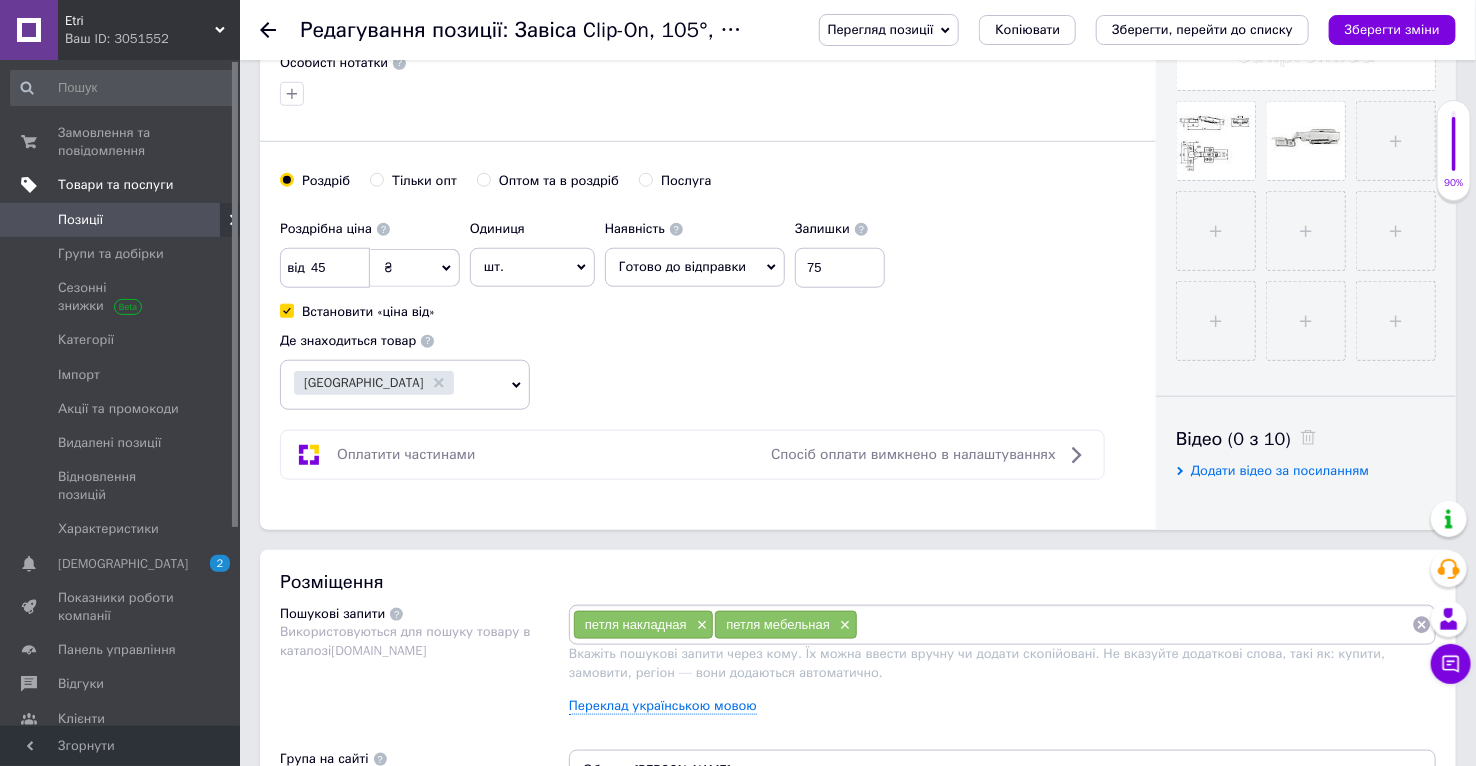 click on "Встановити «ціна від»" at bounding box center [368, 312] 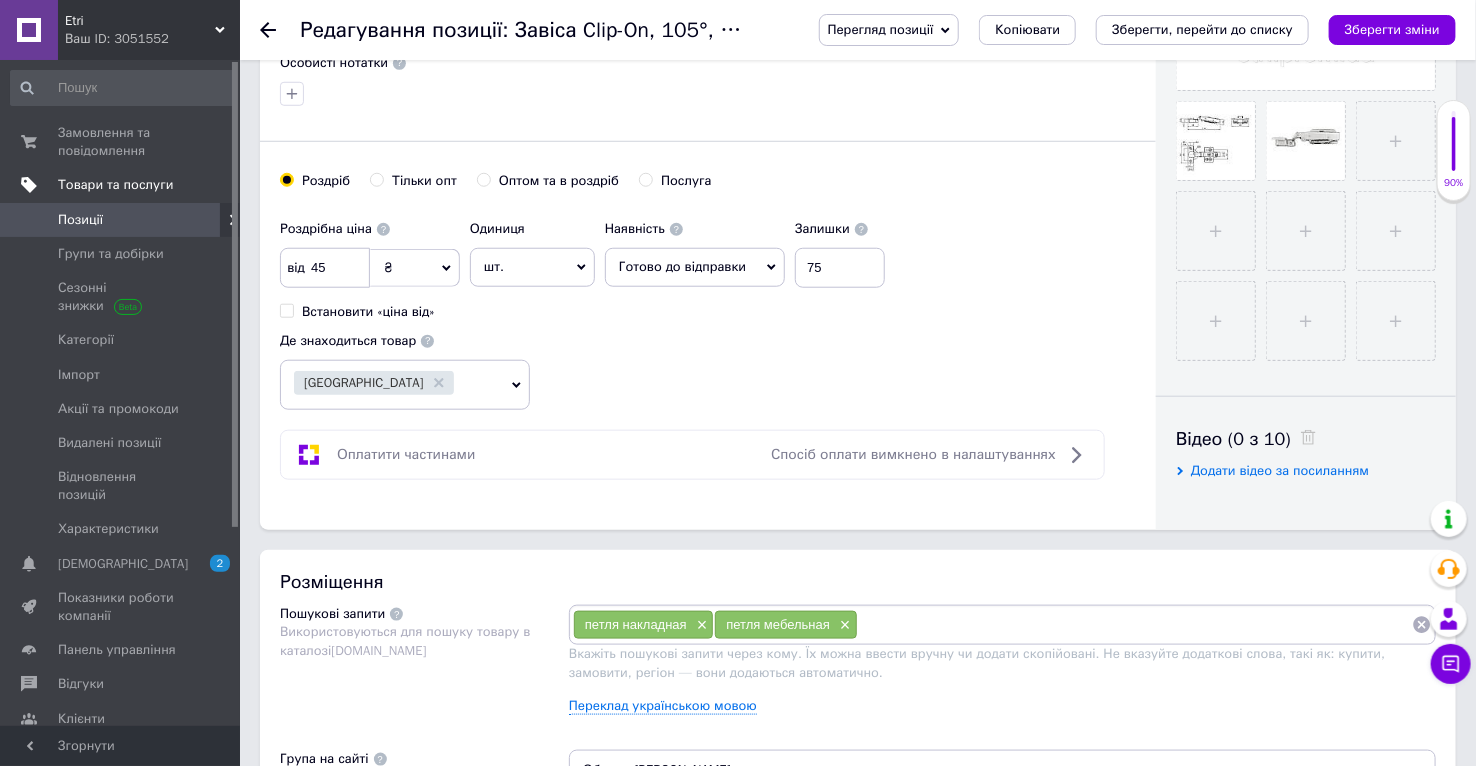 checkbox on "false" 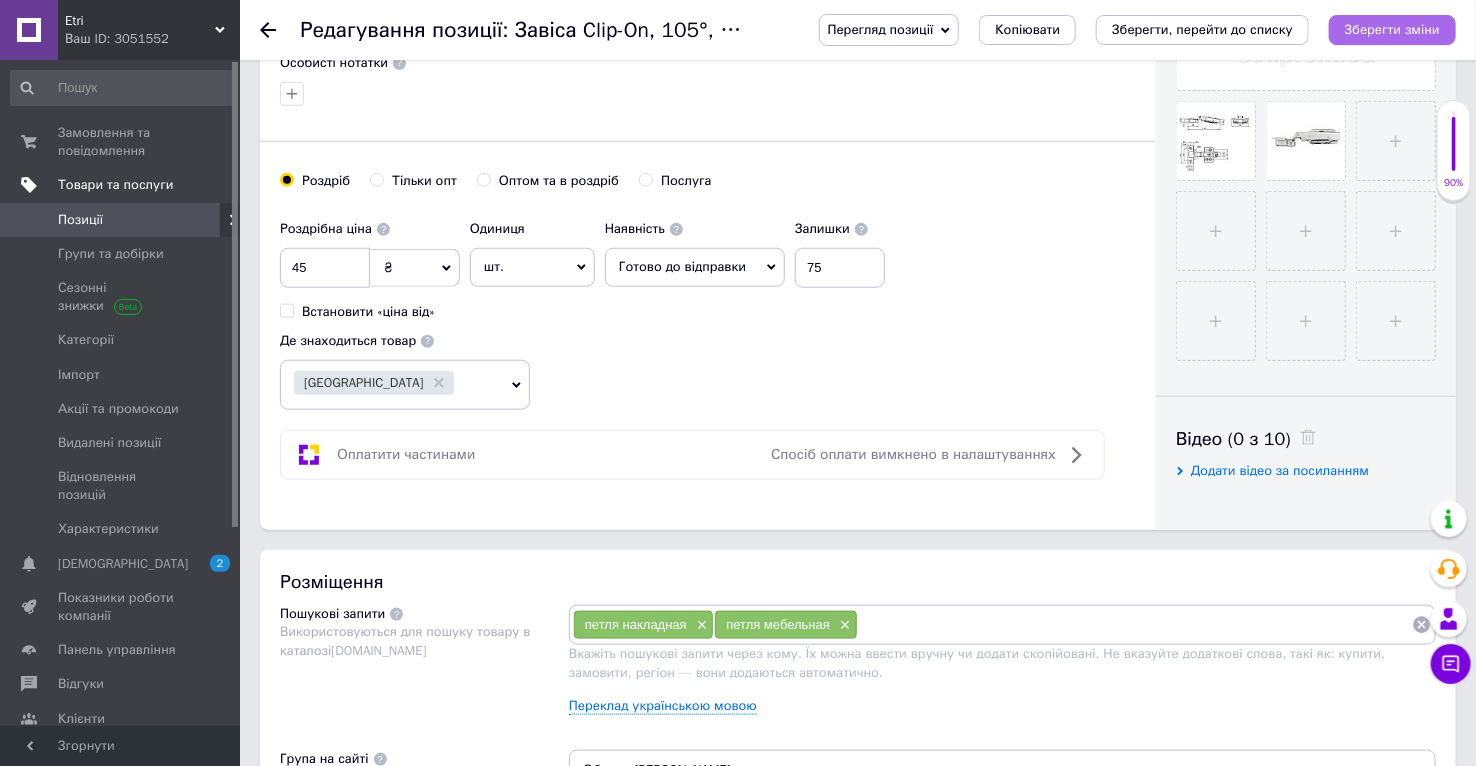 click on "Зберегти зміни" at bounding box center [1392, 29] 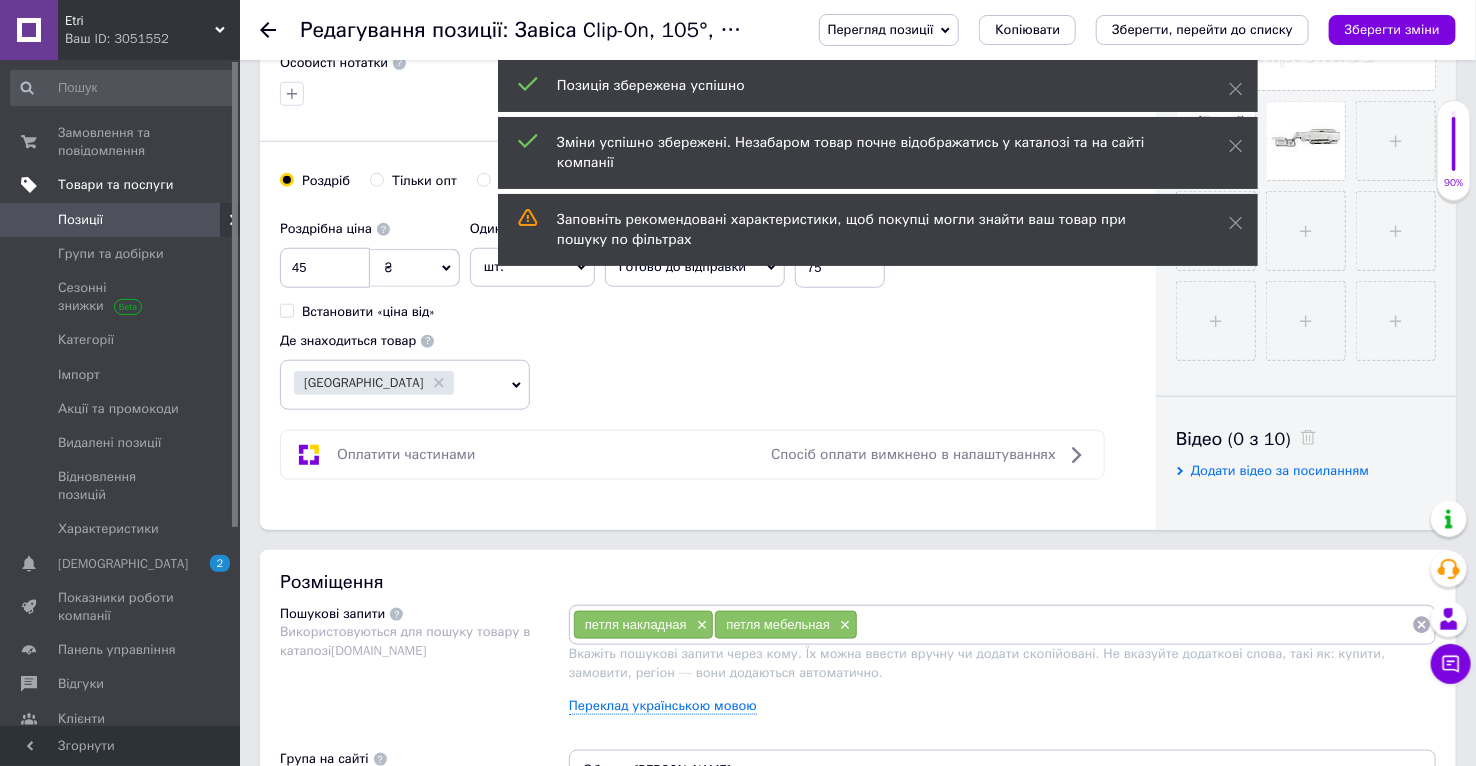 click on "Позиції" at bounding box center (121, 220) 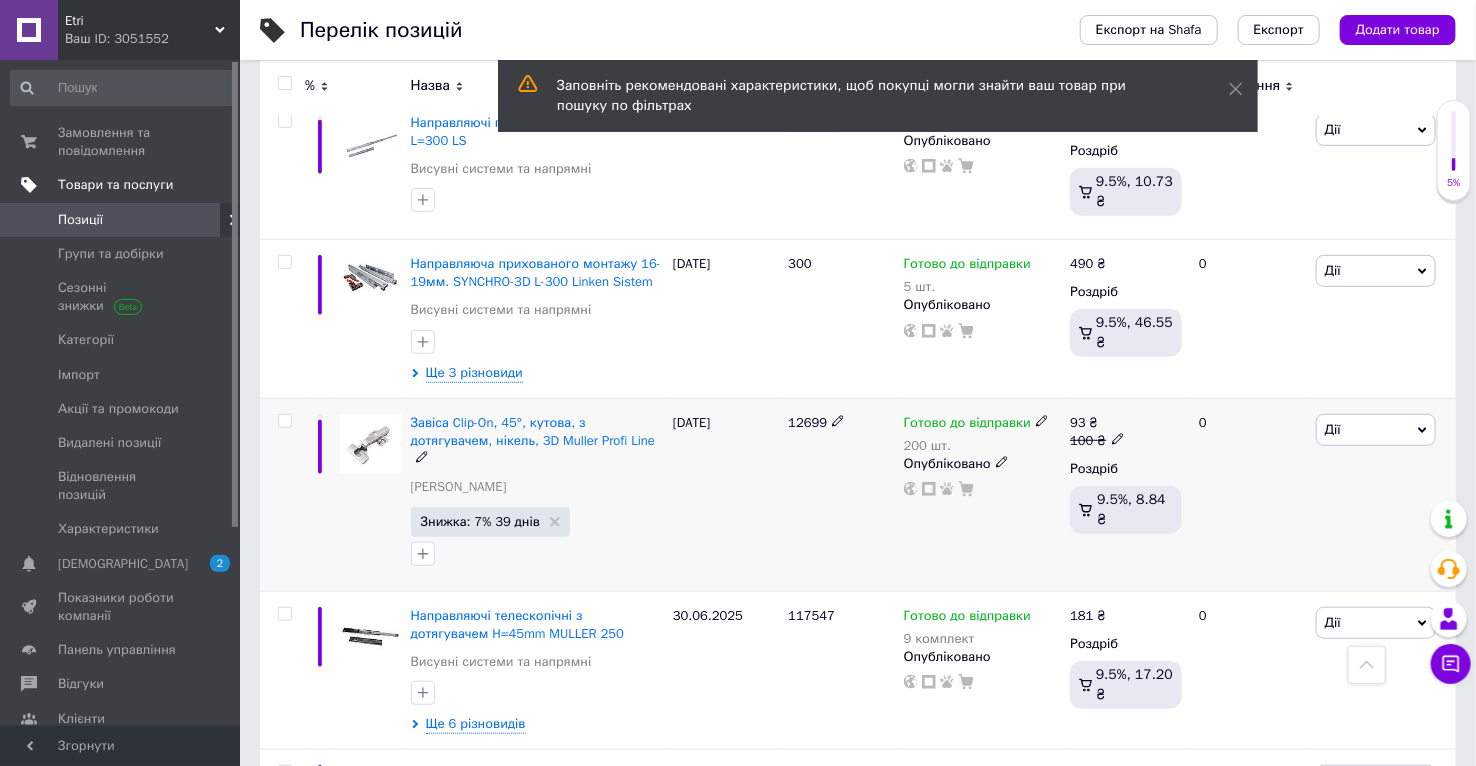 scroll, scrollTop: 0, scrollLeft: 0, axis: both 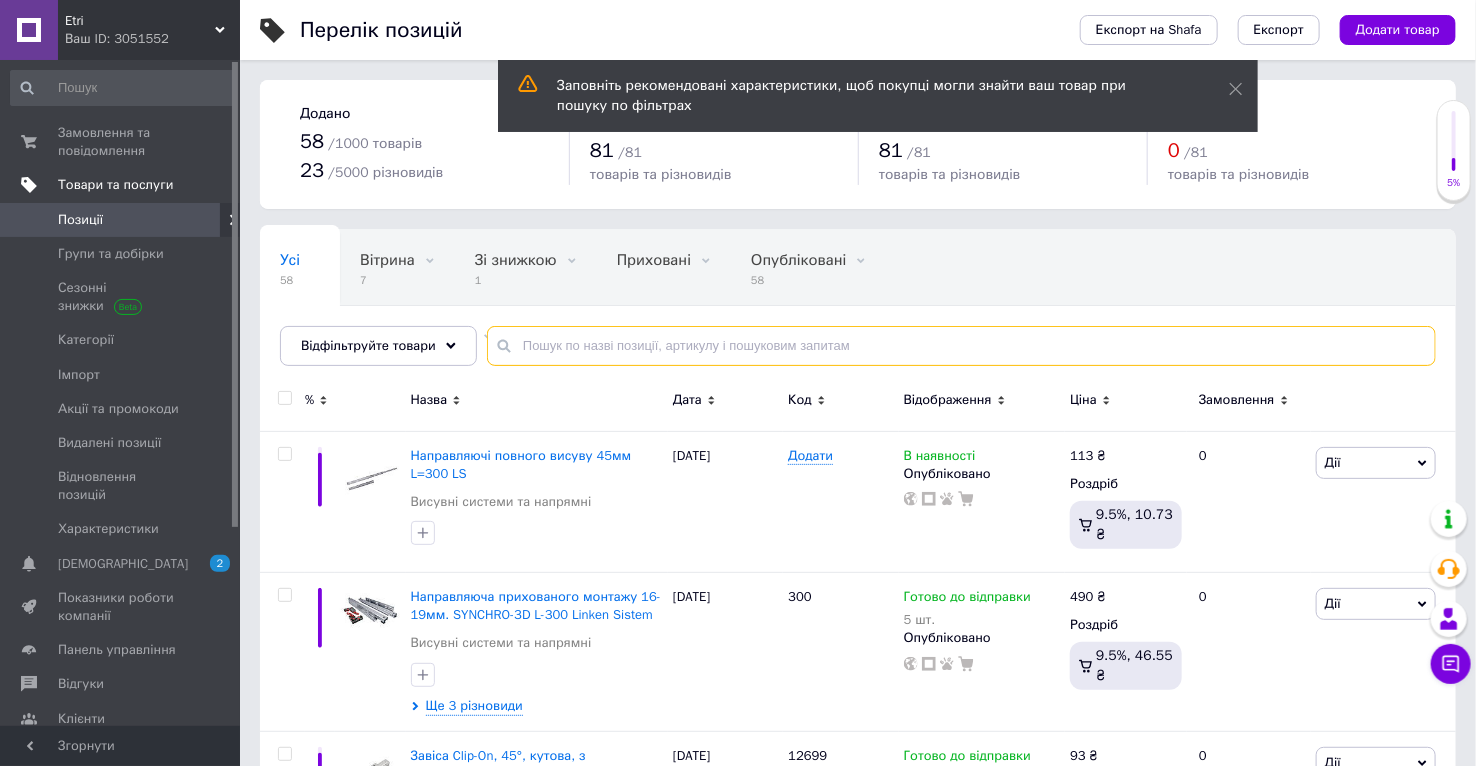 click at bounding box center [961, 346] 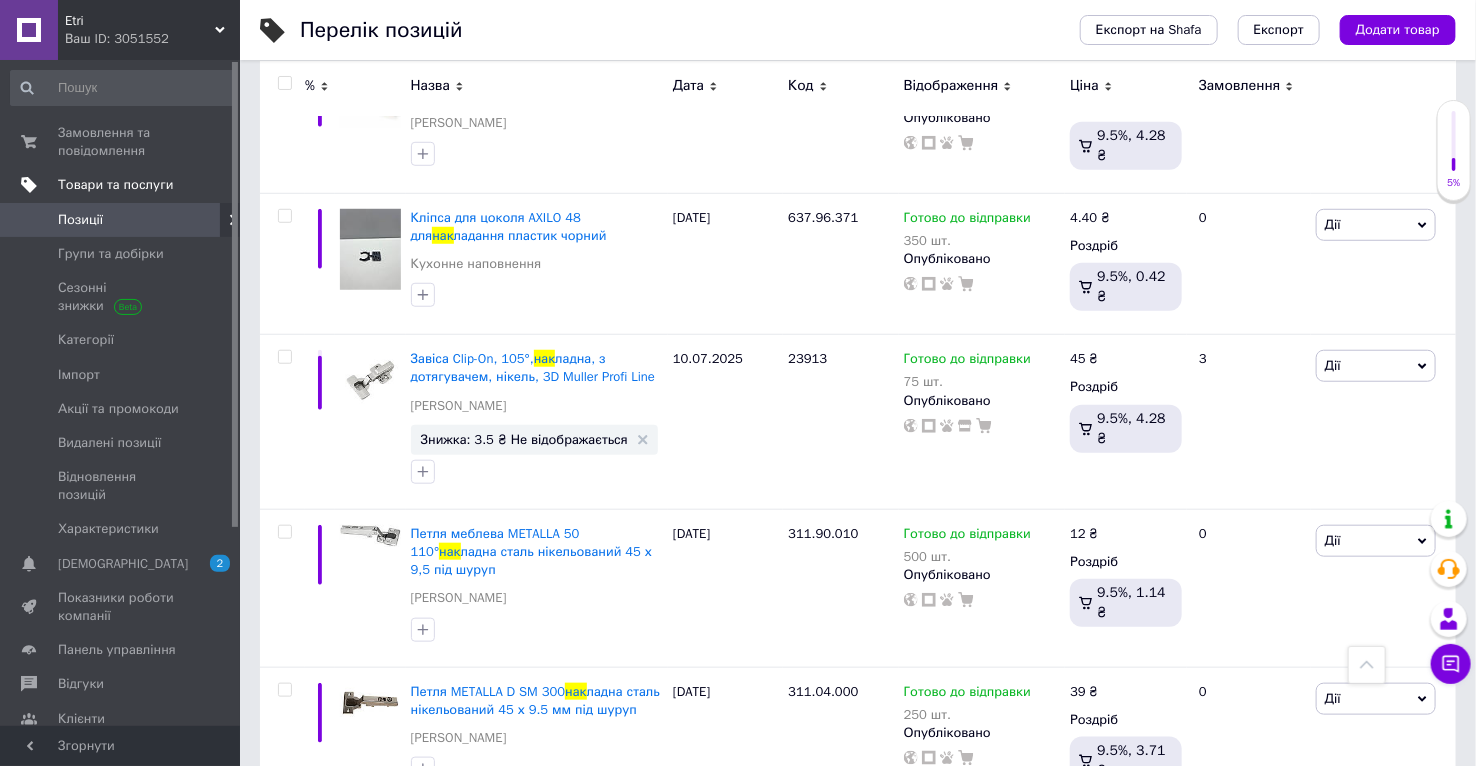 scroll, scrollTop: 426, scrollLeft: 0, axis: vertical 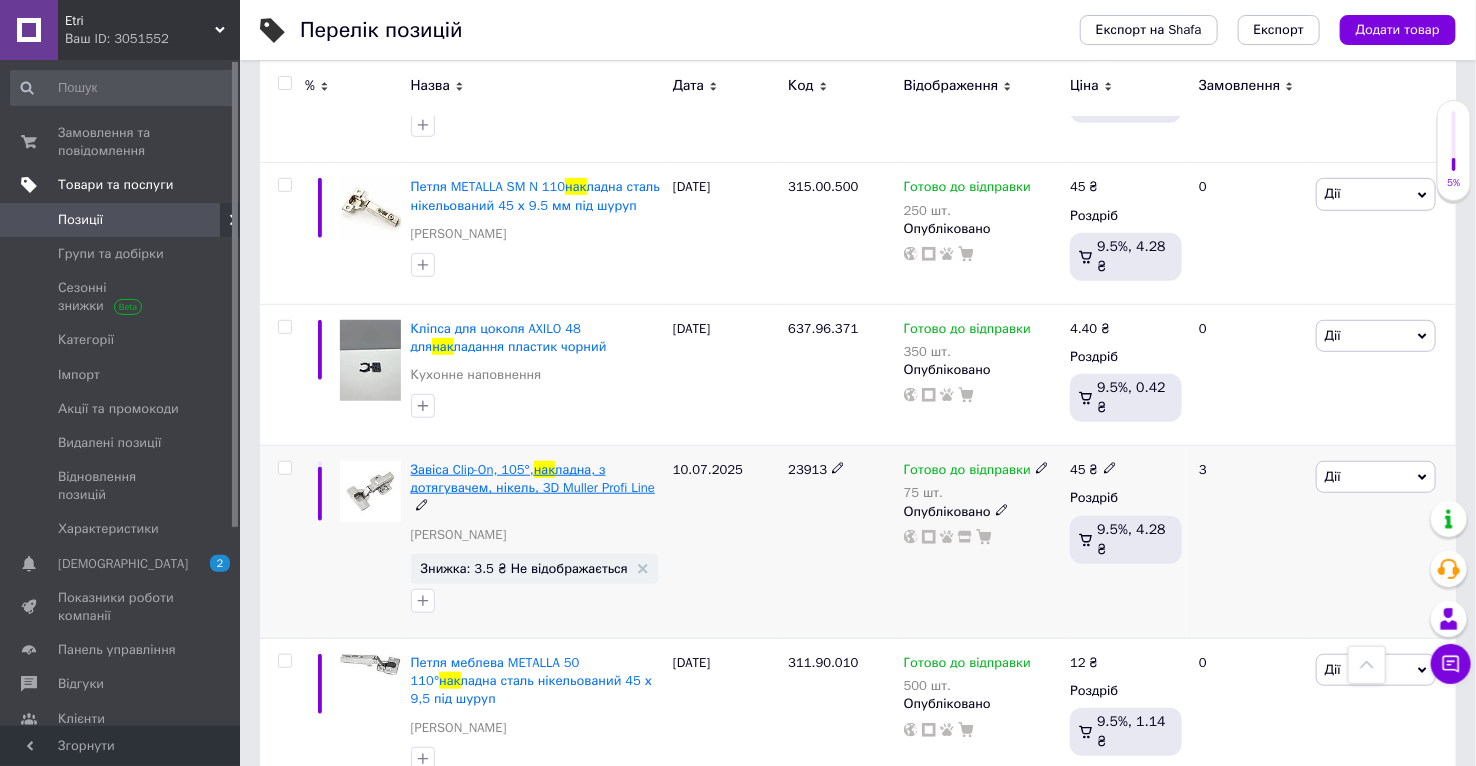 type on "нак" 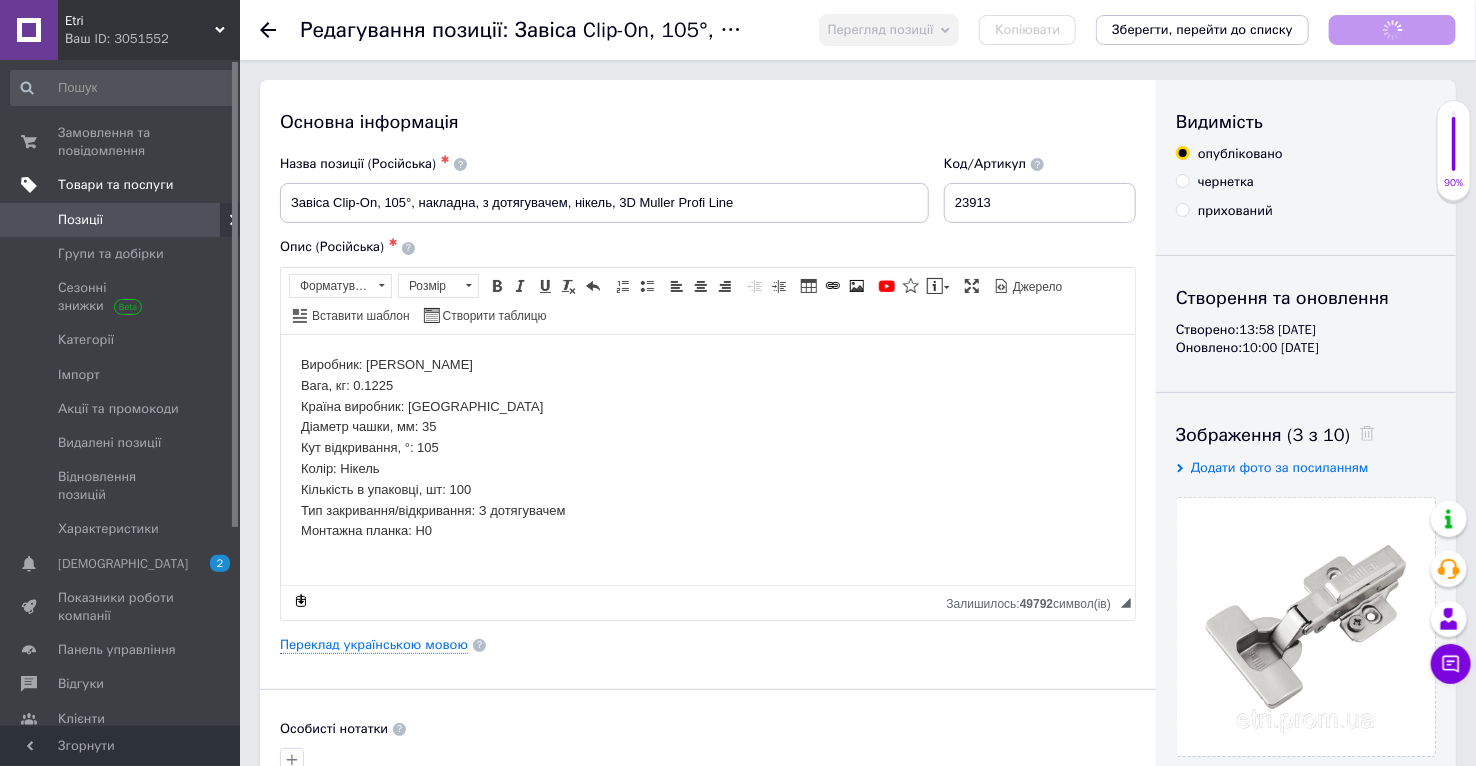 scroll, scrollTop: 0, scrollLeft: 0, axis: both 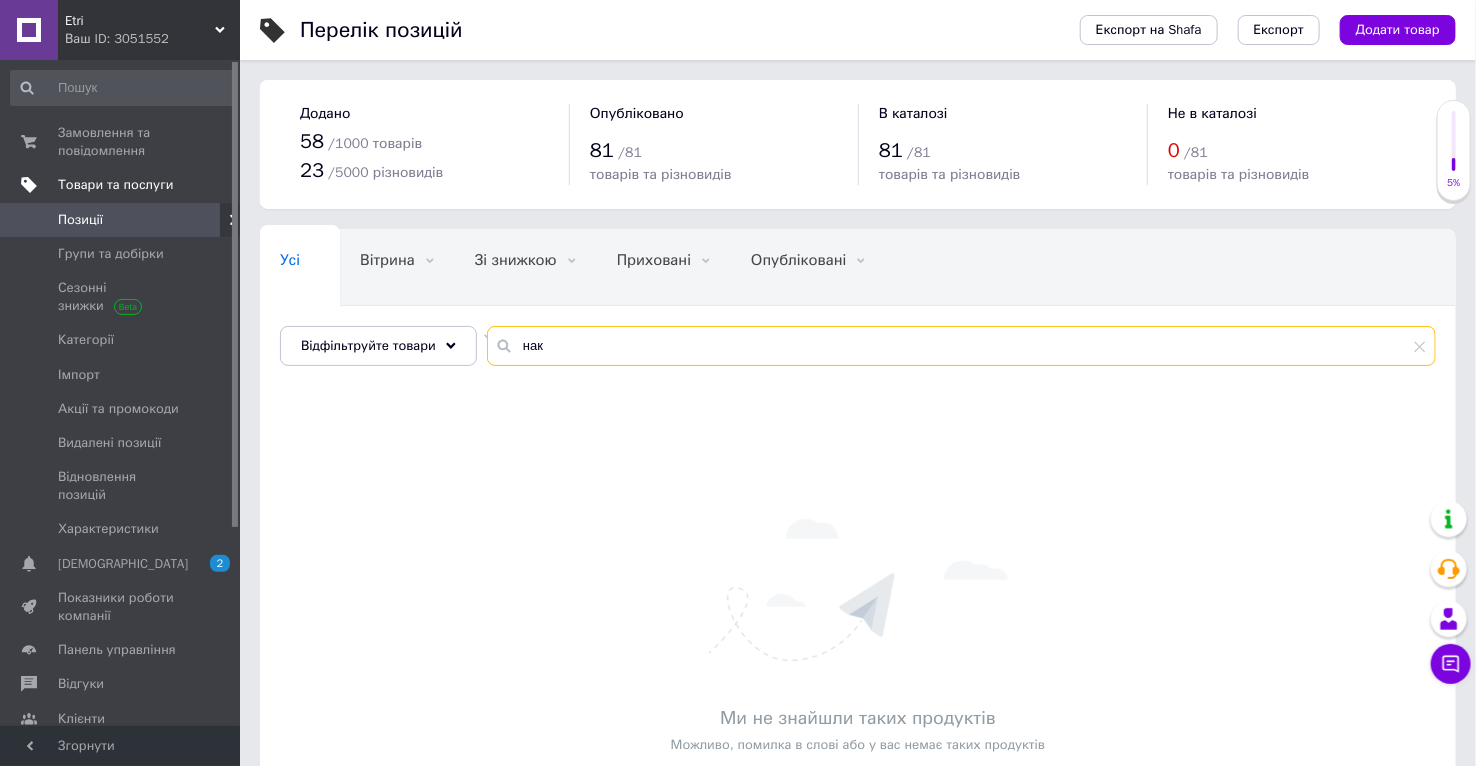 click on "нак" at bounding box center [961, 346] 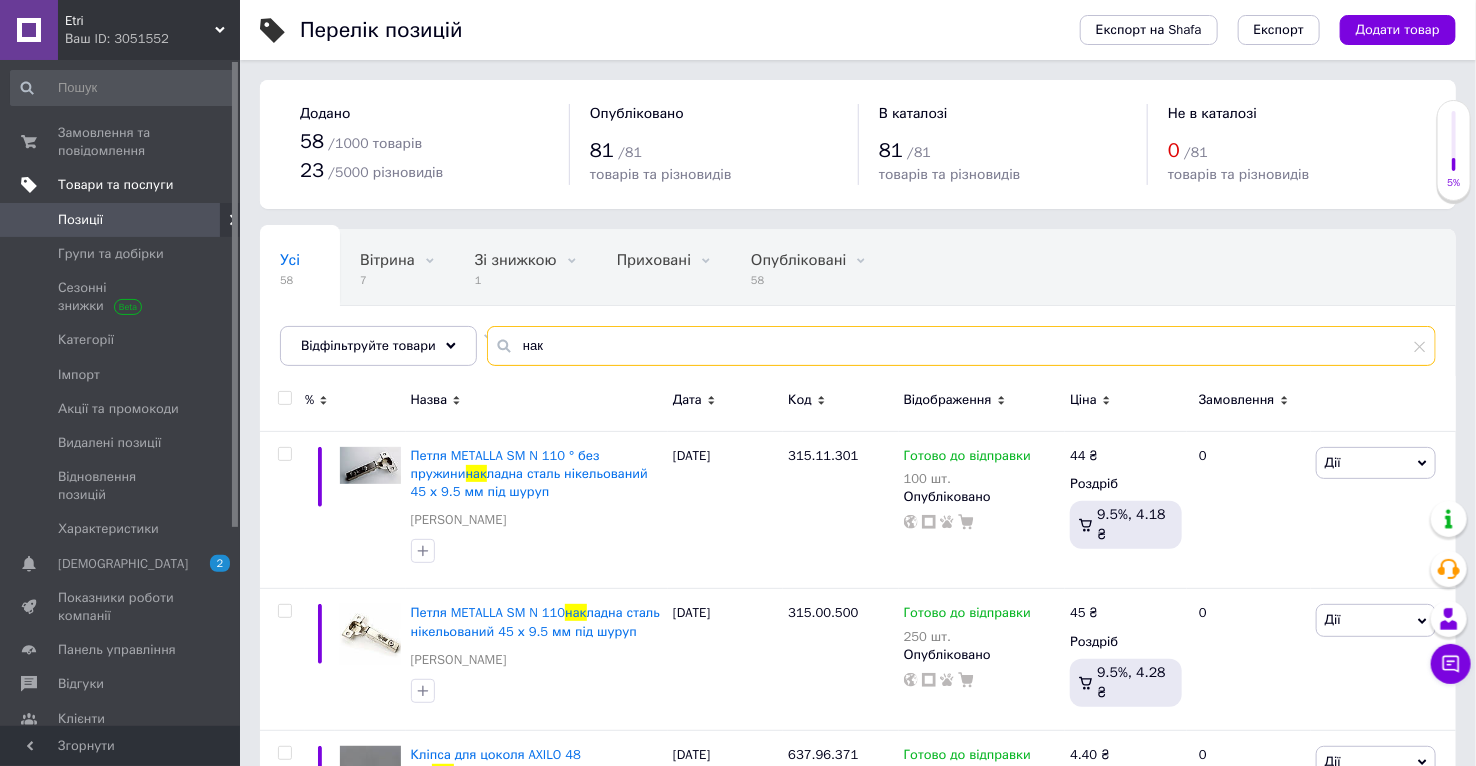 scroll, scrollTop: 666, scrollLeft: 0, axis: vertical 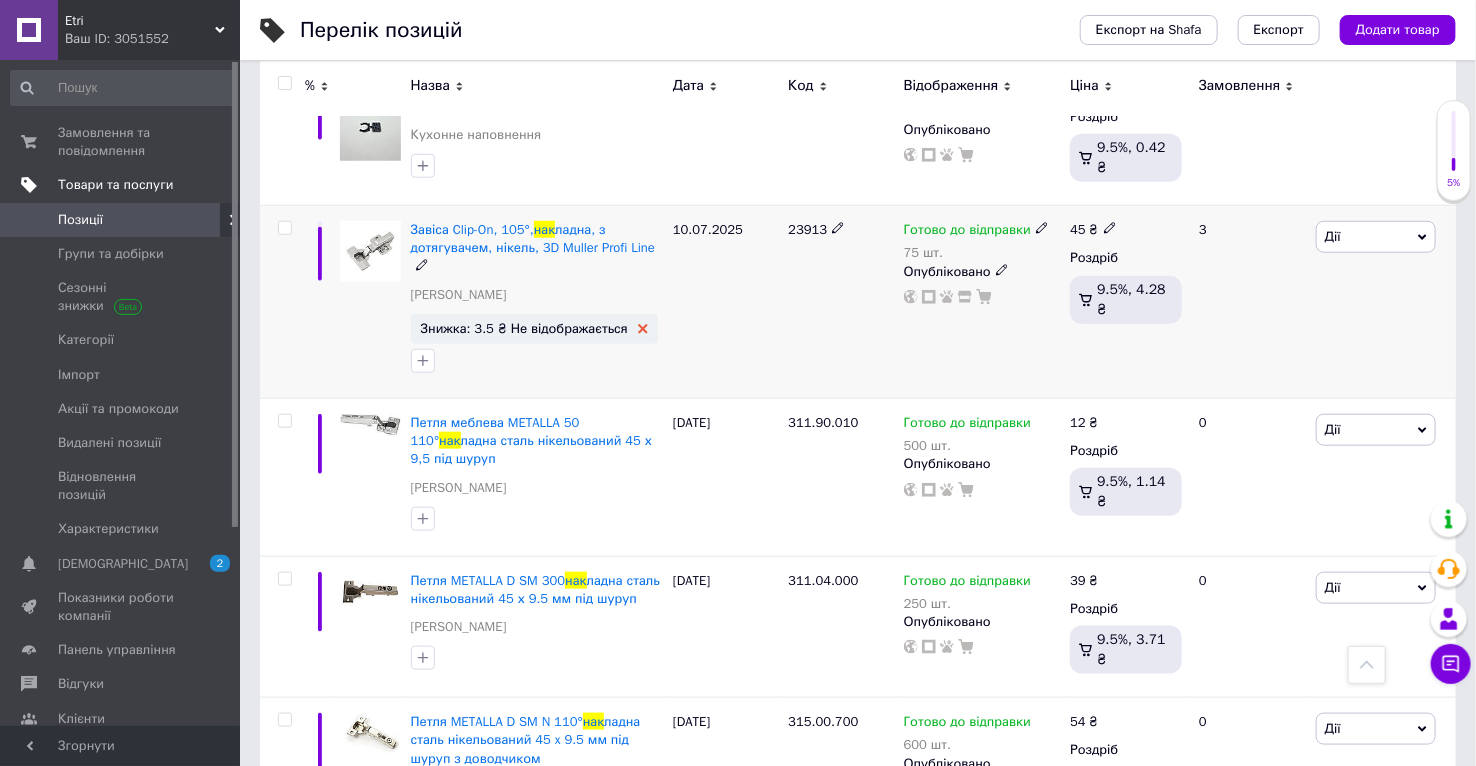 click 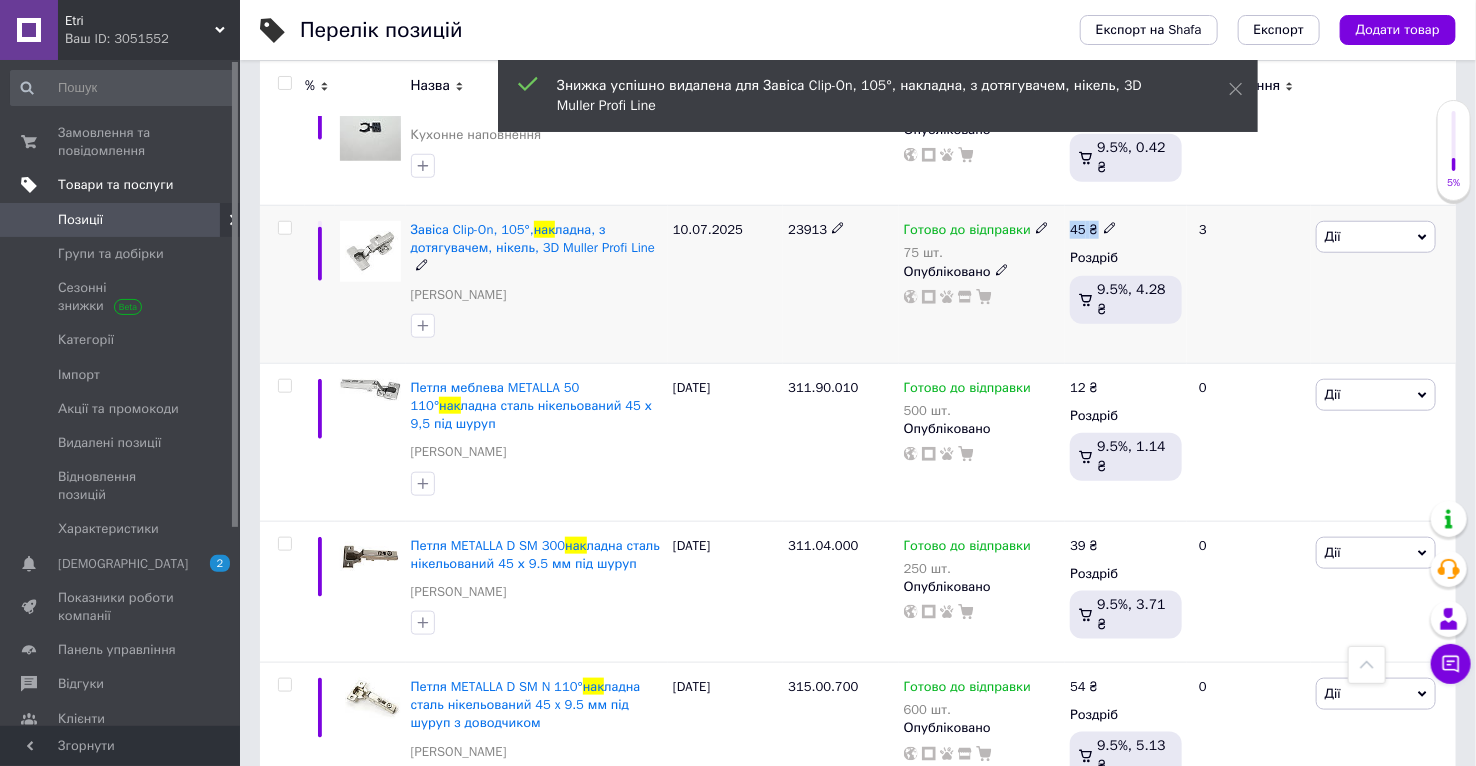 drag, startPoint x: 1096, startPoint y: 227, endPoint x: 1072, endPoint y: 230, distance: 24.186773 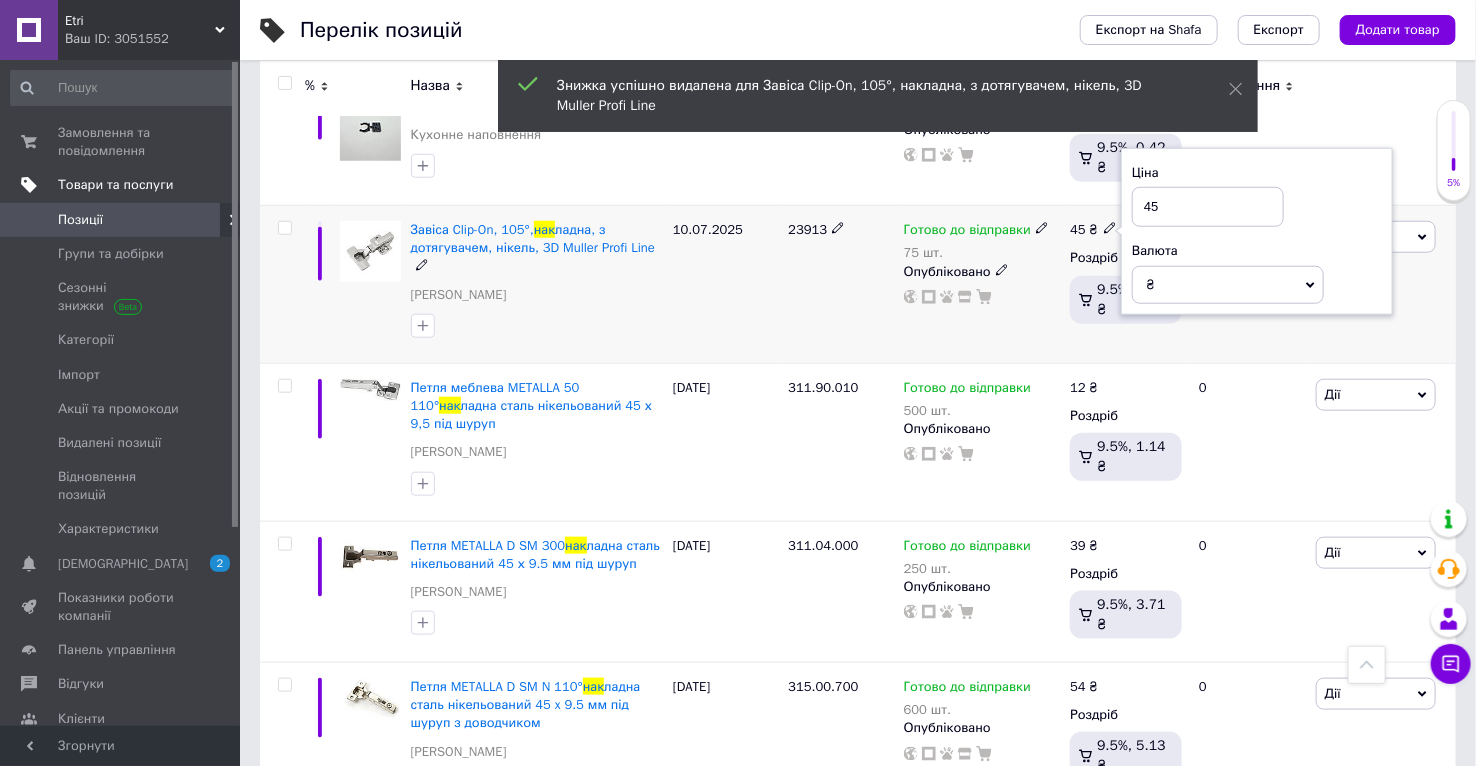 click on "45" at bounding box center (1078, 229) 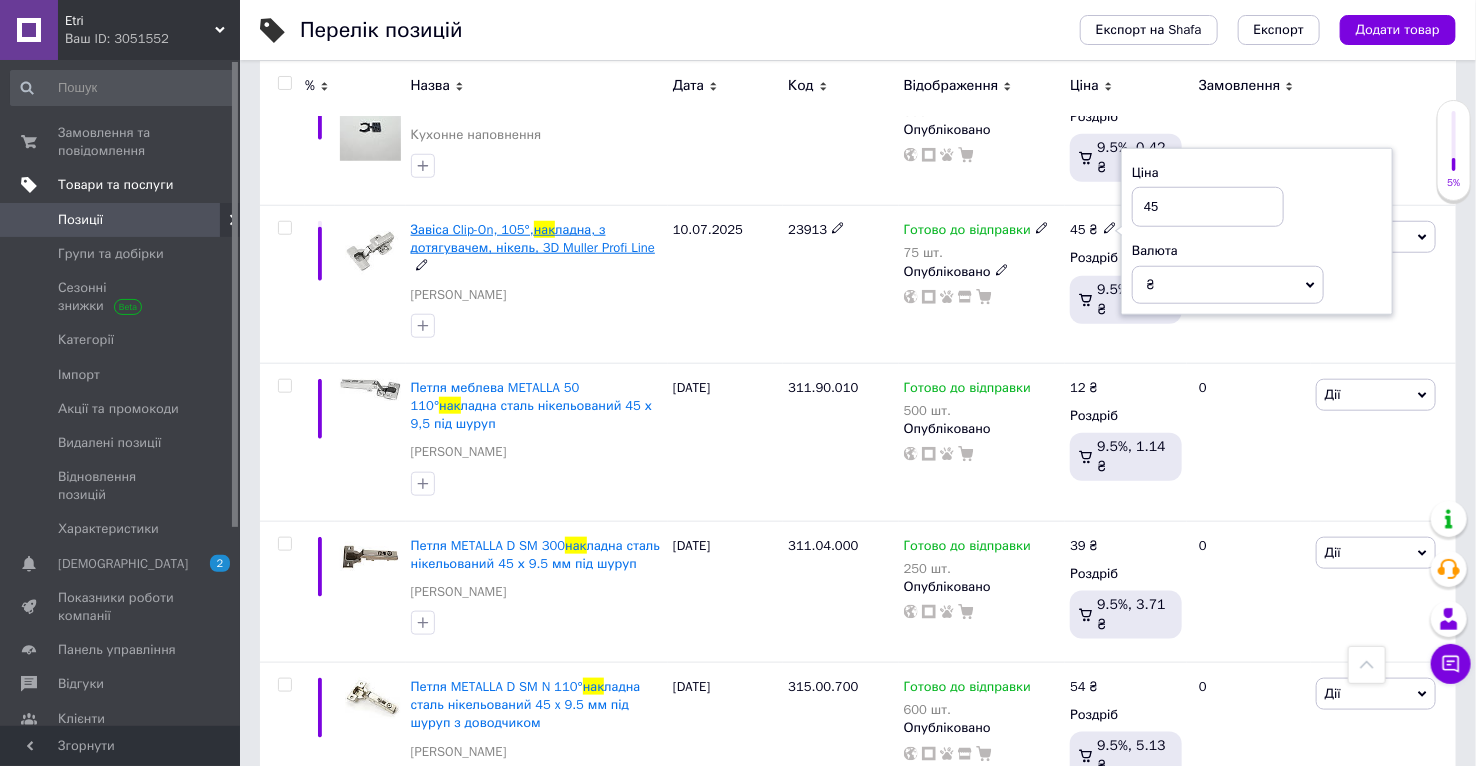 click on "Завіса Clip-On, 105°," at bounding box center [472, 229] 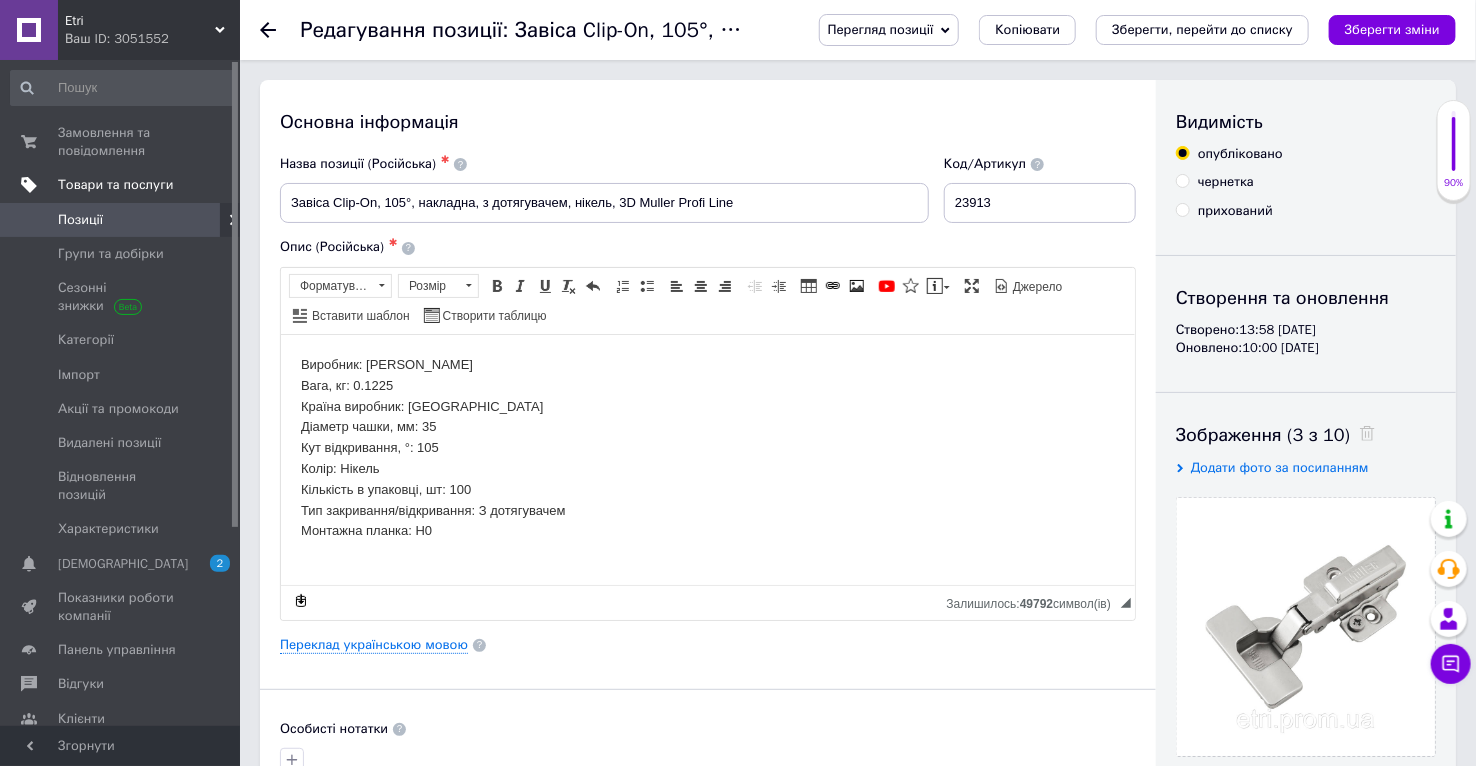 scroll, scrollTop: 555, scrollLeft: 0, axis: vertical 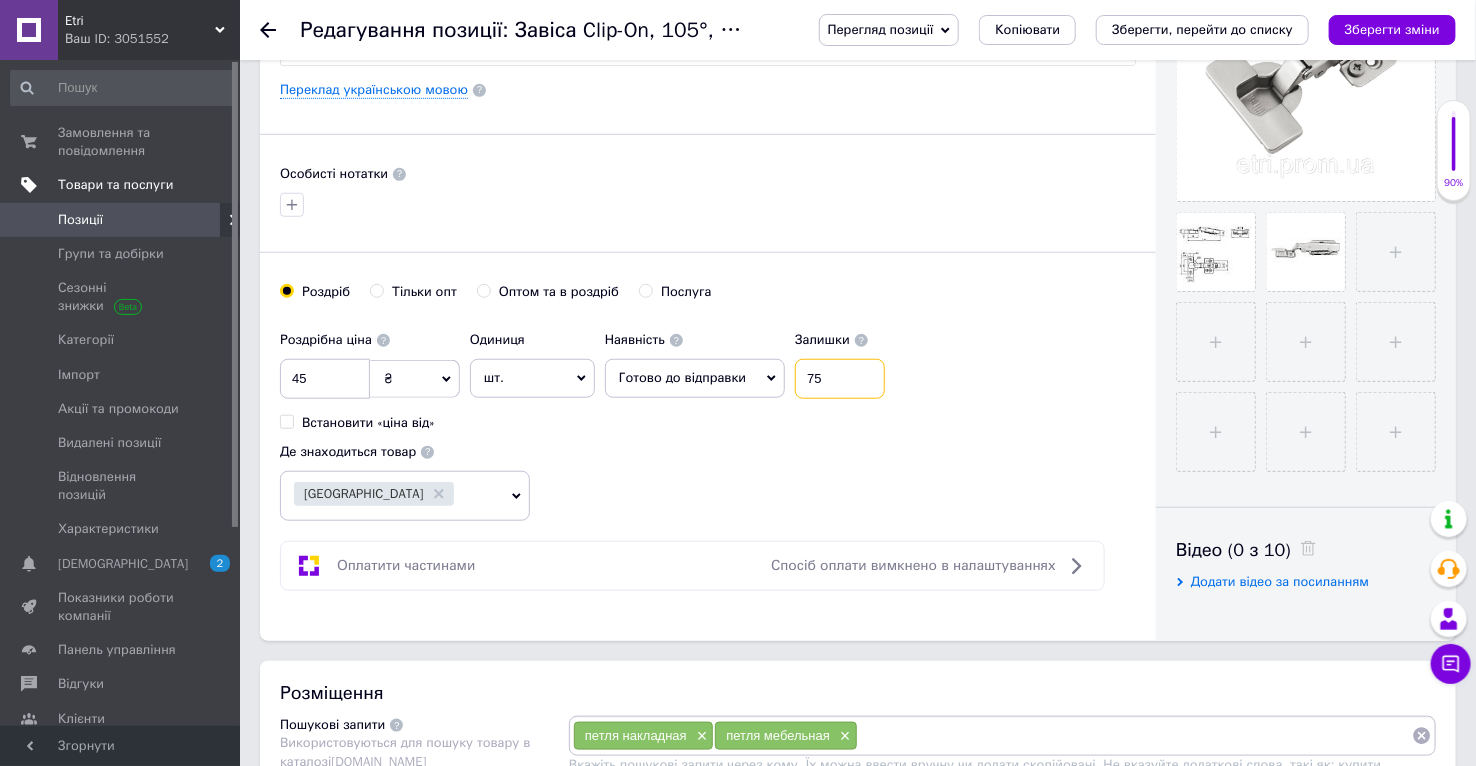 drag, startPoint x: 815, startPoint y: 383, endPoint x: 739, endPoint y: 381, distance: 76.02631 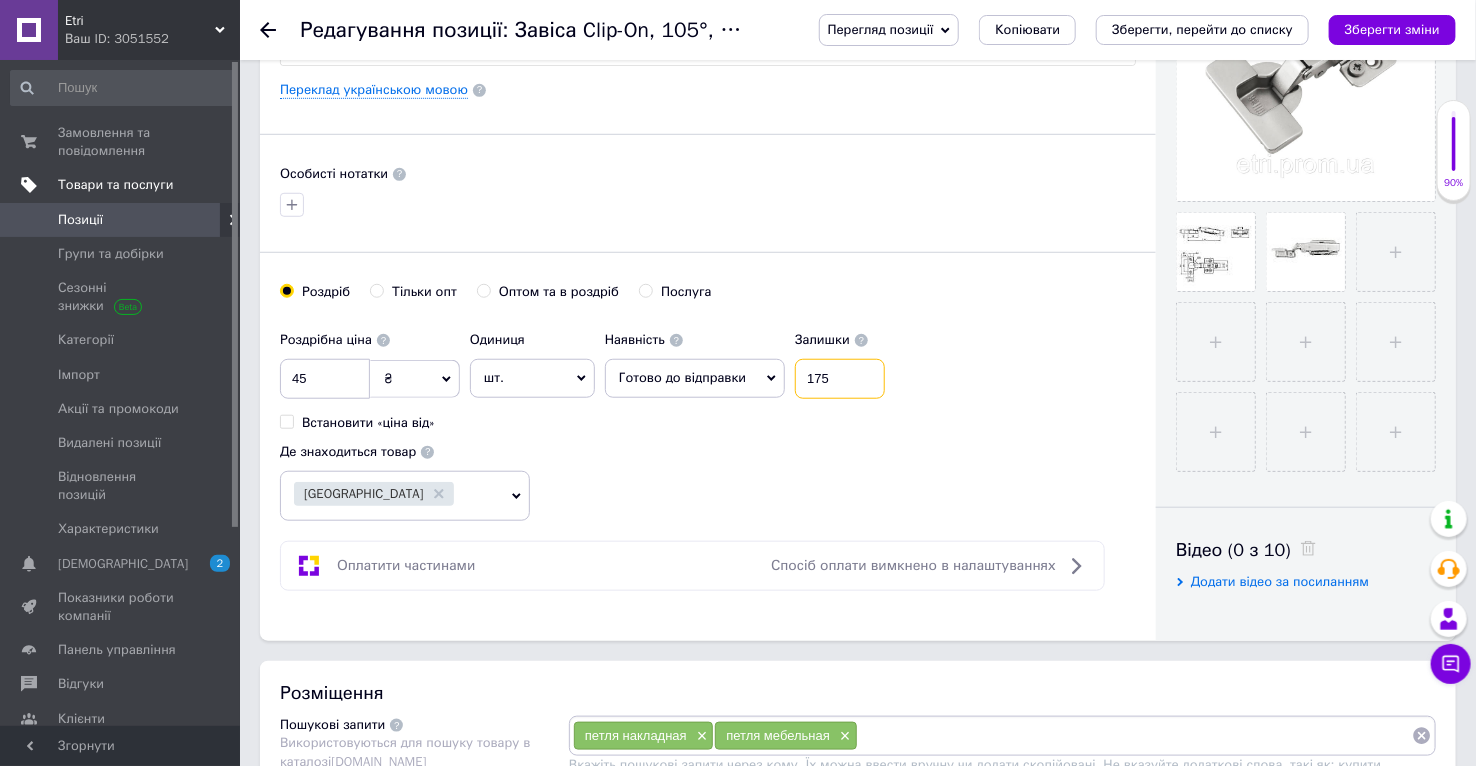 type on "175" 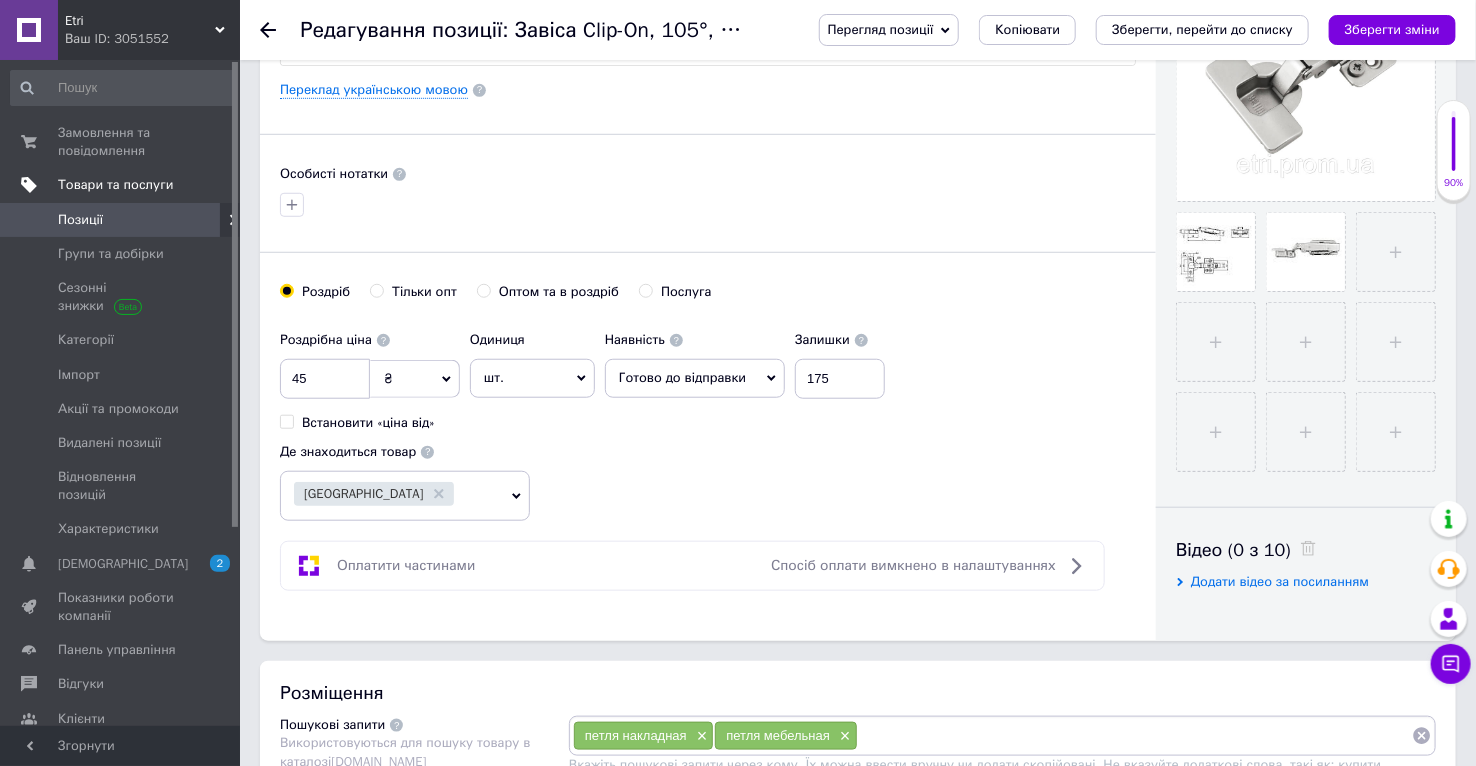 click on "Роздрібна ціна 45 ₴ $ EUR CHF GBP ¥ PLN ₸ MDL HUF KGS CNY TRY KRW lei Встановити «ціна від» Одиниця шт. Популярне комплект упаковка кв.м пара м кг пог.м послуга т а автоцистерна ампула б балон банка блістер бобіна бочка [PERSON_NAME] бухта в ват виїзд відро г г га година гр/кв.м гігакалорія д дав два місяці день доба доза є єврокуб з зміна к кВт каністра карат кв.дм кв.м кв.см кв.фут квартал кг кг/кв.м км колесо комплект коробка куб.дм куб.м л л лист м м мВт мл мм моток місяць мішок н набір номер о об'єкт од. п палетомісце пара партія пач пог.м послуга посівна одиниця птахомісце півроку пігулка 1" at bounding box center (587, 376) 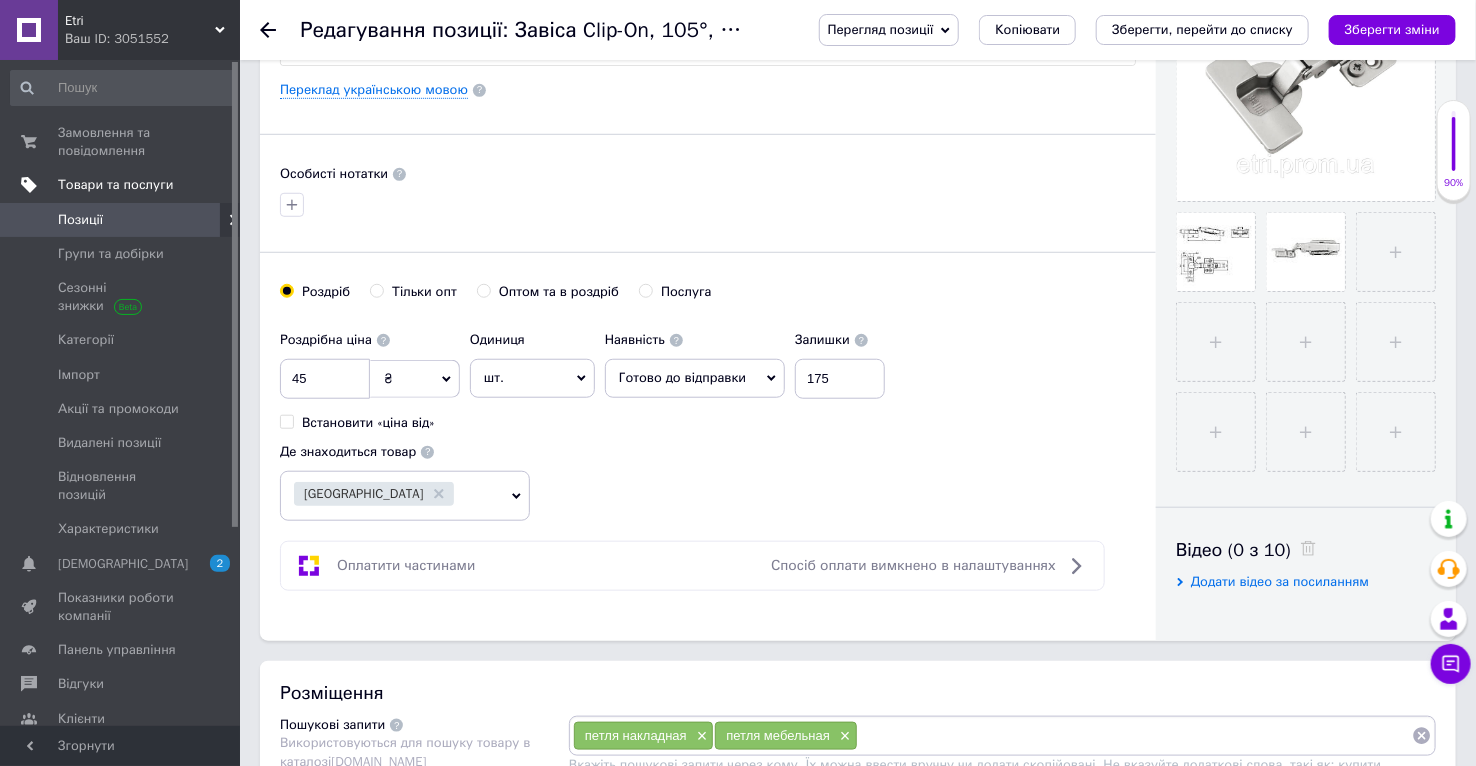 click on "Встановити «ціна від»" at bounding box center [368, 423] 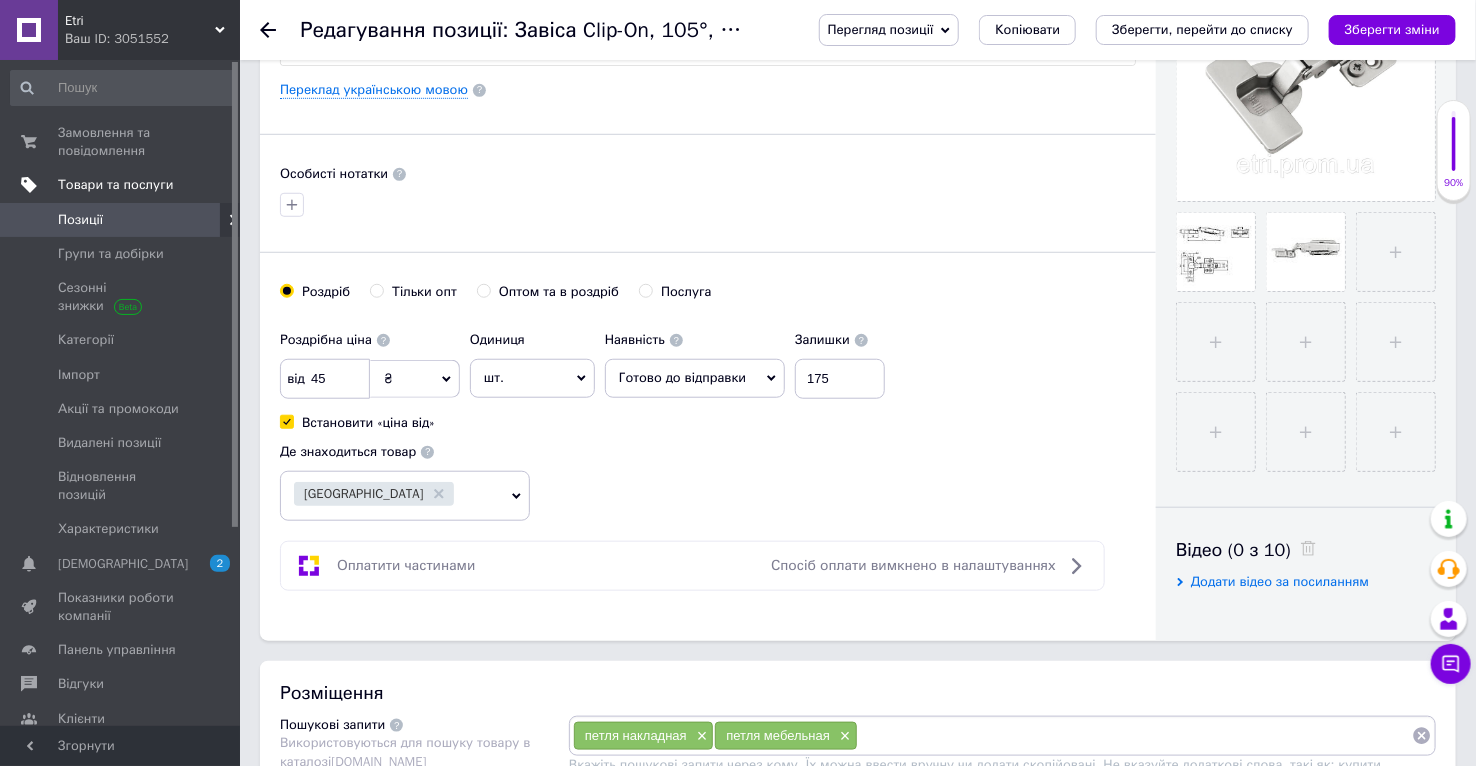 click on "₴" at bounding box center [415, 379] 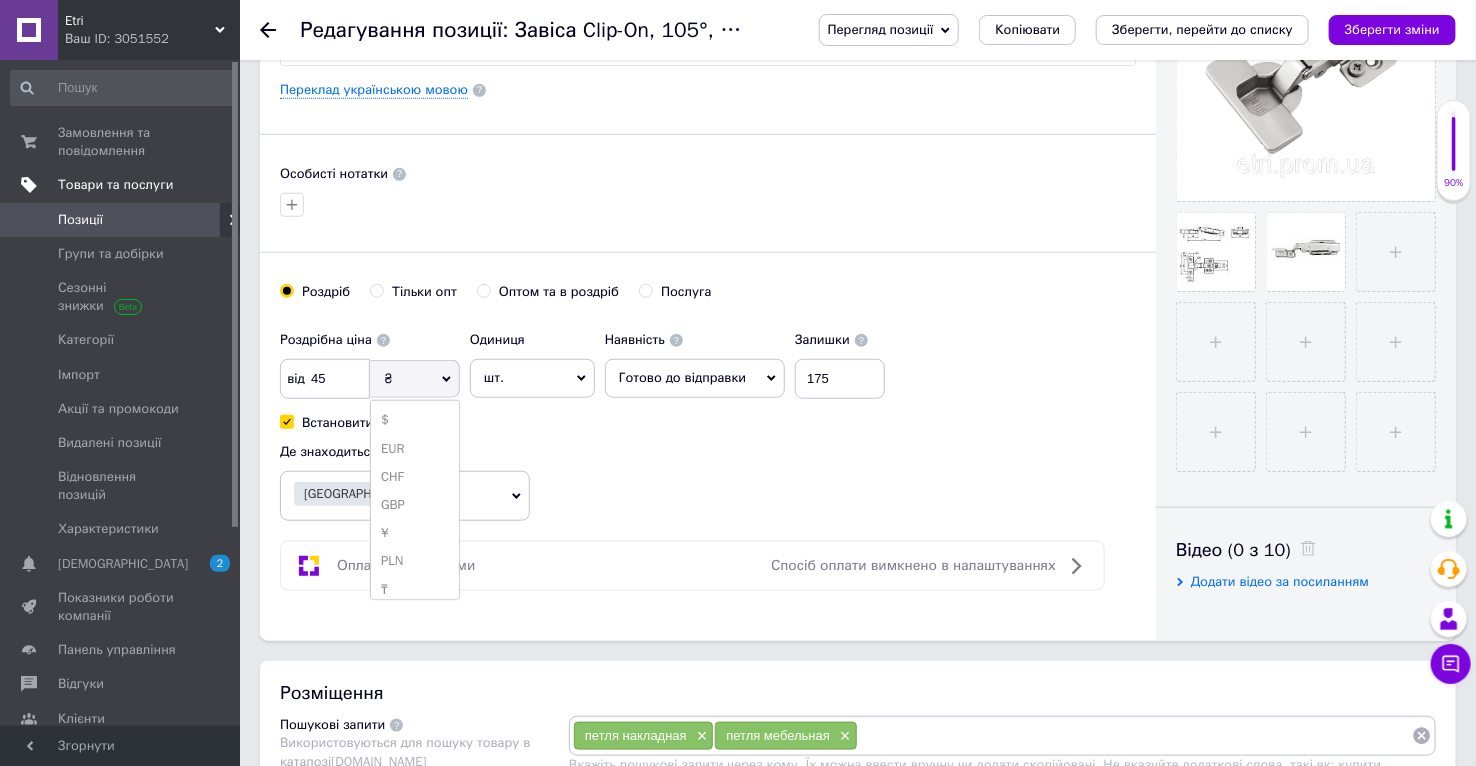 click on "₴" at bounding box center (415, 379) 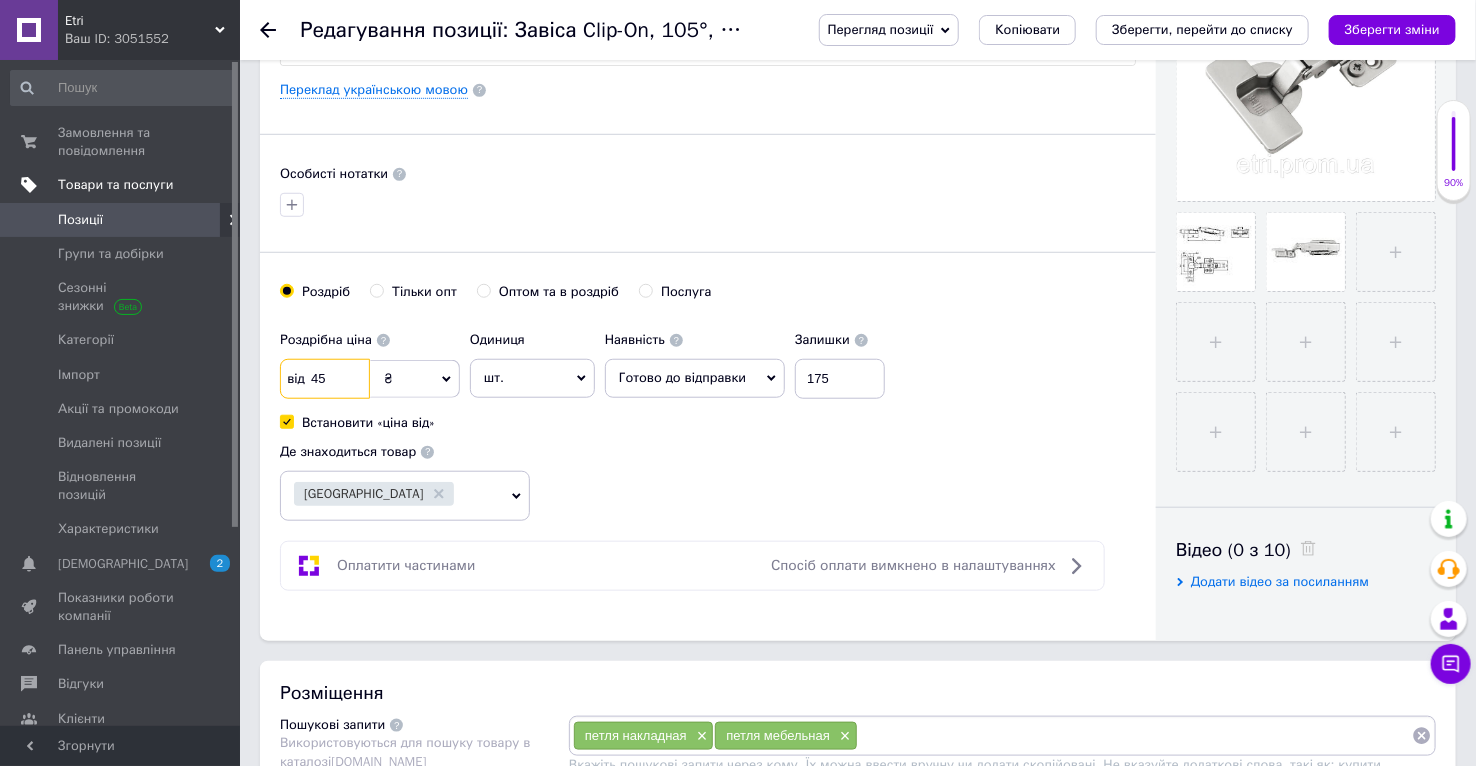 click on "45" at bounding box center (325, 379) 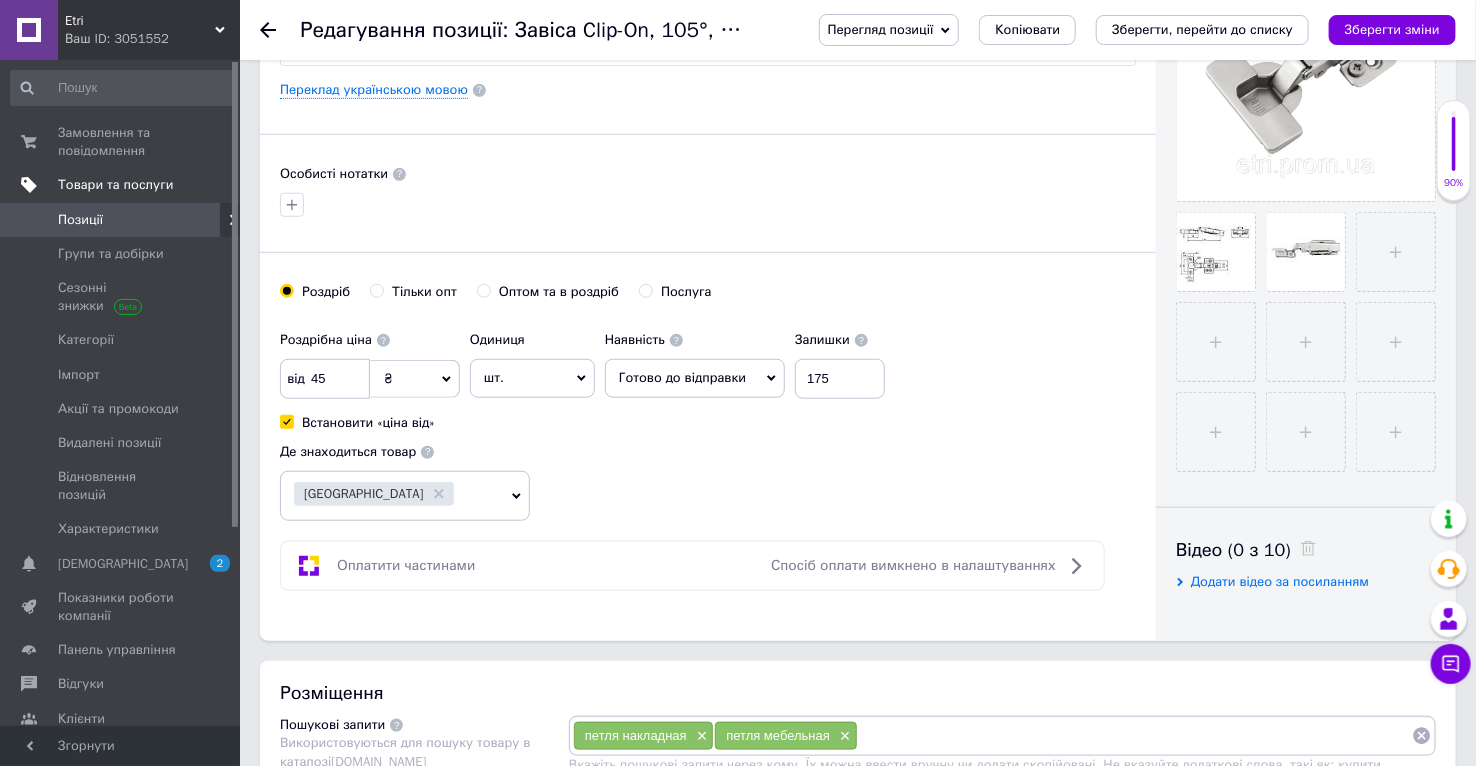 click on "Встановити «ціна від»" at bounding box center (368, 423) 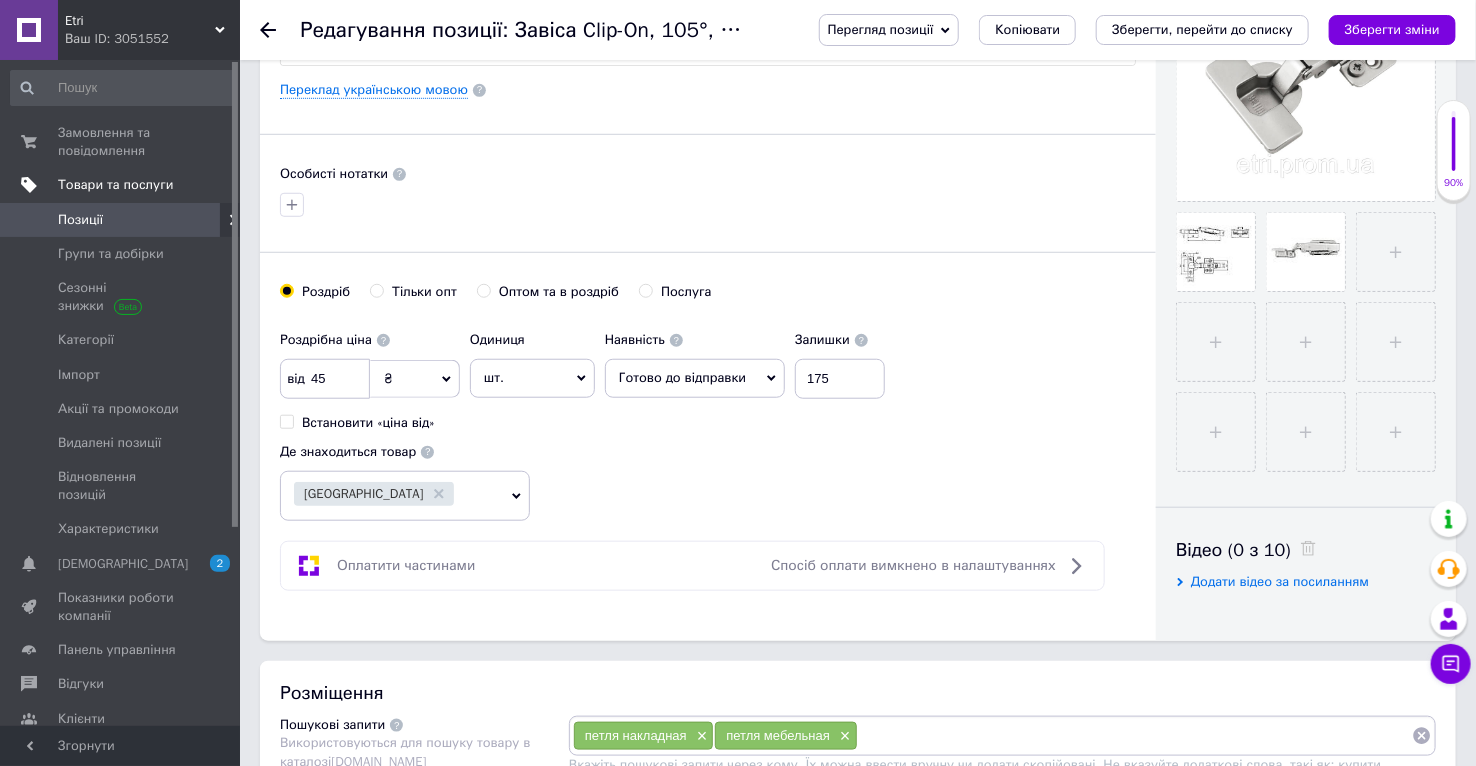 checkbox on "false" 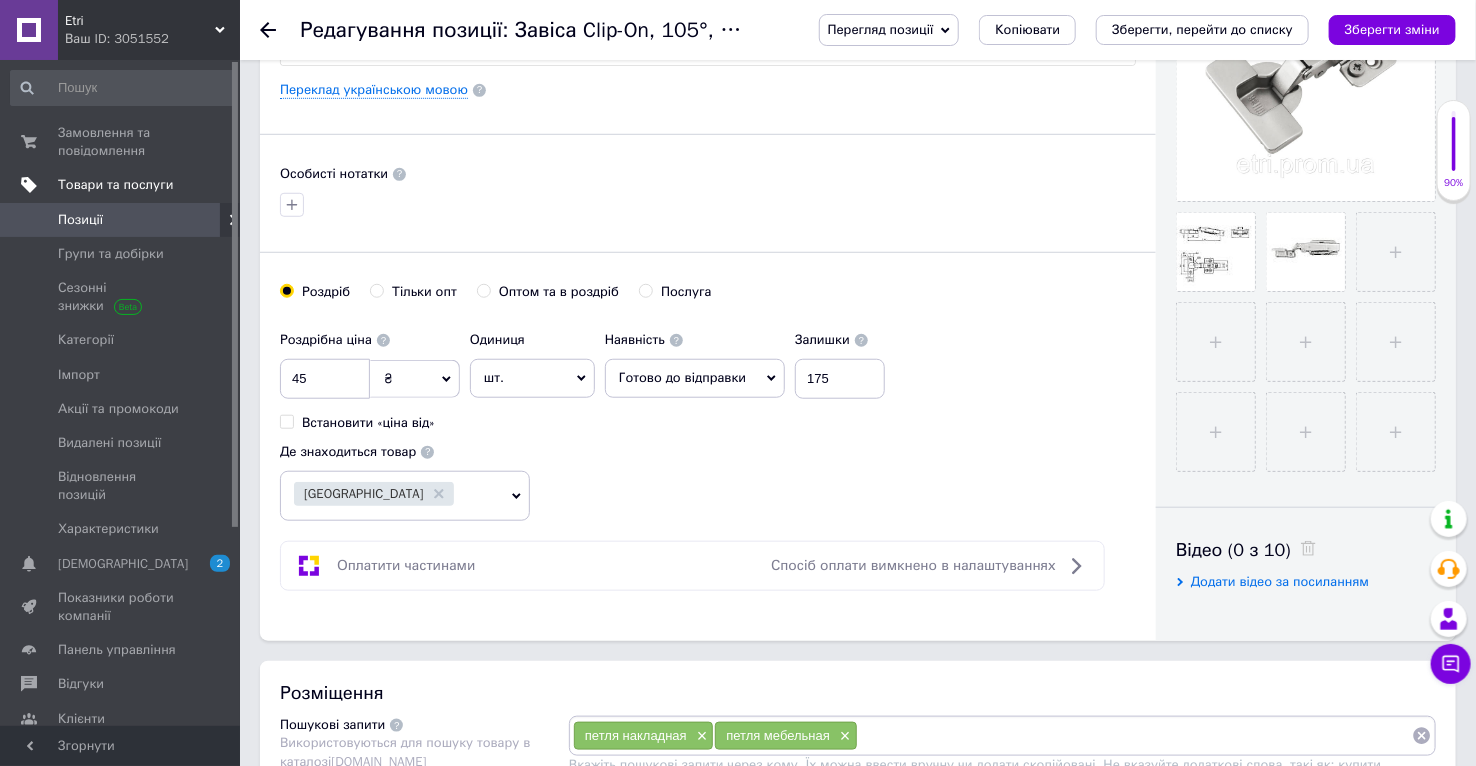 click on "Роздрібна ціна 45 ₴ $ EUR CHF GBP ¥ PLN ₸ MDL HUF KGS CNY TRY KRW lei Встановити «ціна від» Одиниця шт. Популярне комплект упаковка кв.м пара м кг пог.м послуга т а автоцистерна ампула б балон банка блістер бобіна бочка [PERSON_NAME] бухта в ват виїзд відро г г га година гр/кв.м гігакалорія д дав два місяці день доба доза є єврокуб з зміна к кВт каністра карат кв.дм кв.м кв.см кв.фут квартал кг кг/кв.м км колесо комплект коробка куб.дм куб.м л л лист м м мВт мл мм моток місяць мішок н набір номер о об'єкт од. п палетомісце пара партія пач пог.м послуга посівна одиниця птахомісце півроку пігулка 1" at bounding box center (708, 421) 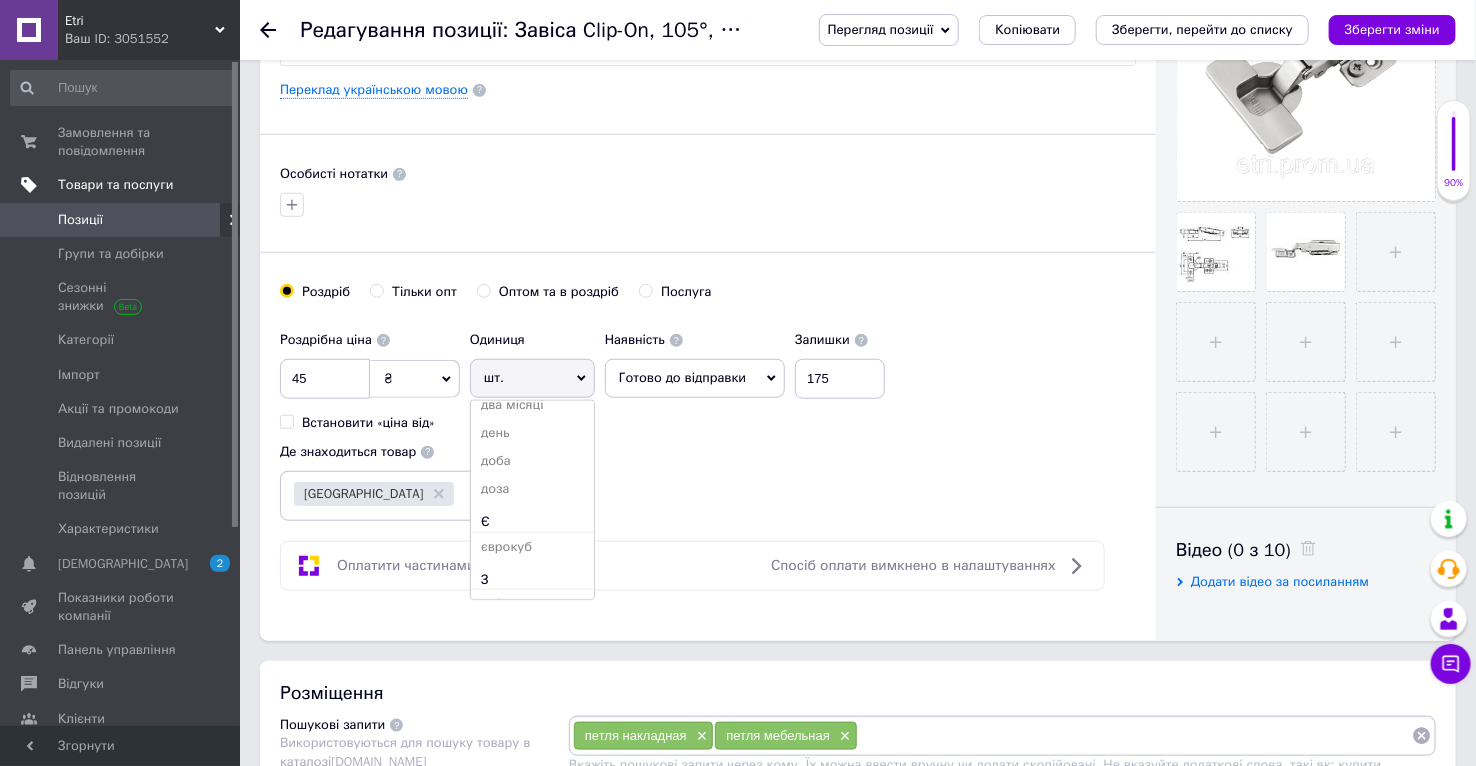 scroll, scrollTop: 1666, scrollLeft: 0, axis: vertical 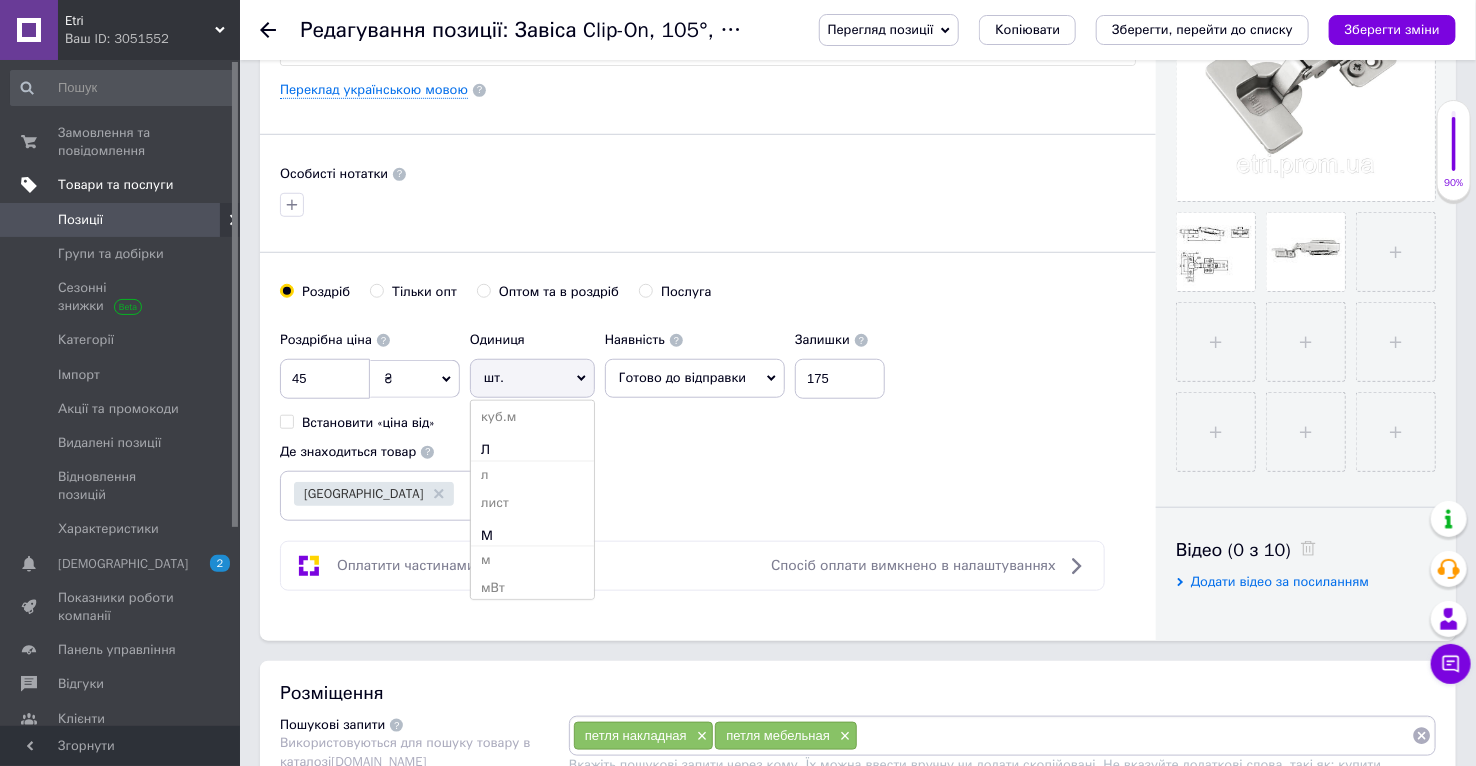 click on "Роздрібна ціна 45 ₴ $ EUR CHF GBP ¥ PLN ₸ MDL HUF KGS CNY TRY KRW lei Встановити «ціна від» Одиниця шт. Популярне комплект упаковка кв.м пара м кг пог.м послуга т а автоцистерна ампула б балон банка блістер бобіна бочка [PERSON_NAME] бухта в ват виїзд відро г г га година гр/кв.м гігакалорія д дав два місяці день доба доза є єврокуб з зміна к кВт каністра карат кв.дм кв.м кв.см кв.фут квартал кг кг/кв.м км колесо комплект коробка куб.дм куб.м л л лист м м мВт мл мм моток місяць мішок н набір номер о об'єкт од. п палетомісце пара партія пач пог.м послуга посівна одиниця птахомісце півроку пігулка 1" at bounding box center [708, 421] 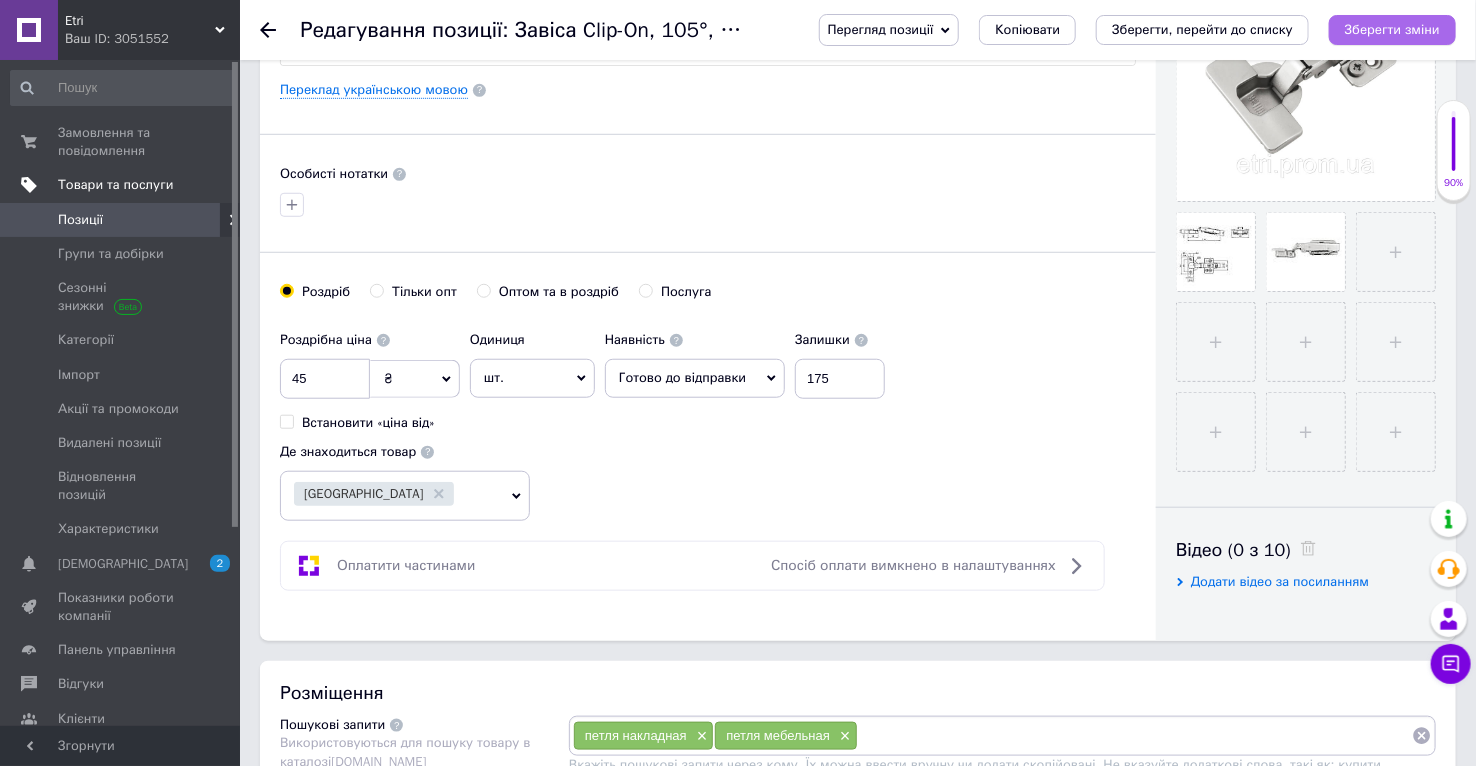 click on "Зберегти зміни" at bounding box center [1392, 30] 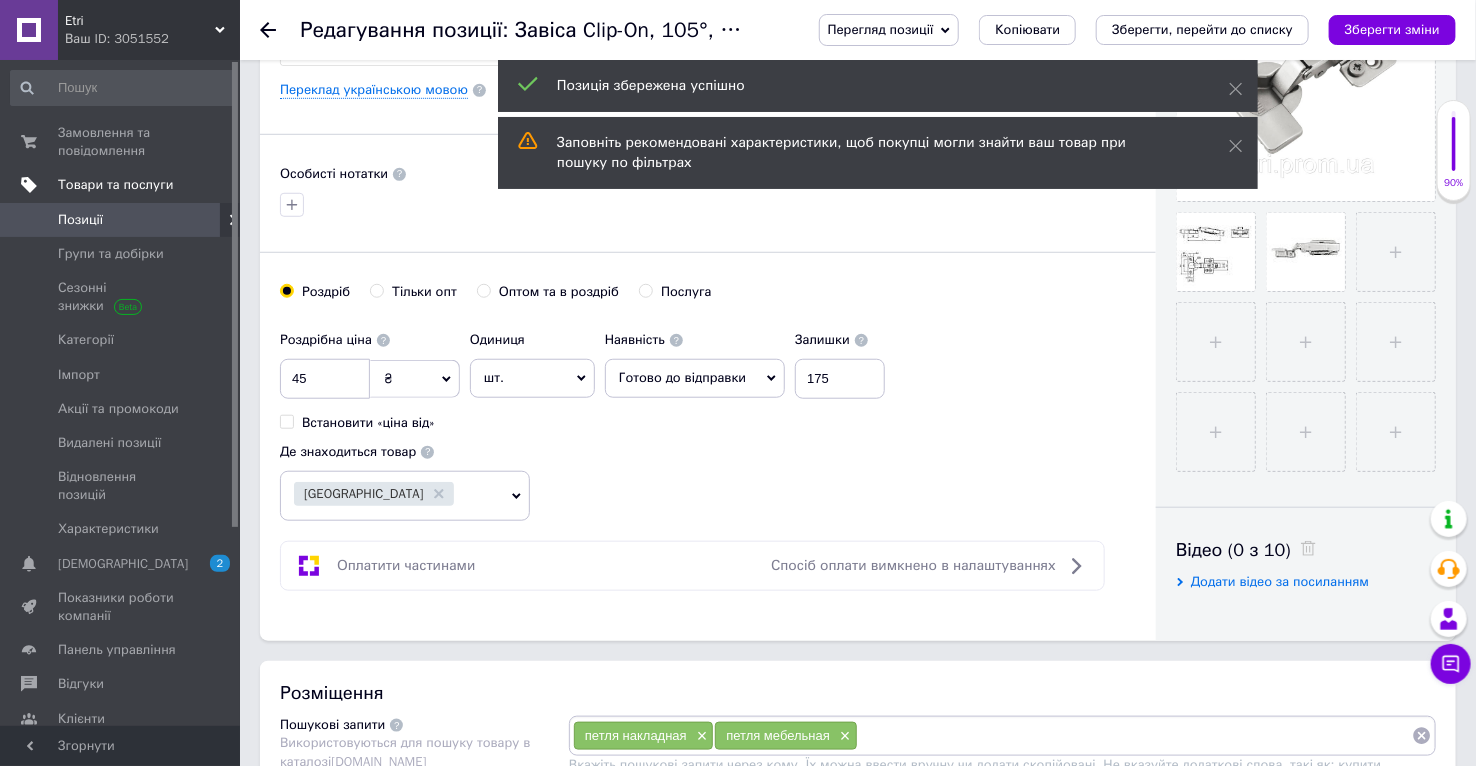 click on "Позиції" at bounding box center (121, 220) 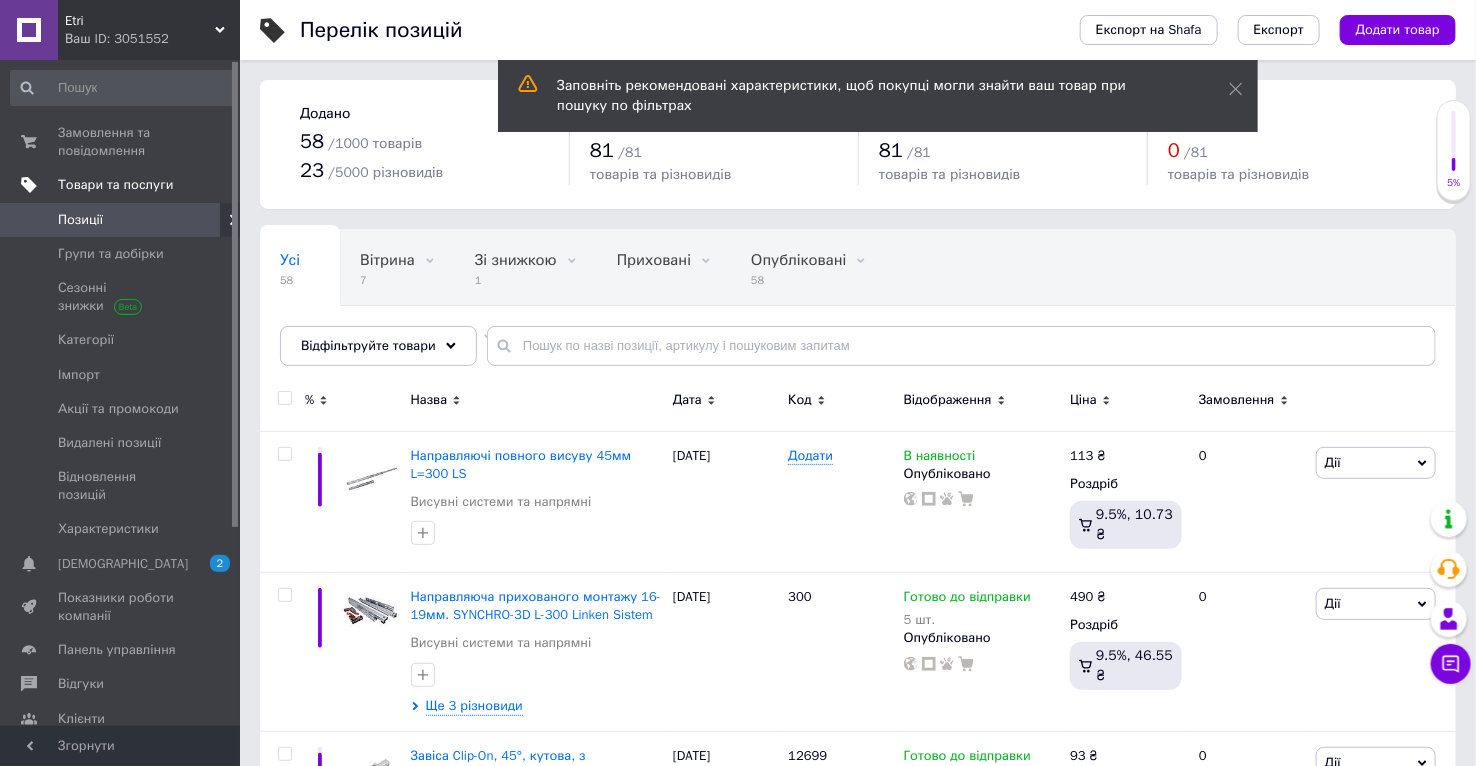 scroll, scrollTop: 222, scrollLeft: 0, axis: vertical 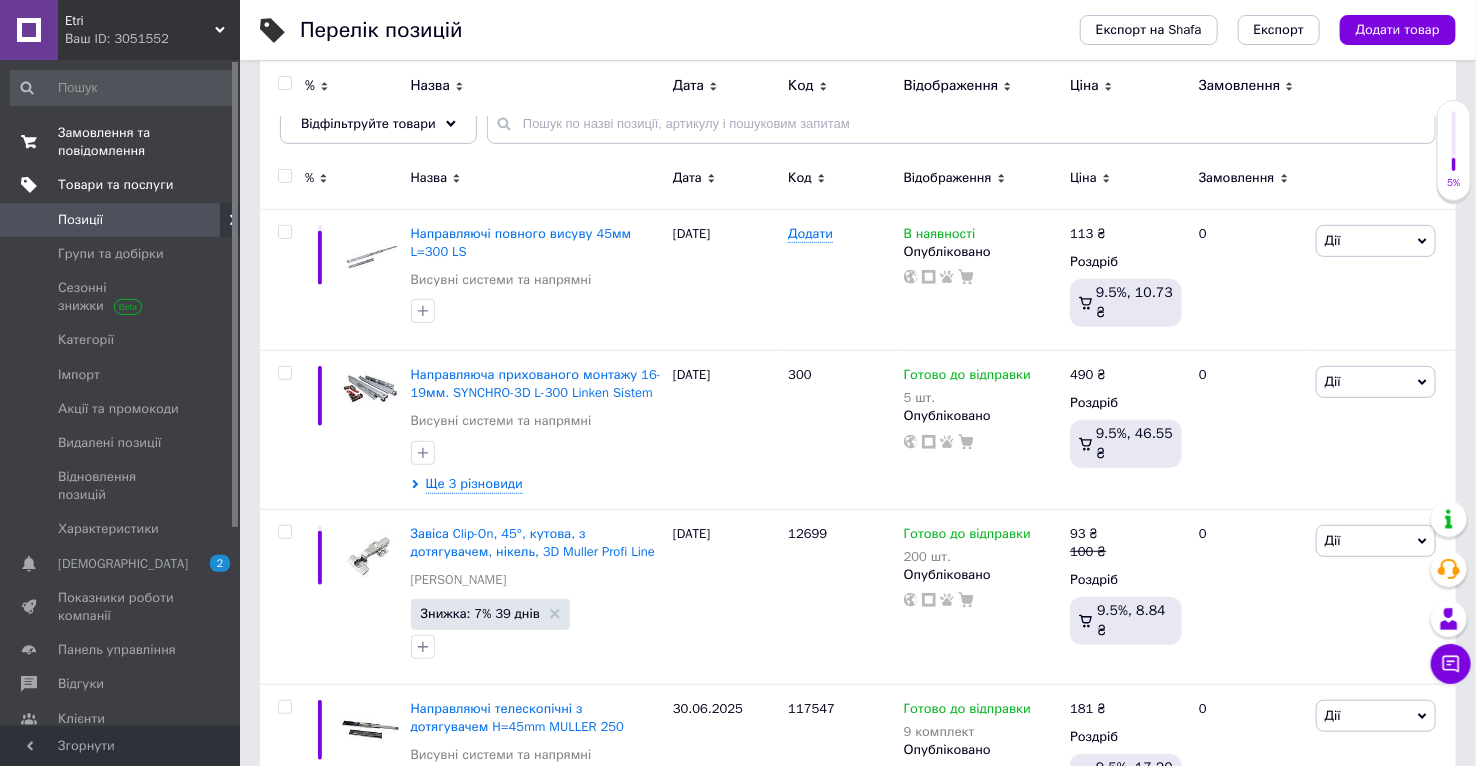 click on "Замовлення та повідомлення" at bounding box center [121, 142] 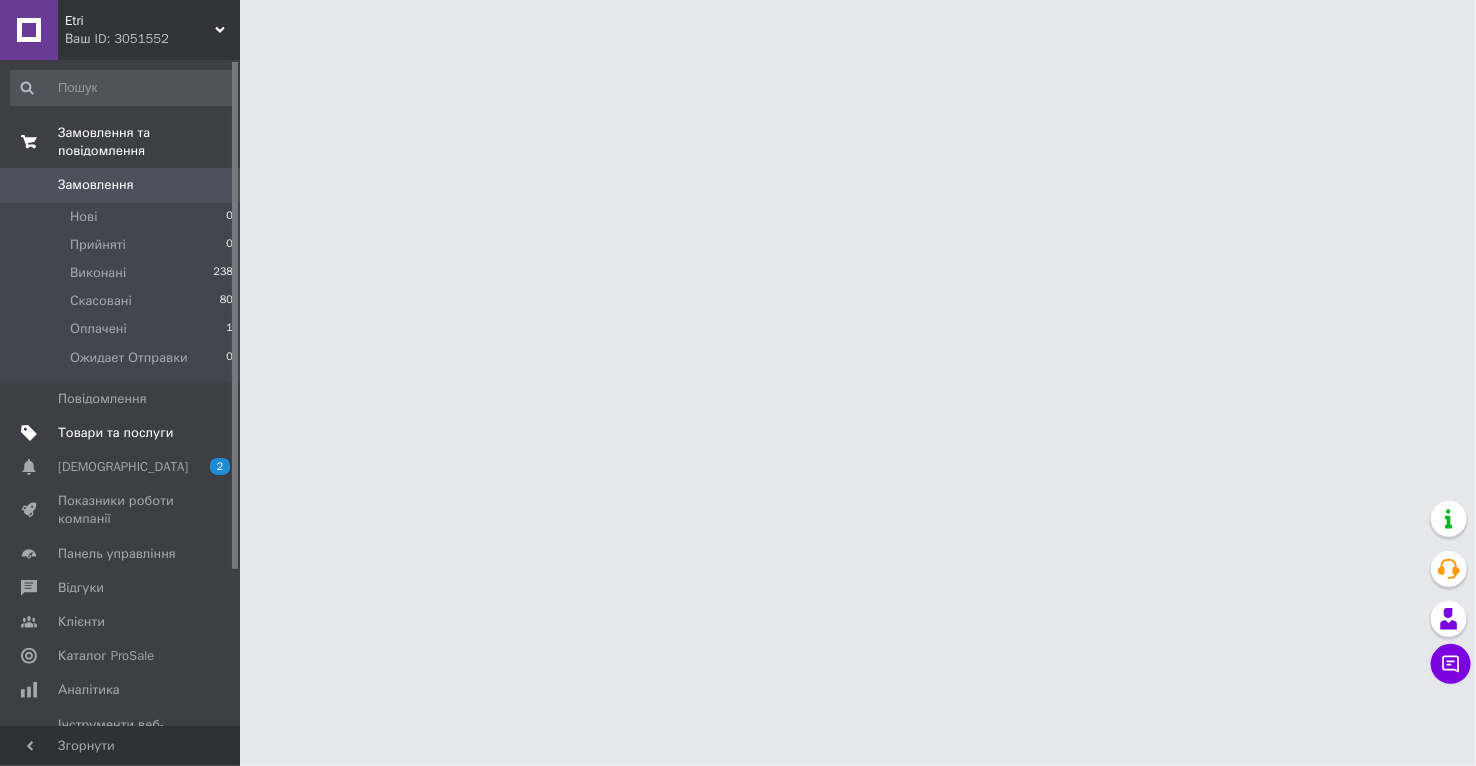 scroll, scrollTop: 0, scrollLeft: 0, axis: both 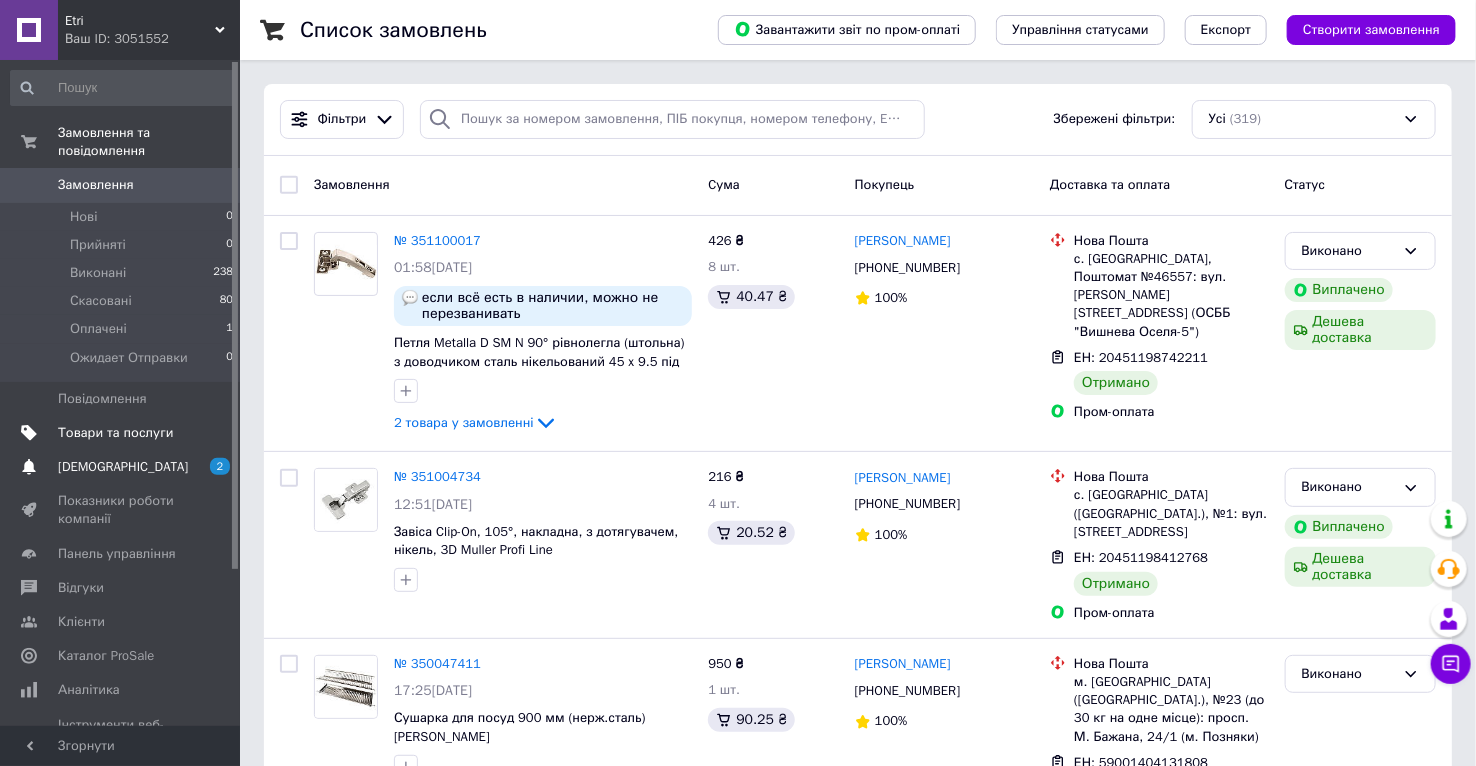 click on "2 0" at bounding box center (212, 467) 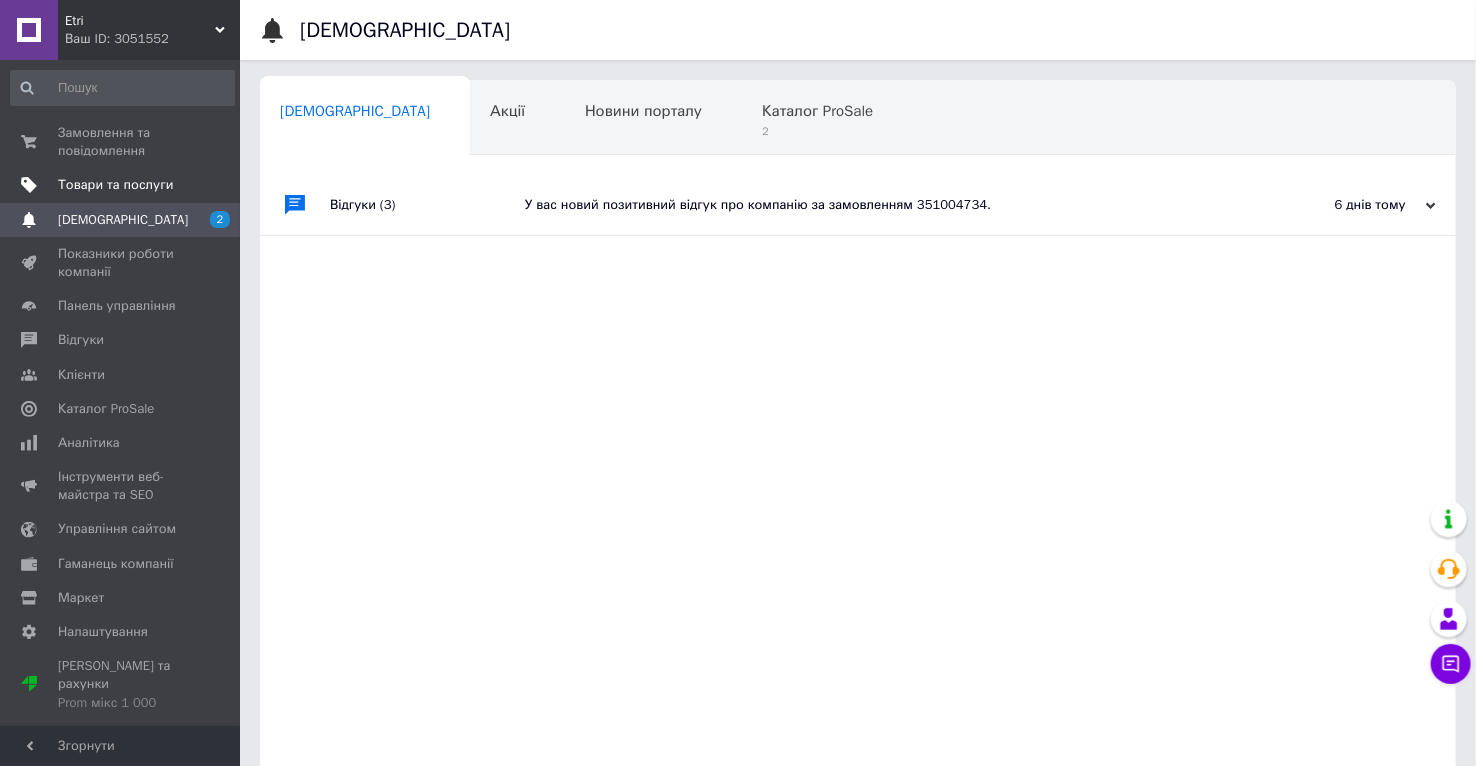 click on "У вас новий позитивний відгук про компанію за замовленням 351004734." at bounding box center [880, 205] 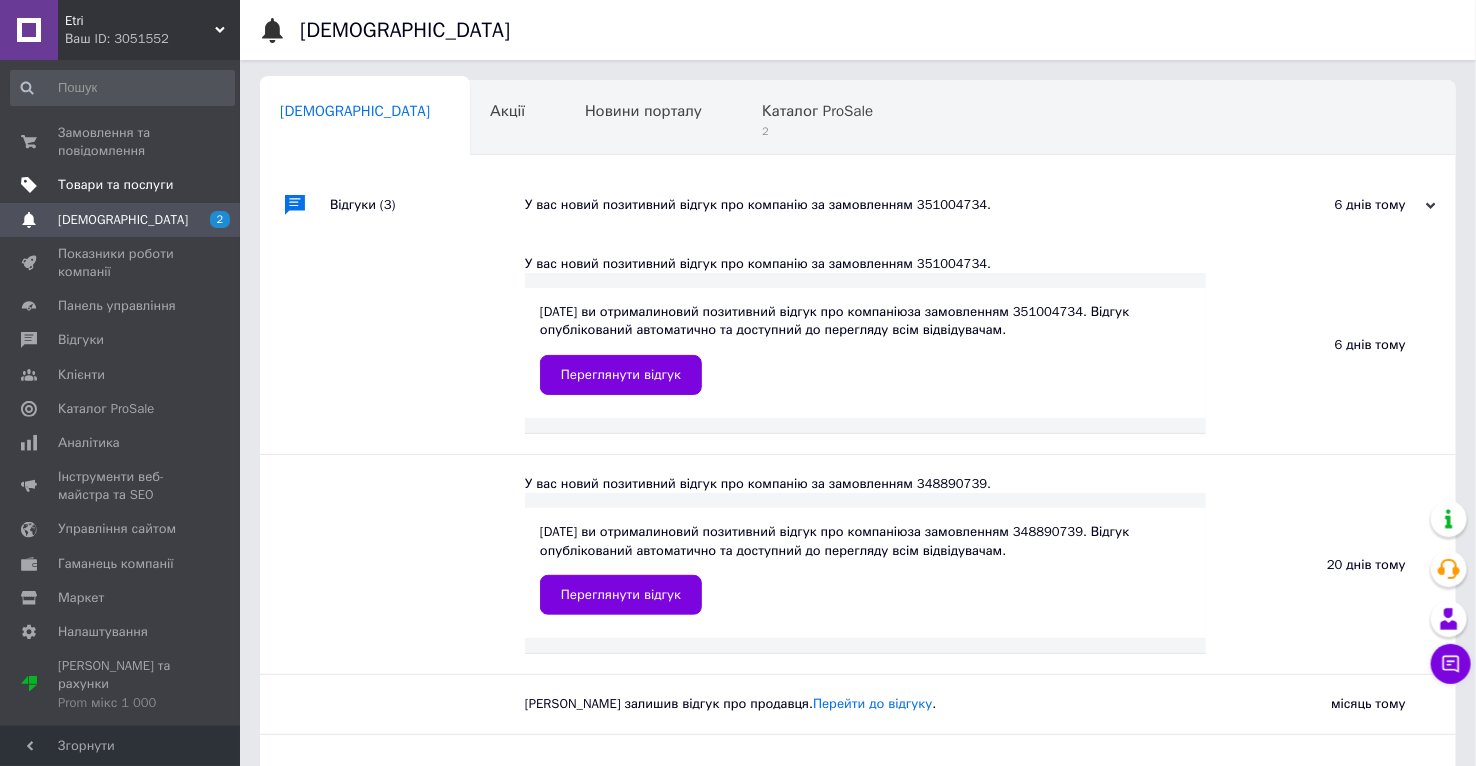 scroll, scrollTop: 38, scrollLeft: 0, axis: vertical 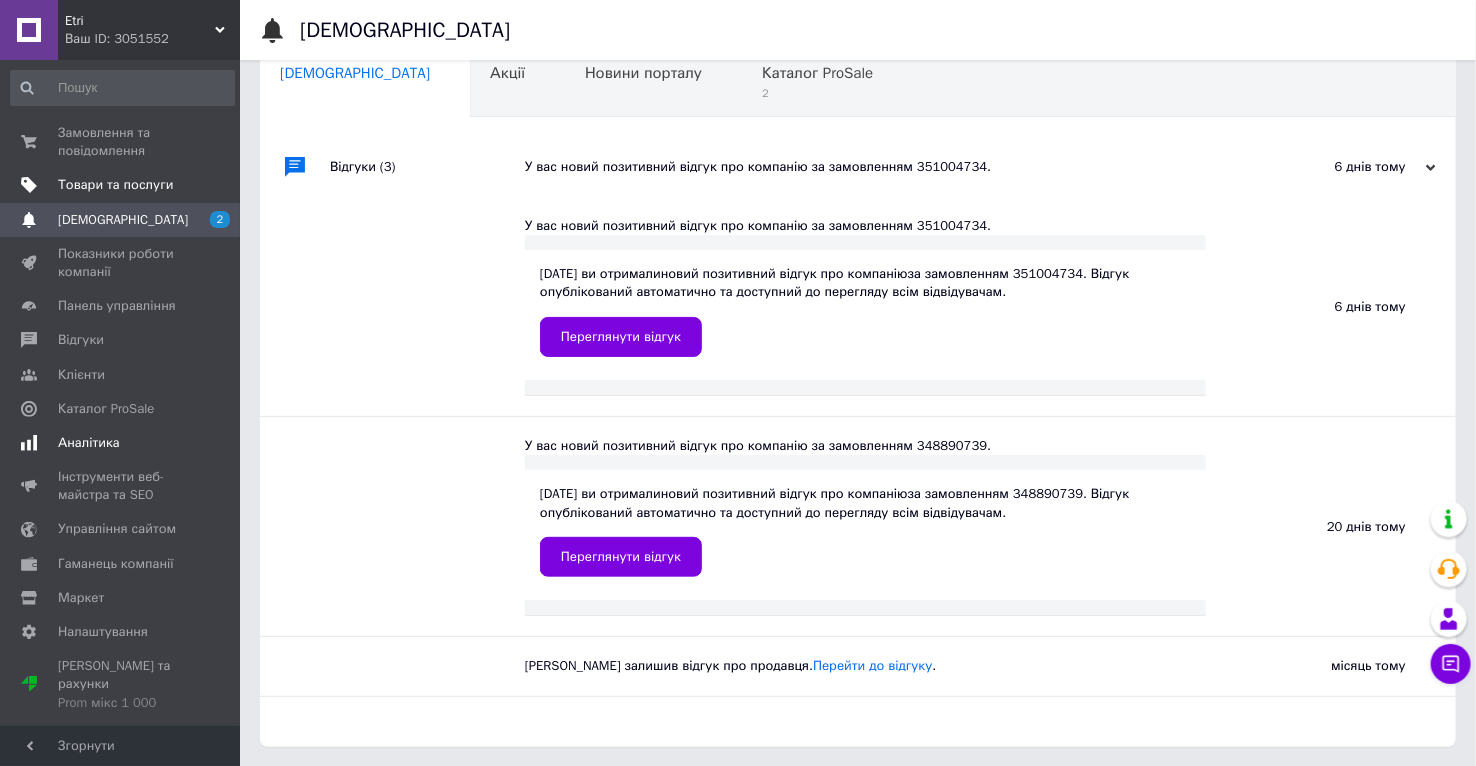 click on "Аналітика" at bounding box center (122, 443) 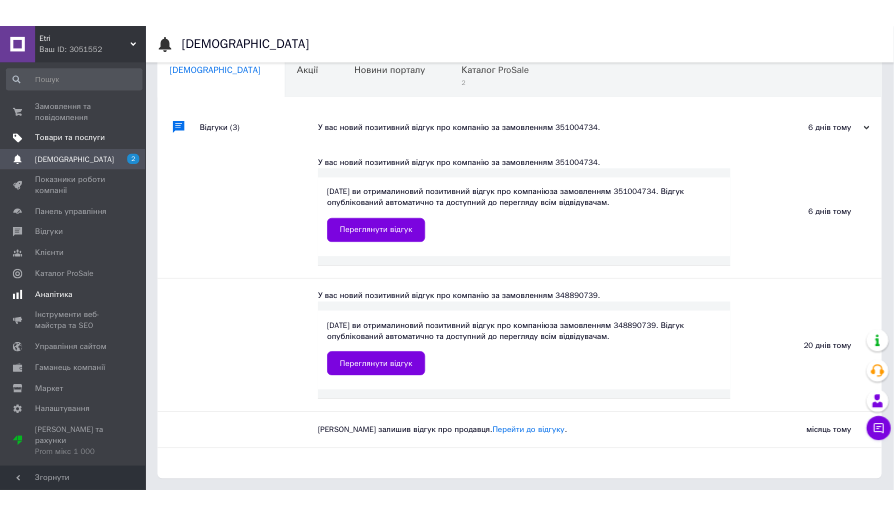 scroll, scrollTop: 0, scrollLeft: 0, axis: both 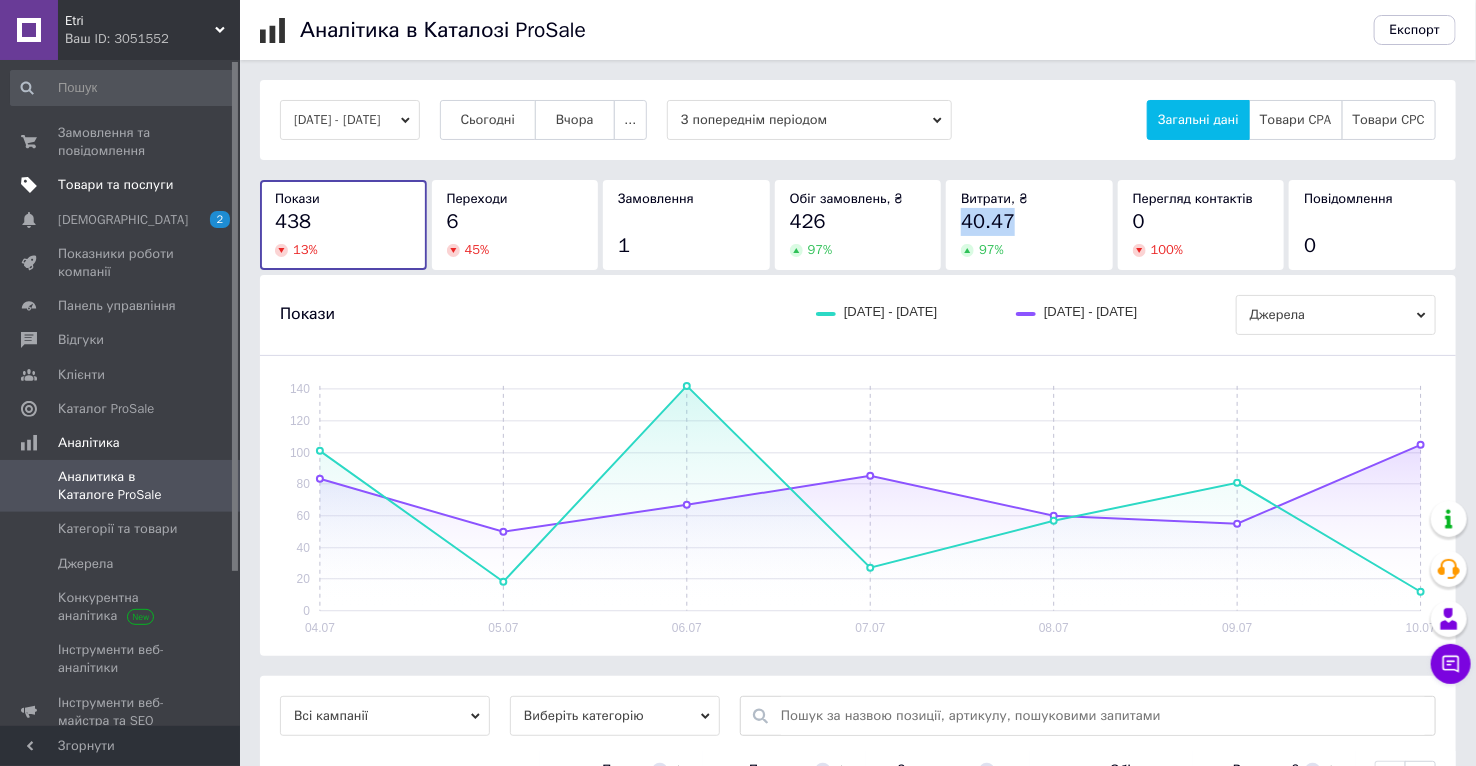drag, startPoint x: 1018, startPoint y: 224, endPoint x: 960, endPoint y: 215, distance: 58.694122 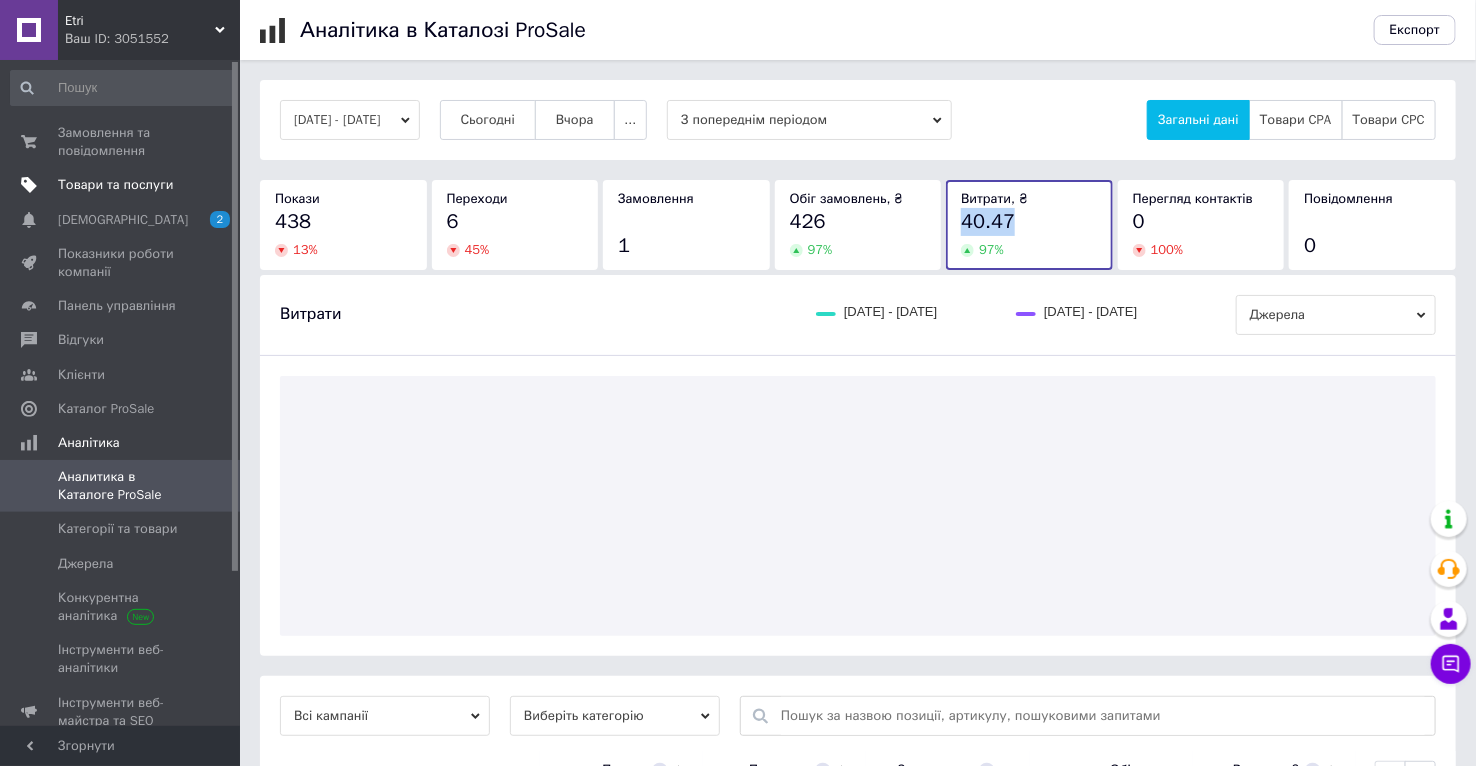 click on "40.47" at bounding box center [988, 221] 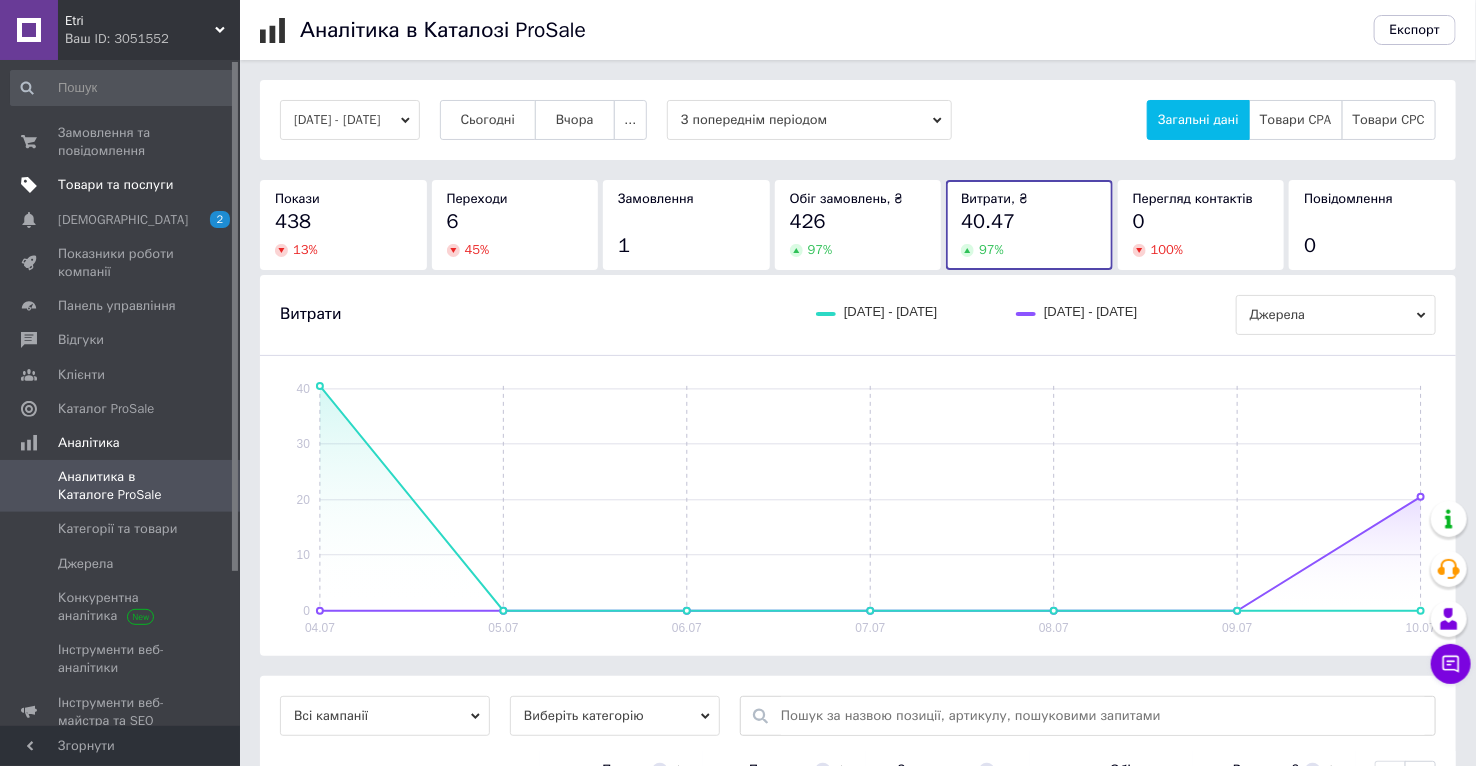 click on "438" at bounding box center (293, 221) 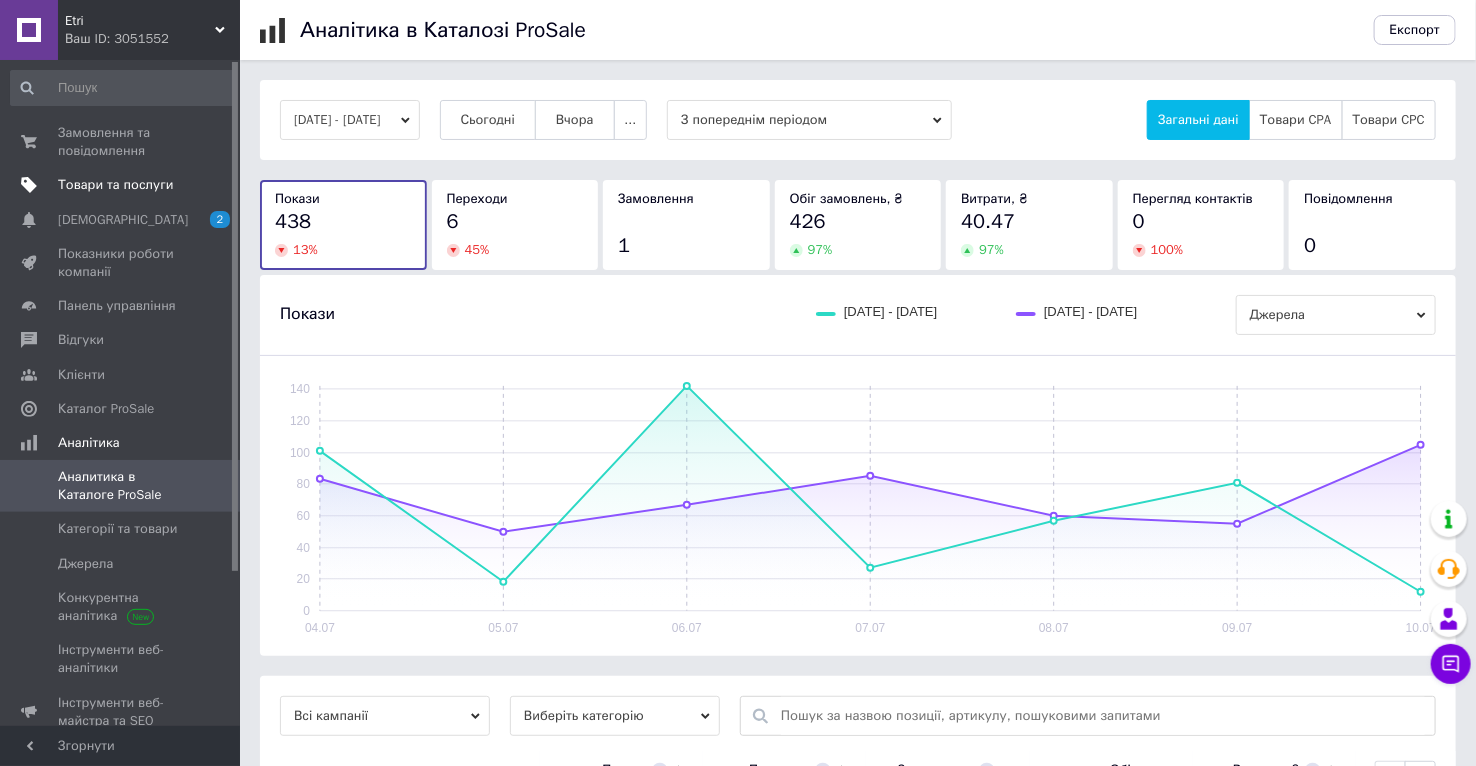 drag, startPoint x: 348, startPoint y: 236, endPoint x: 323, endPoint y: 283, distance: 53.235325 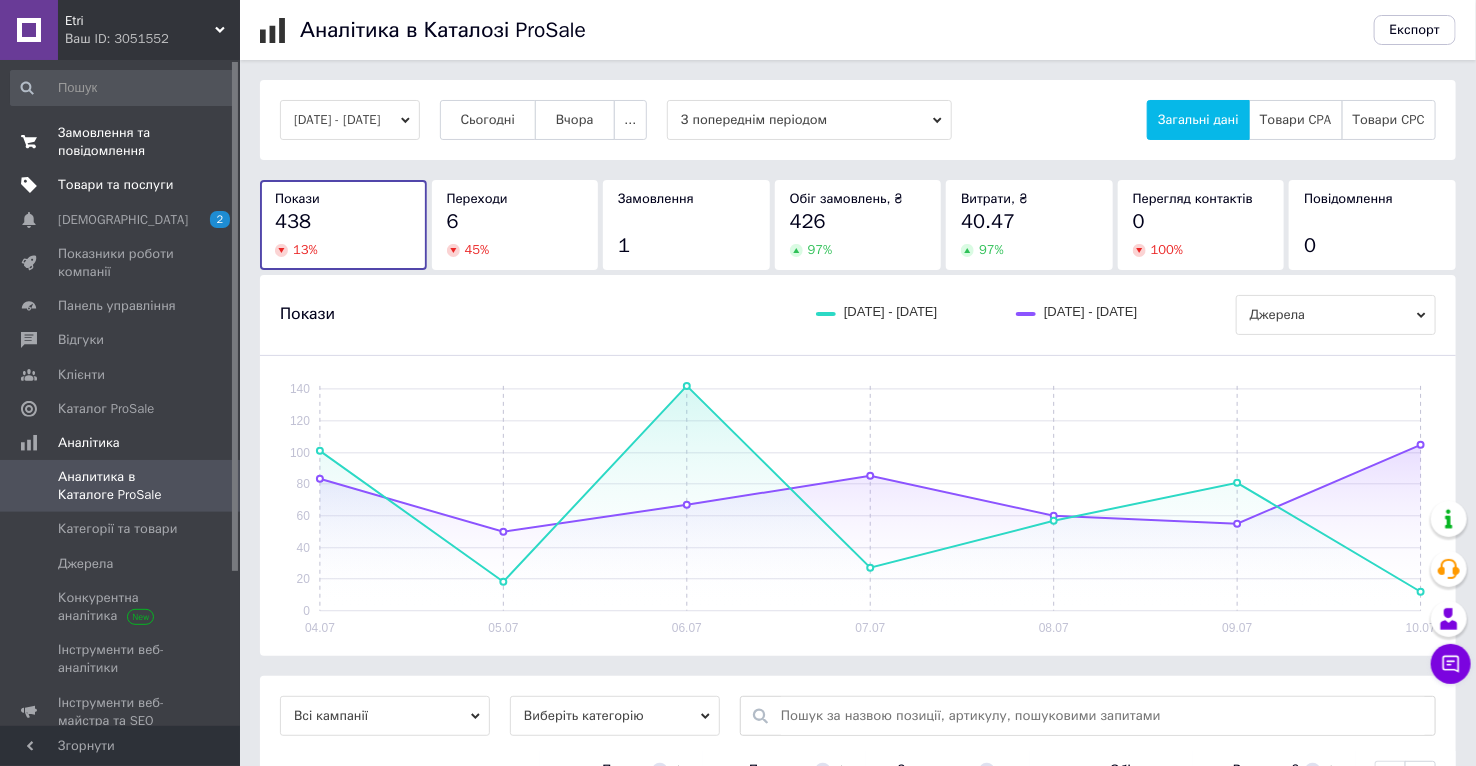 click on "Замовлення та повідомлення" at bounding box center [121, 142] 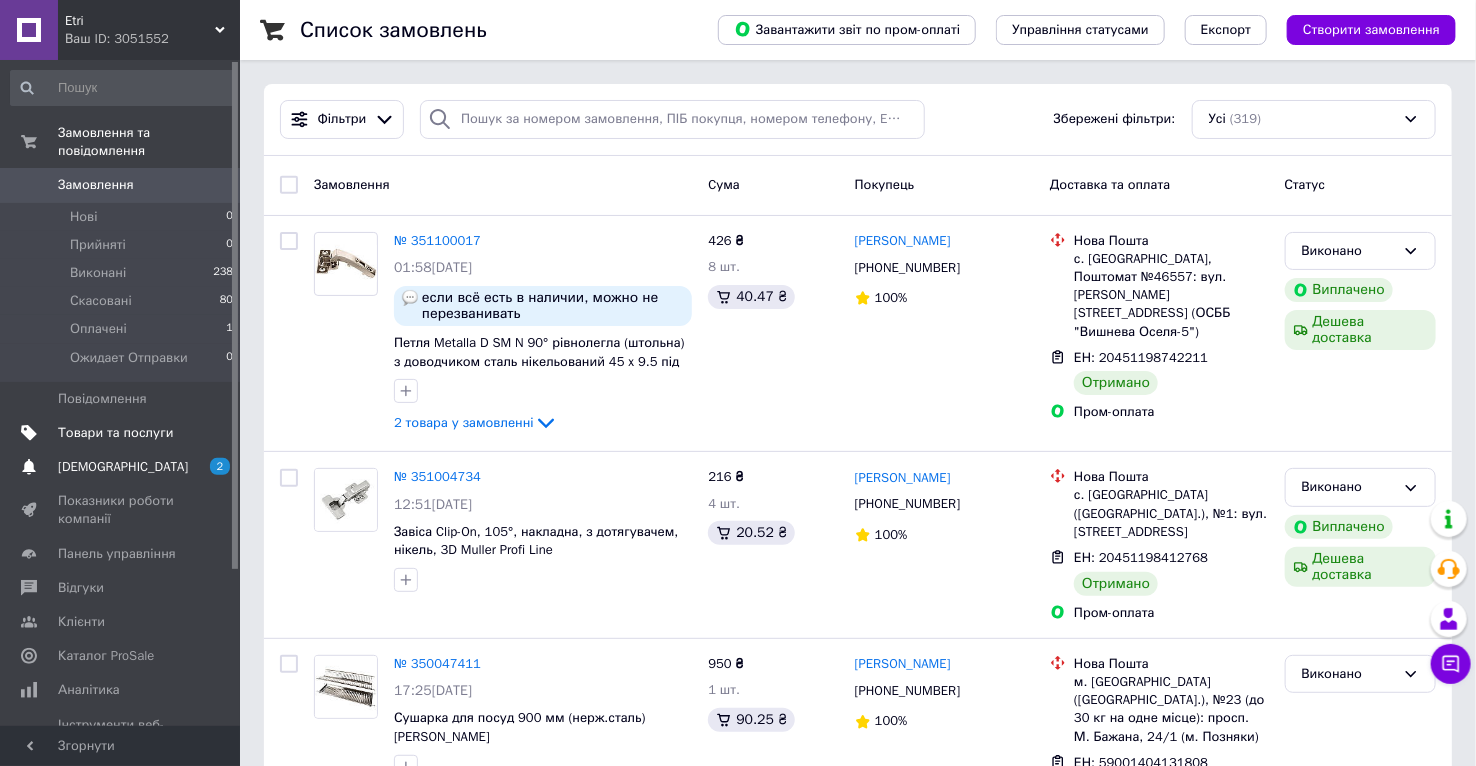 click on "[DEMOGRAPHIC_DATA]" at bounding box center (121, 467) 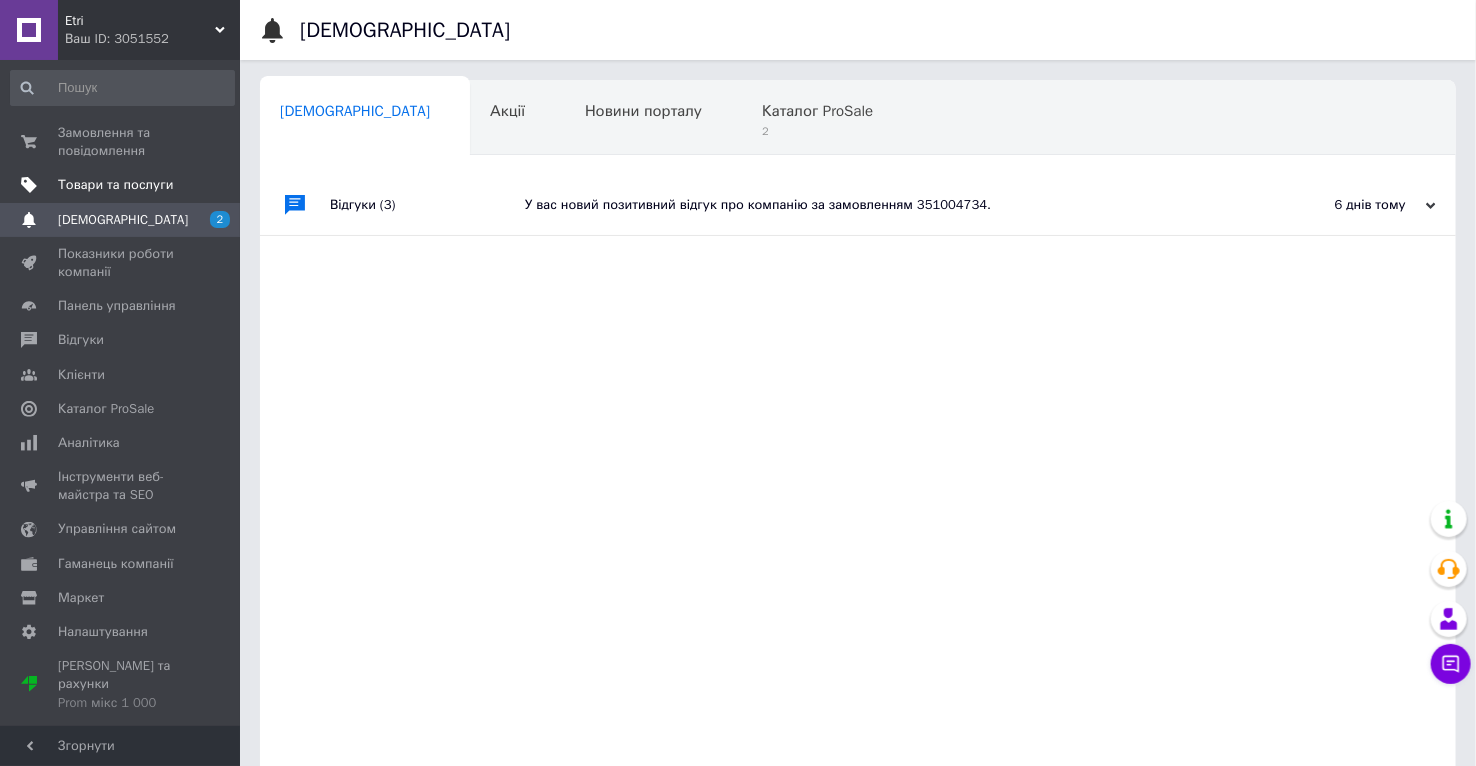 click on "Відгуки   (3)" at bounding box center (427, 205) 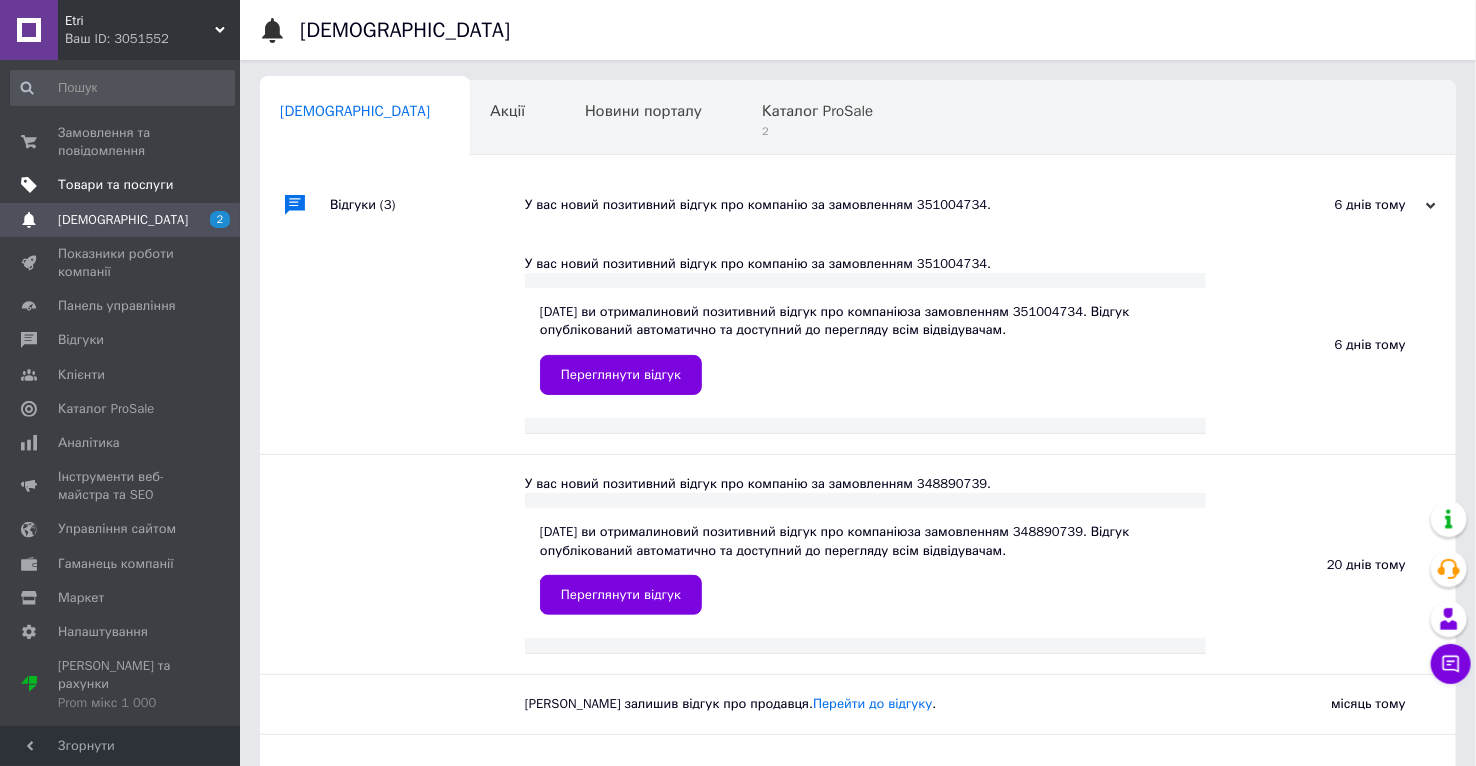 click on "Відгуки   (3)" at bounding box center [427, 205] 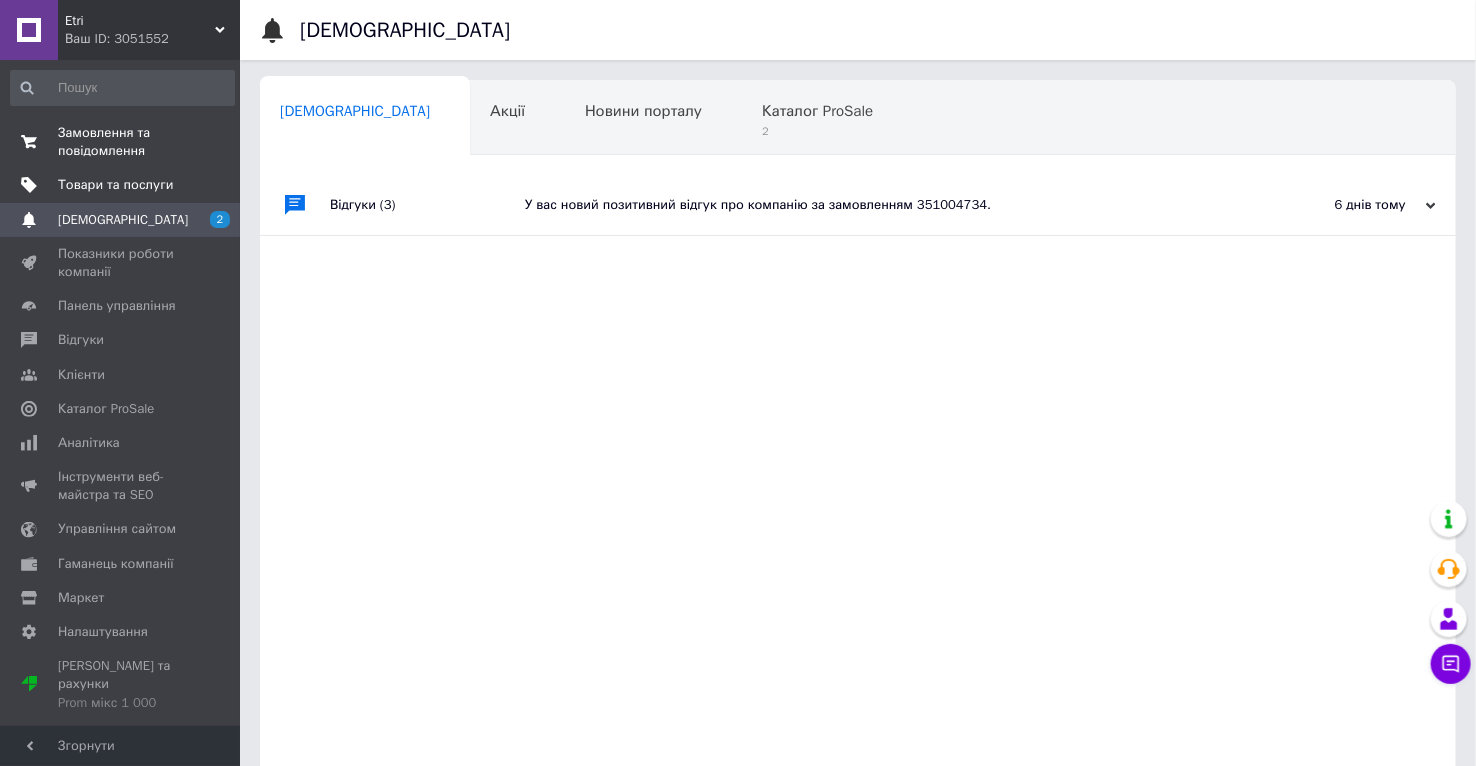 click on "Замовлення та повідомлення" at bounding box center [121, 142] 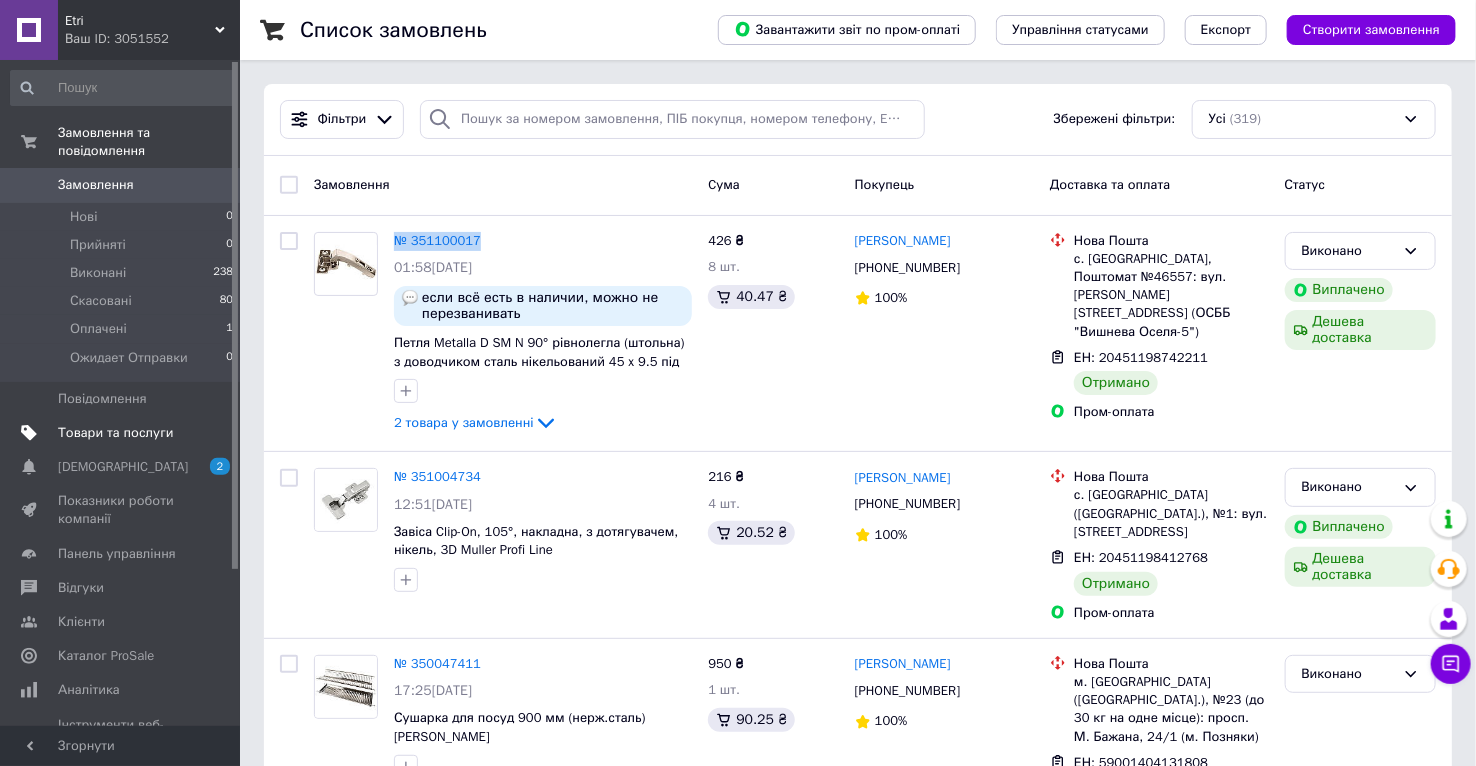drag, startPoint x: 508, startPoint y: 238, endPoint x: 396, endPoint y: 194, distance: 120.33287 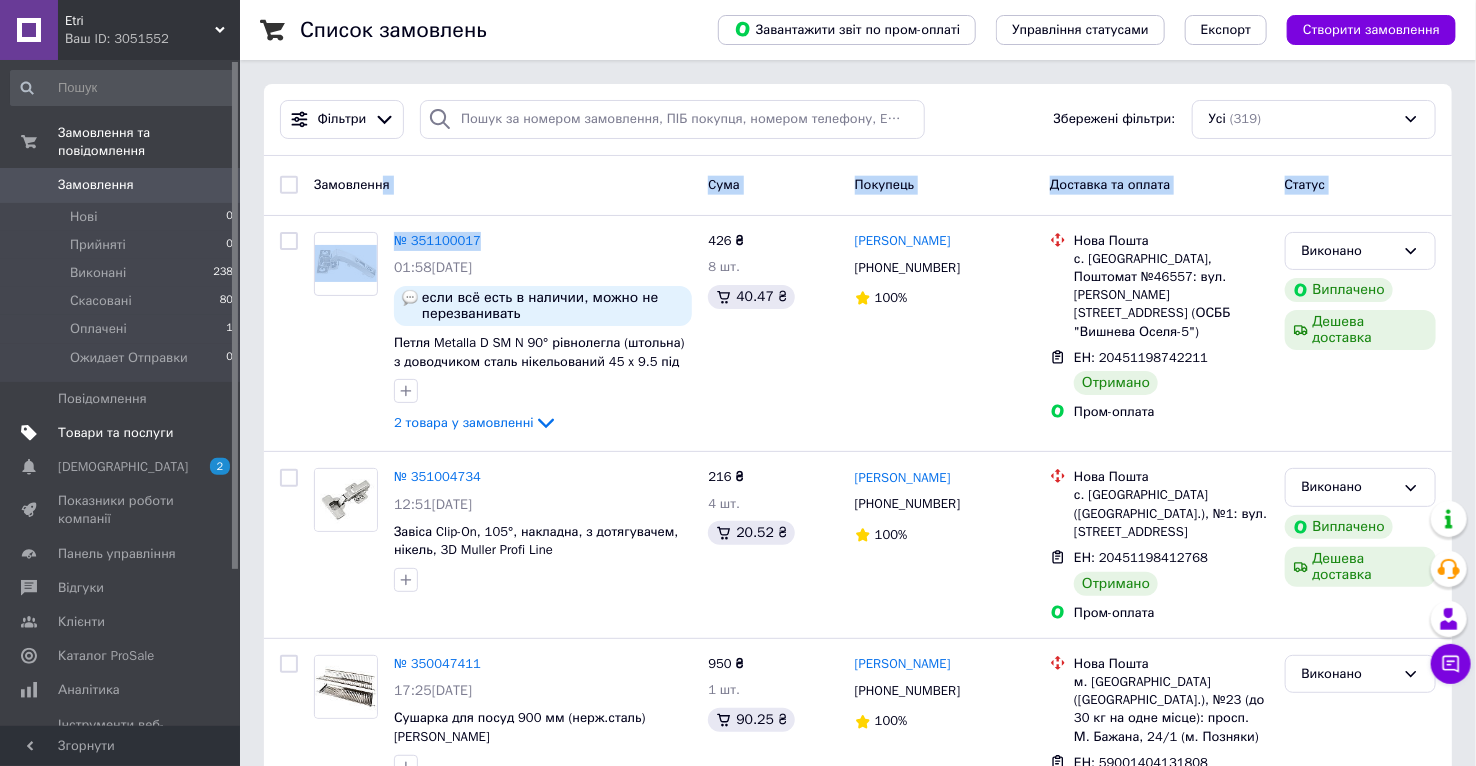 click on "Замовлення" at bounding box center [503, 185] 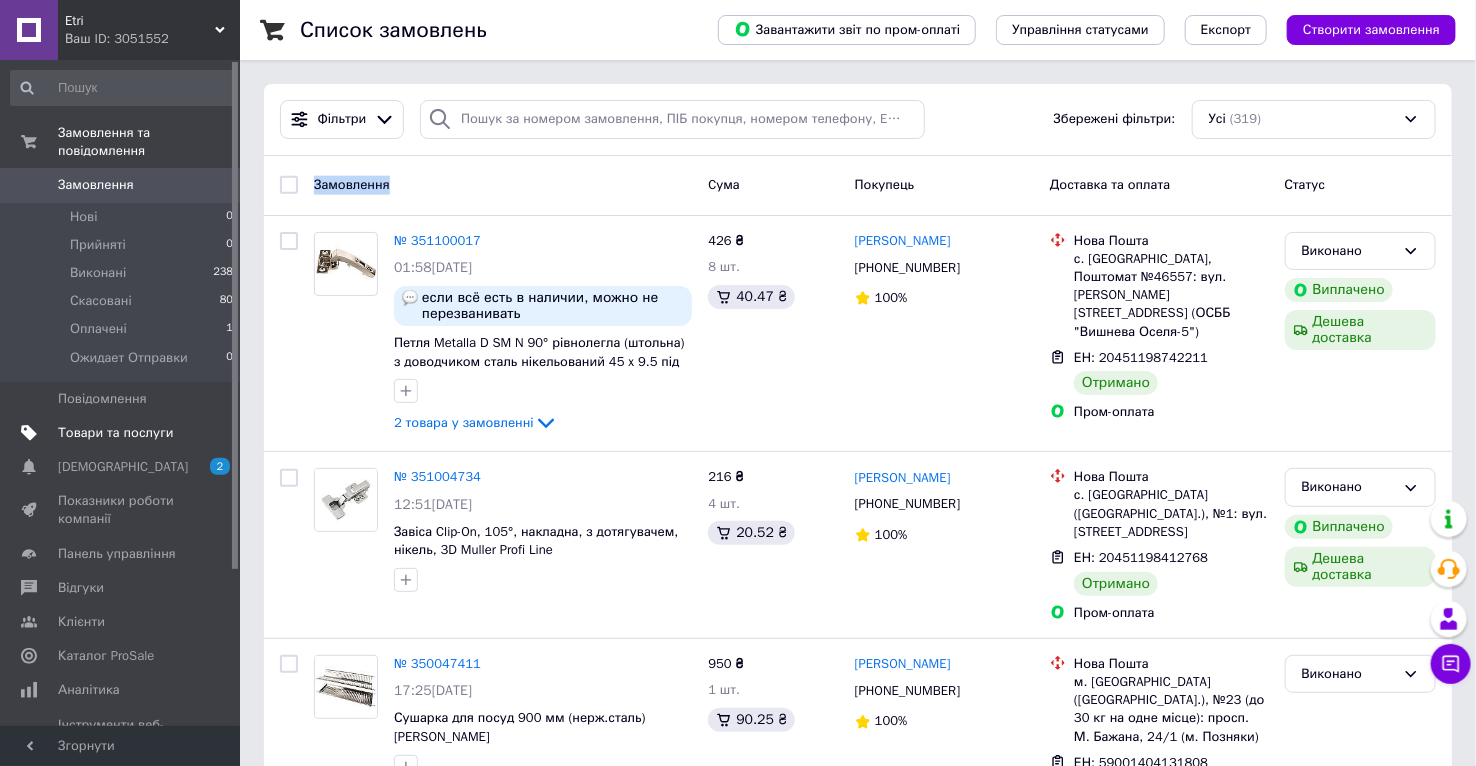 drag, startPoint x: 400, startPoint y: 182, endPoint x: 306, endPoint y: 191, distance: 94.42987 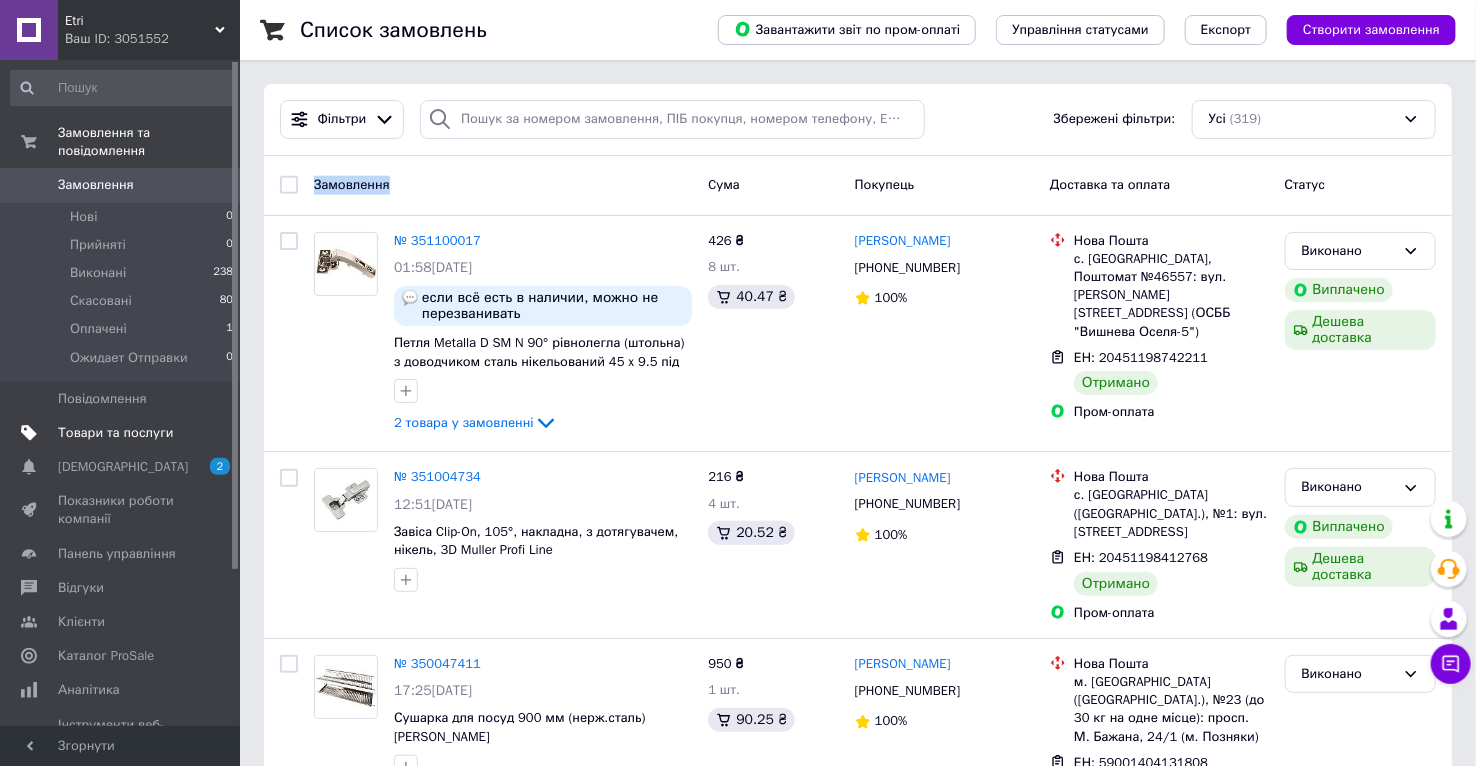 drag, startPoint x: 402, startPoint y: 185, endPoint x: 314, endPoint y: 189, distance: 88.09086 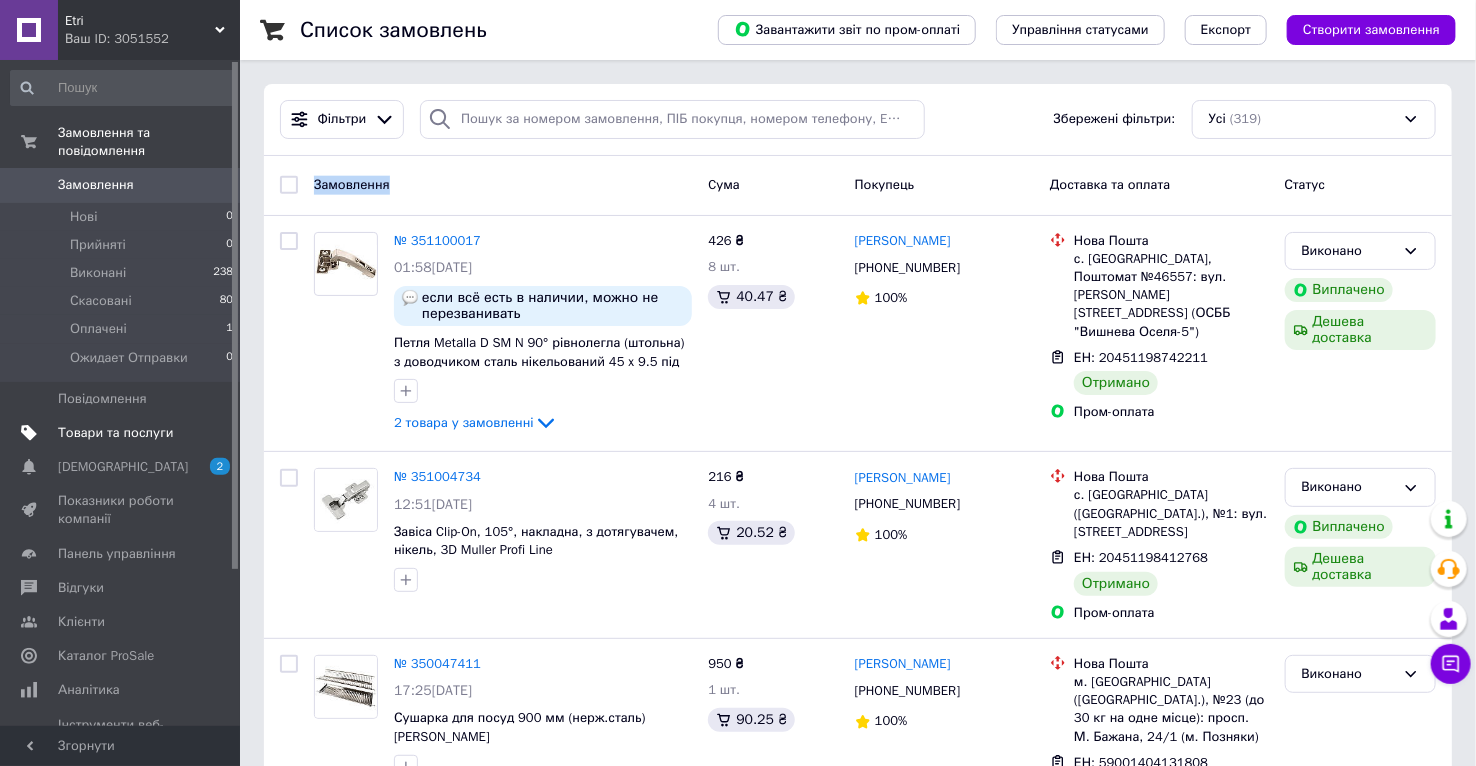 drag, startPoint x: 313, startPoint y: 186, endPoint x: 408, endPoint y: 181, distance: 95.131485 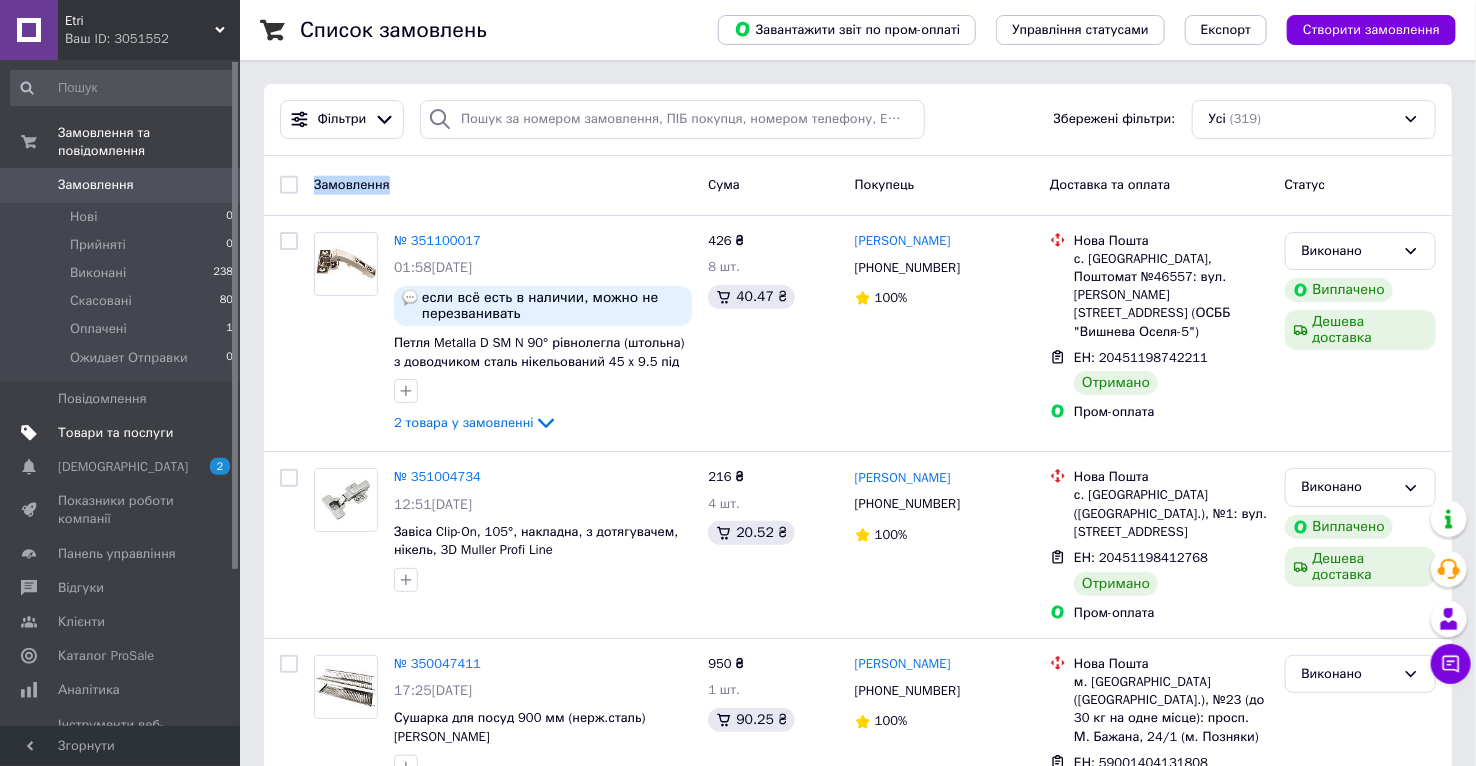 drag, startPoint x: 400, startPoint y: 182, endPoint x: 314, endPoint y: 190, distance: 86.37129 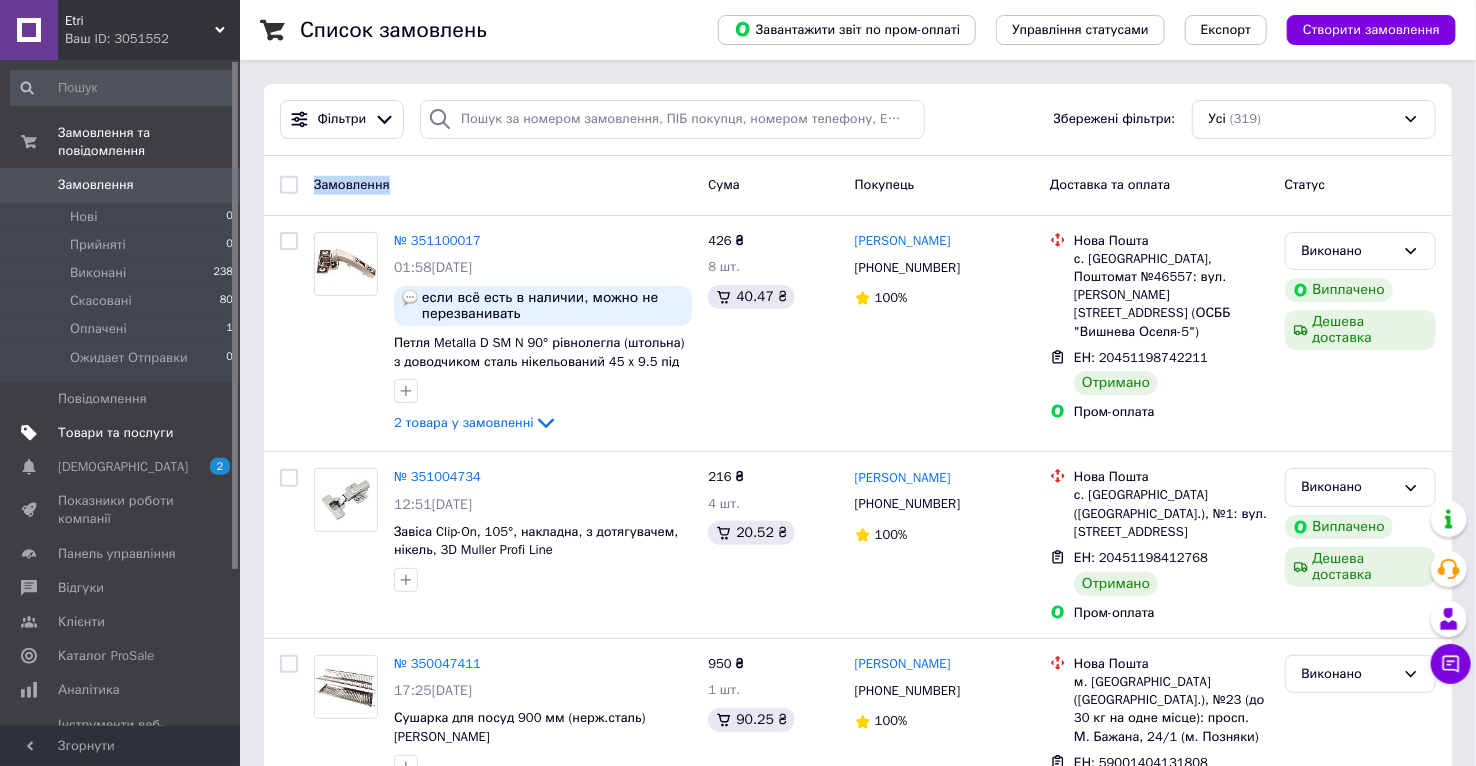 drag, startPoint x: 313, startPoint y: 189, endPoint x: 392, endPoint y: 183, distance: 79.22752 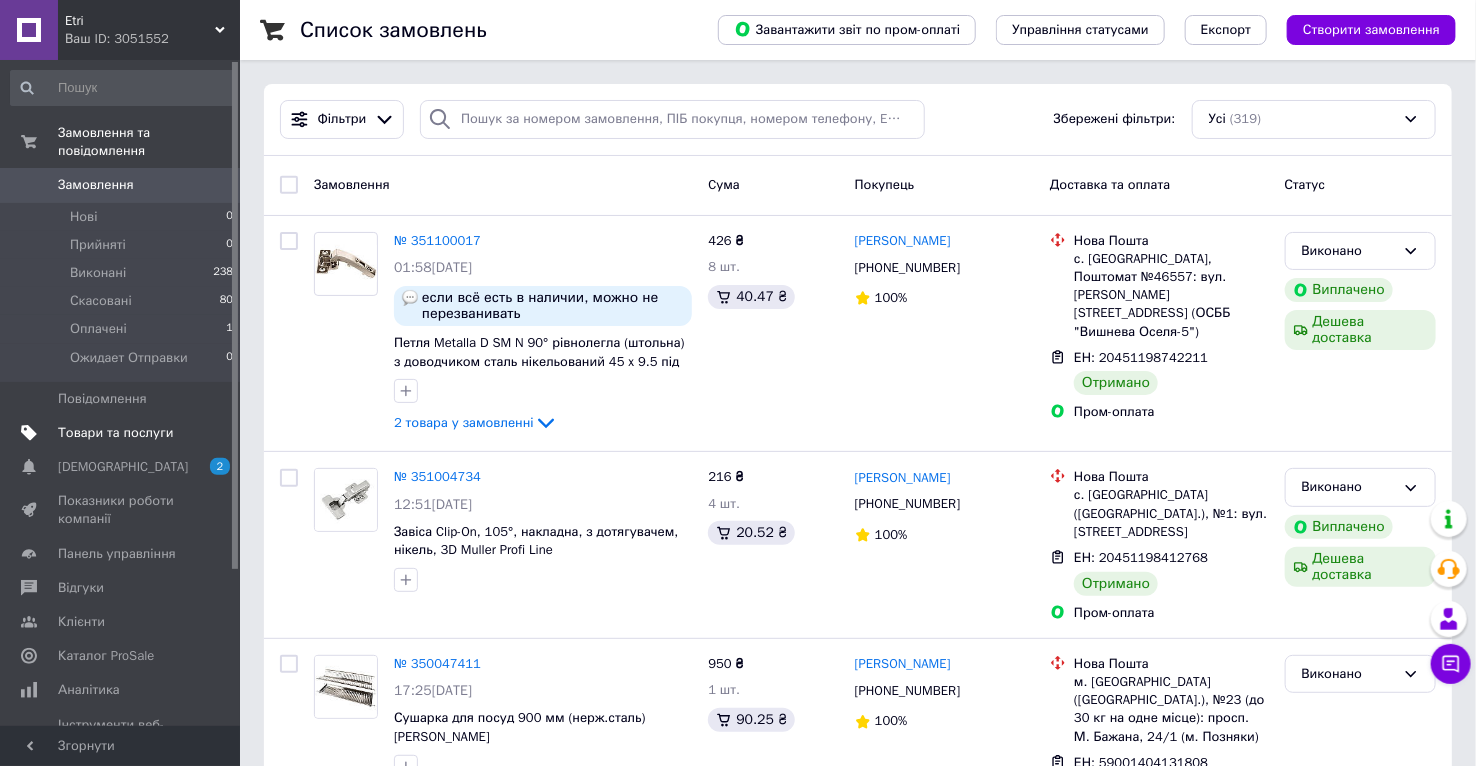 click on "Замовлення" at bounding box center [503, 185] 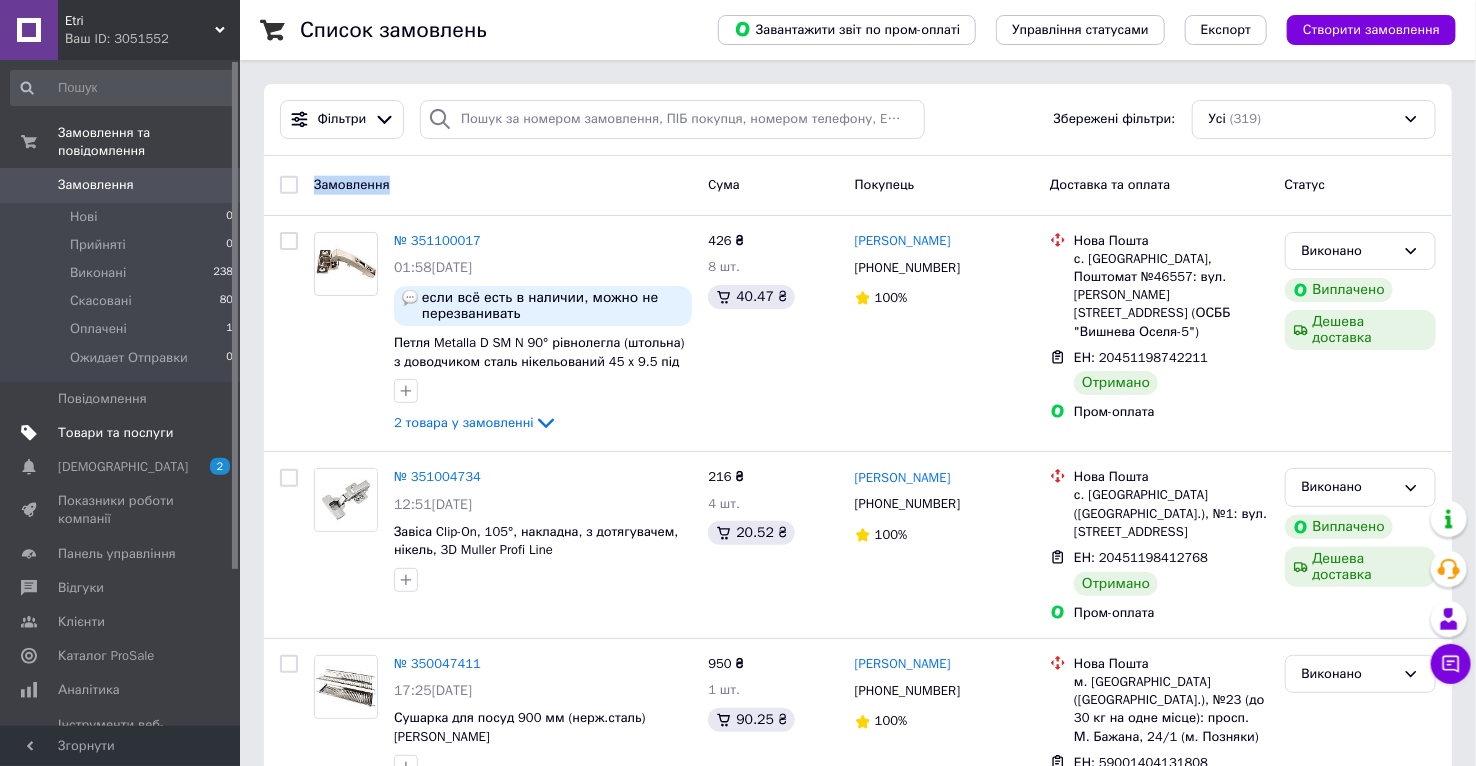 click on "Замовлення" at bounding box center (503, 185) 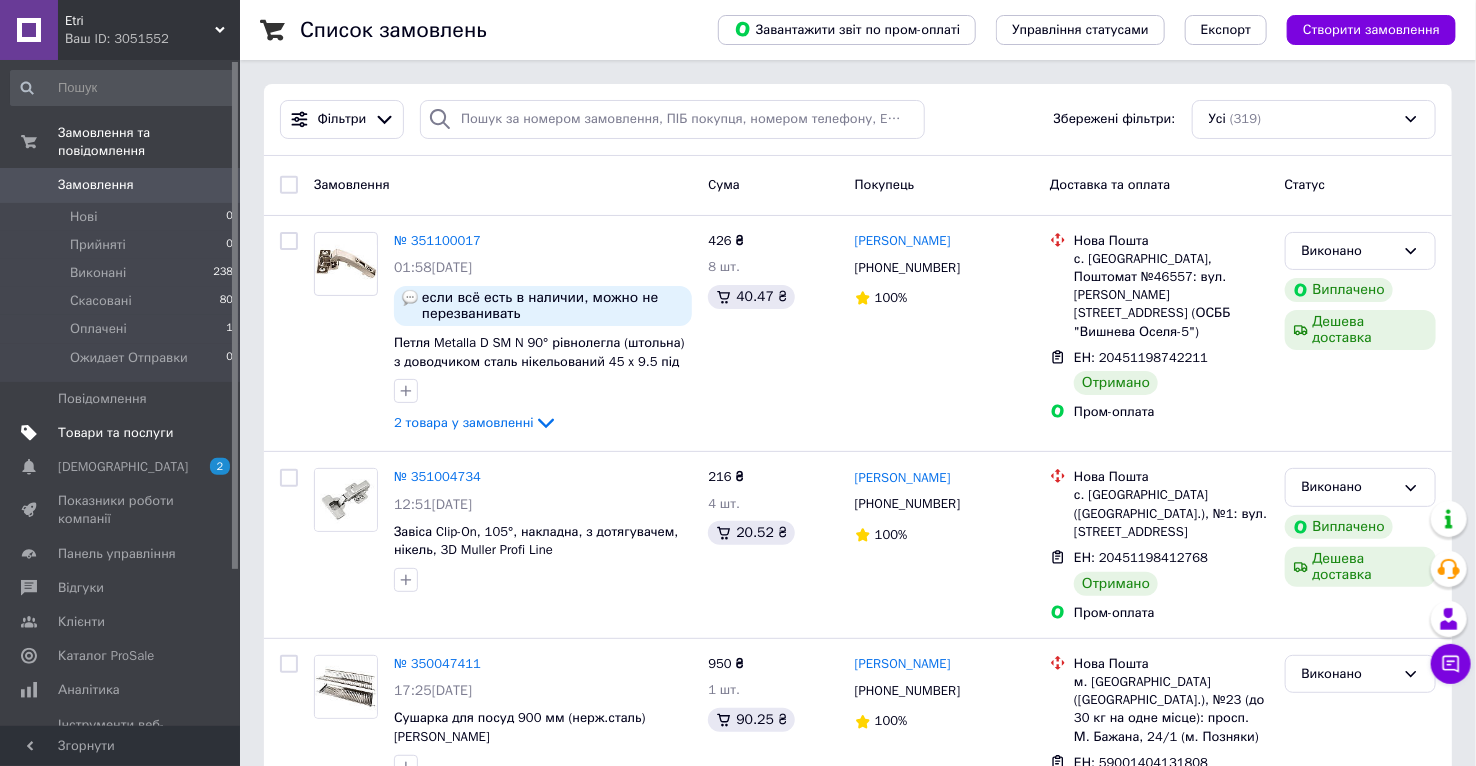 click on "Замовлення" at bounding box center (503, 185) 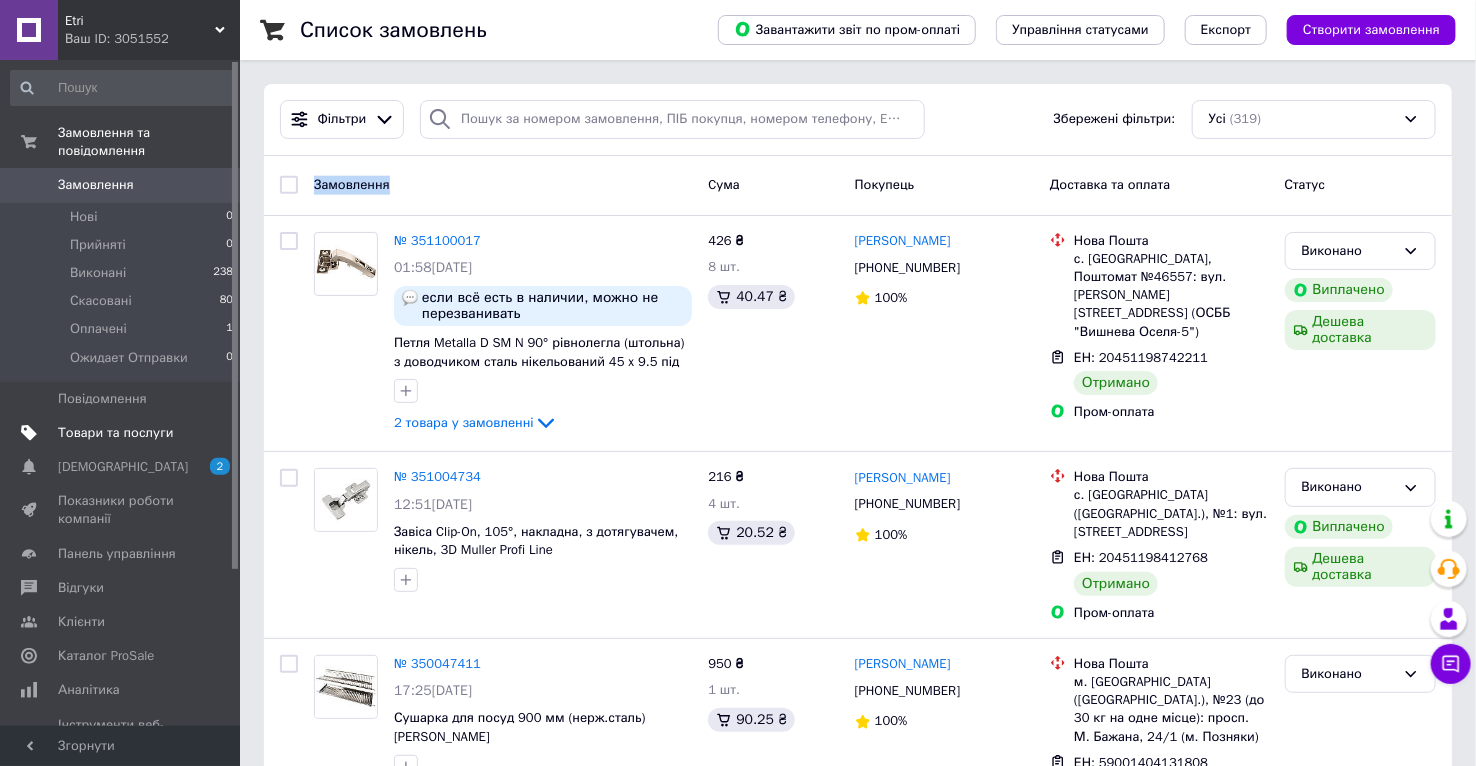 click on "Замовлення" at bounding box center (503, 185) 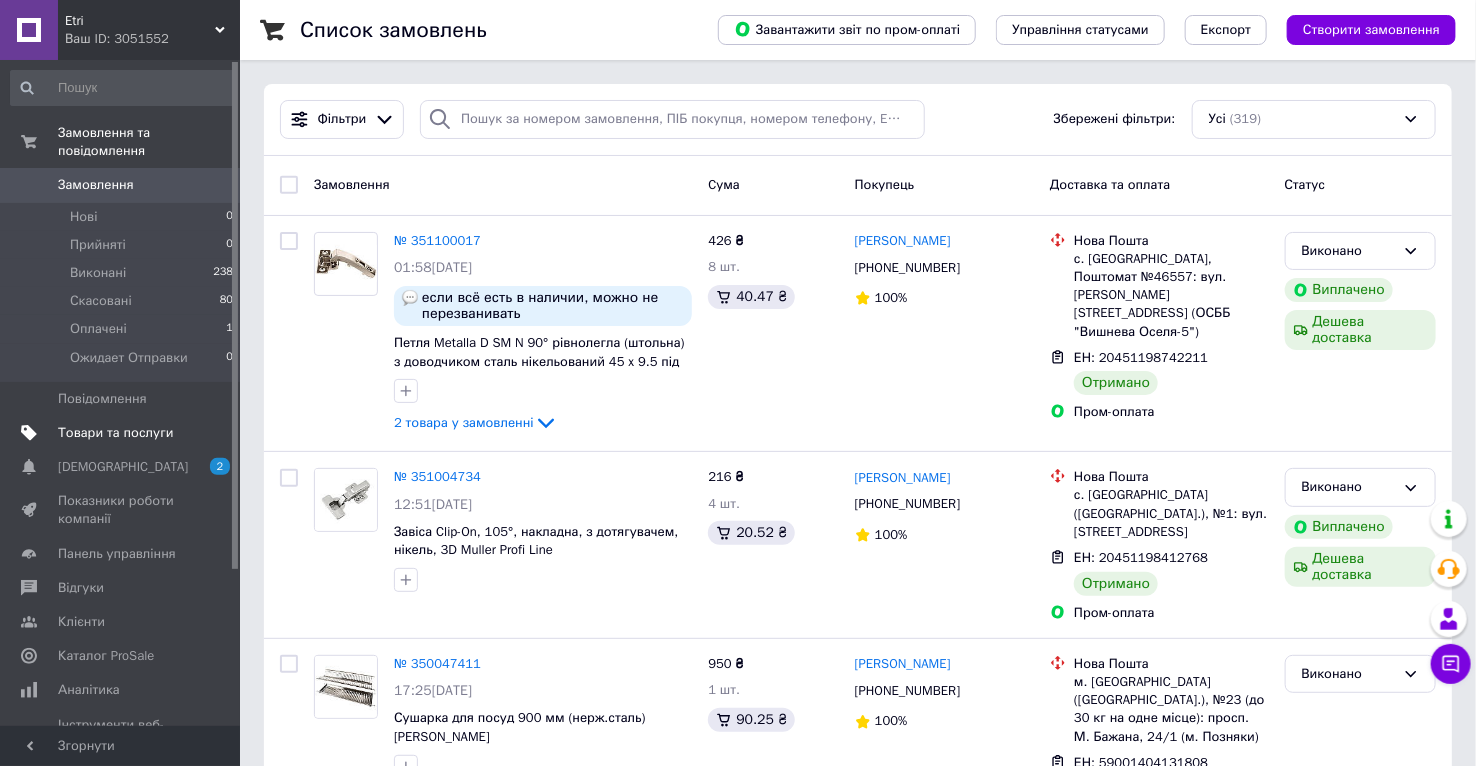 click on "Замовлення" at bounding box center (503, 185) 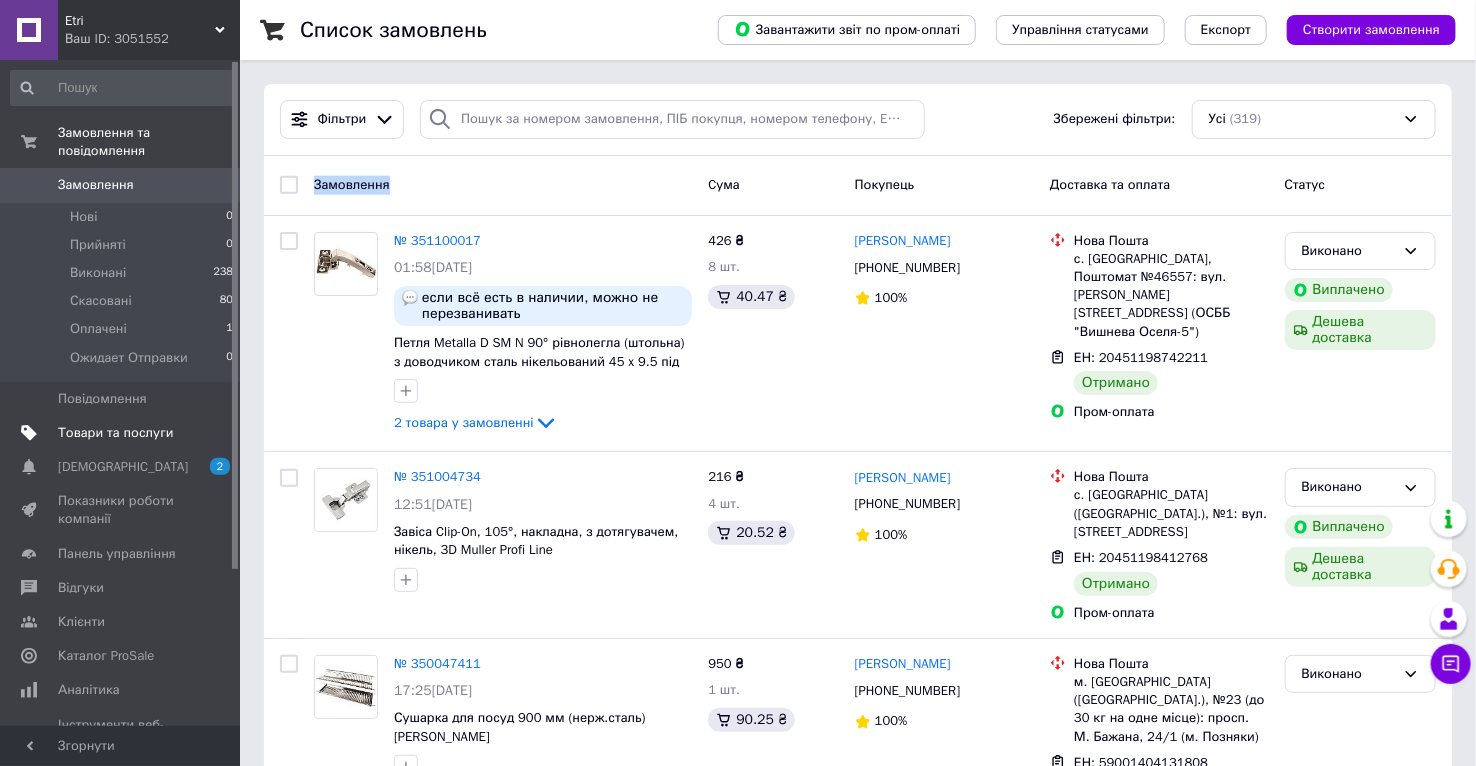 click on "Замовлення" at bounding box center [503, 185] 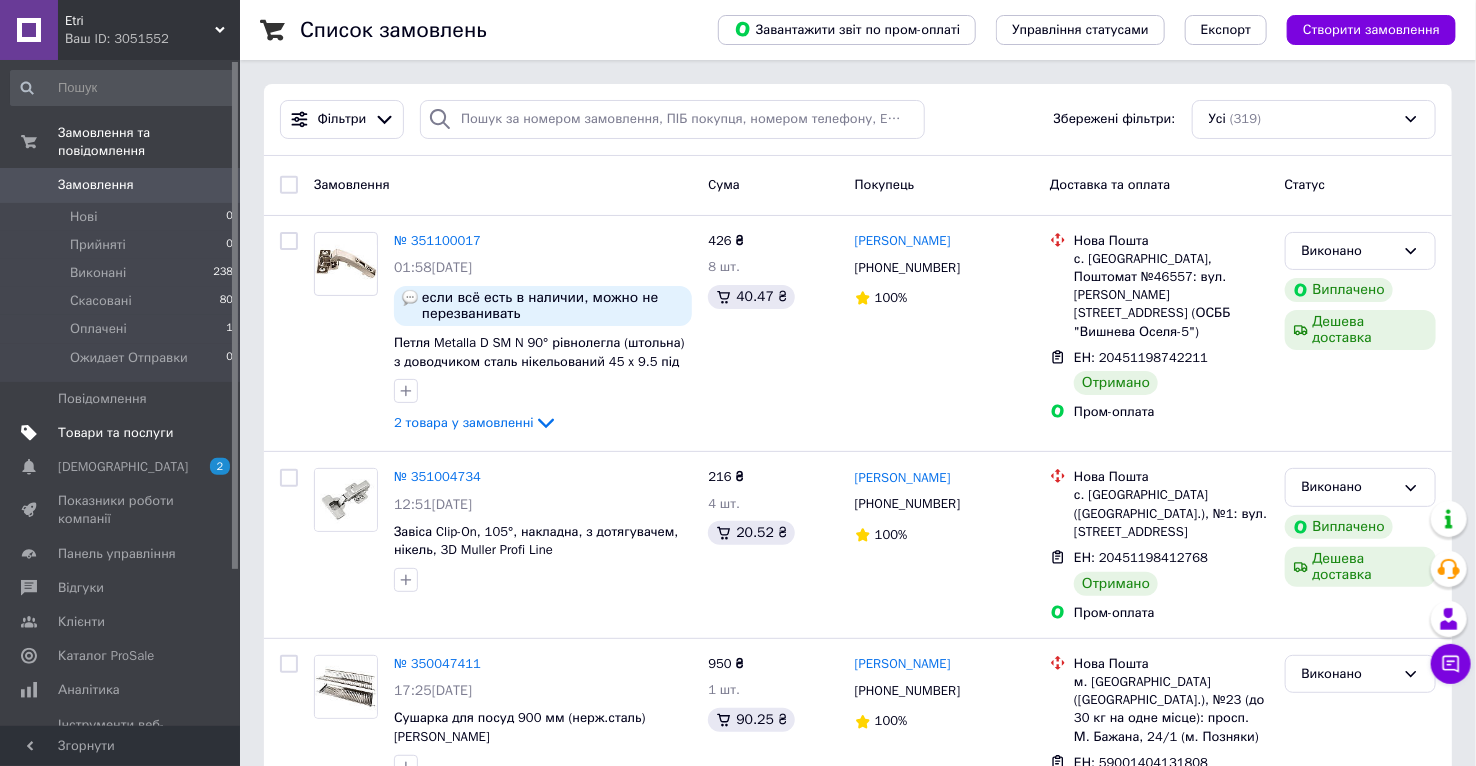 click on "Замовлення" at bounding box center (503, 185) 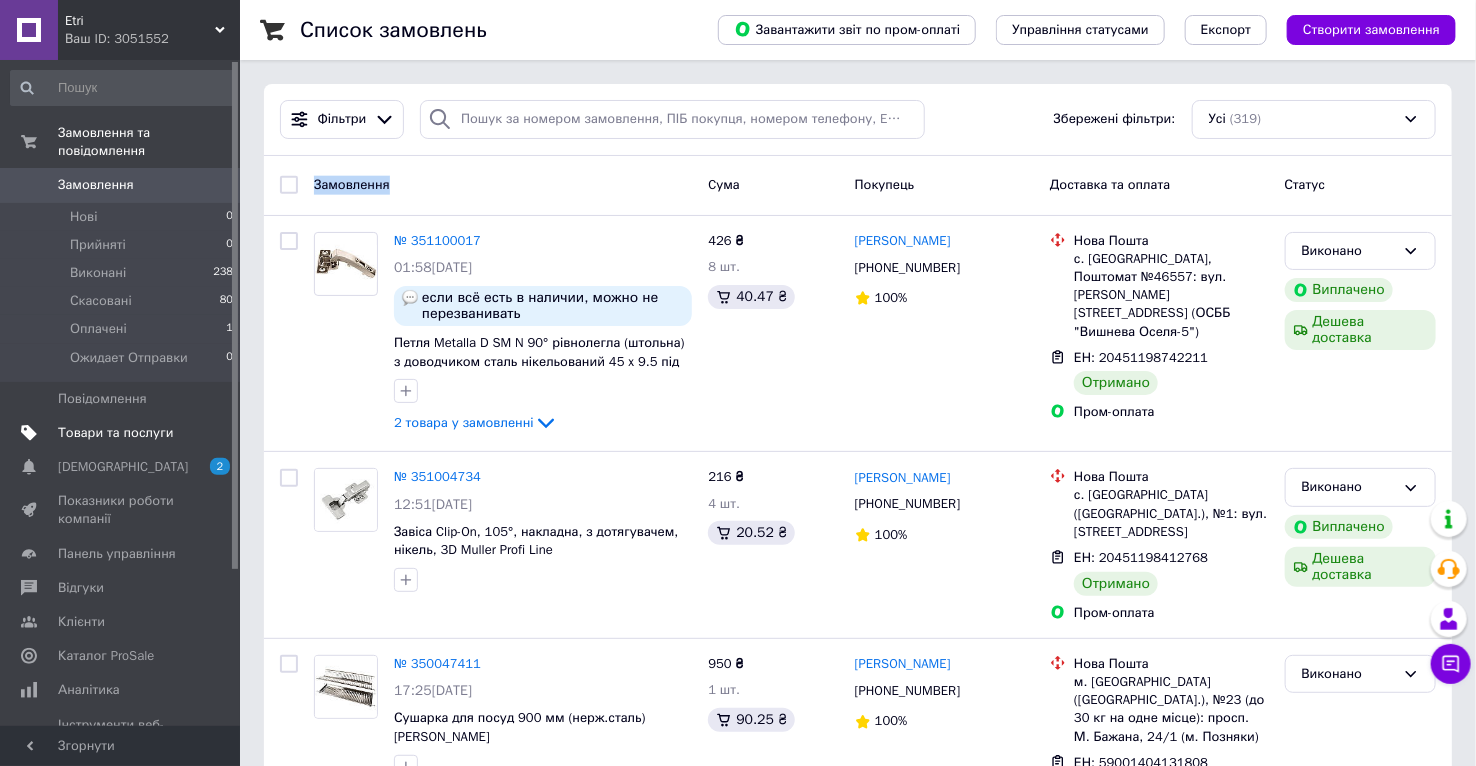 click on "Замовлення" at bounding box center [352, 184] 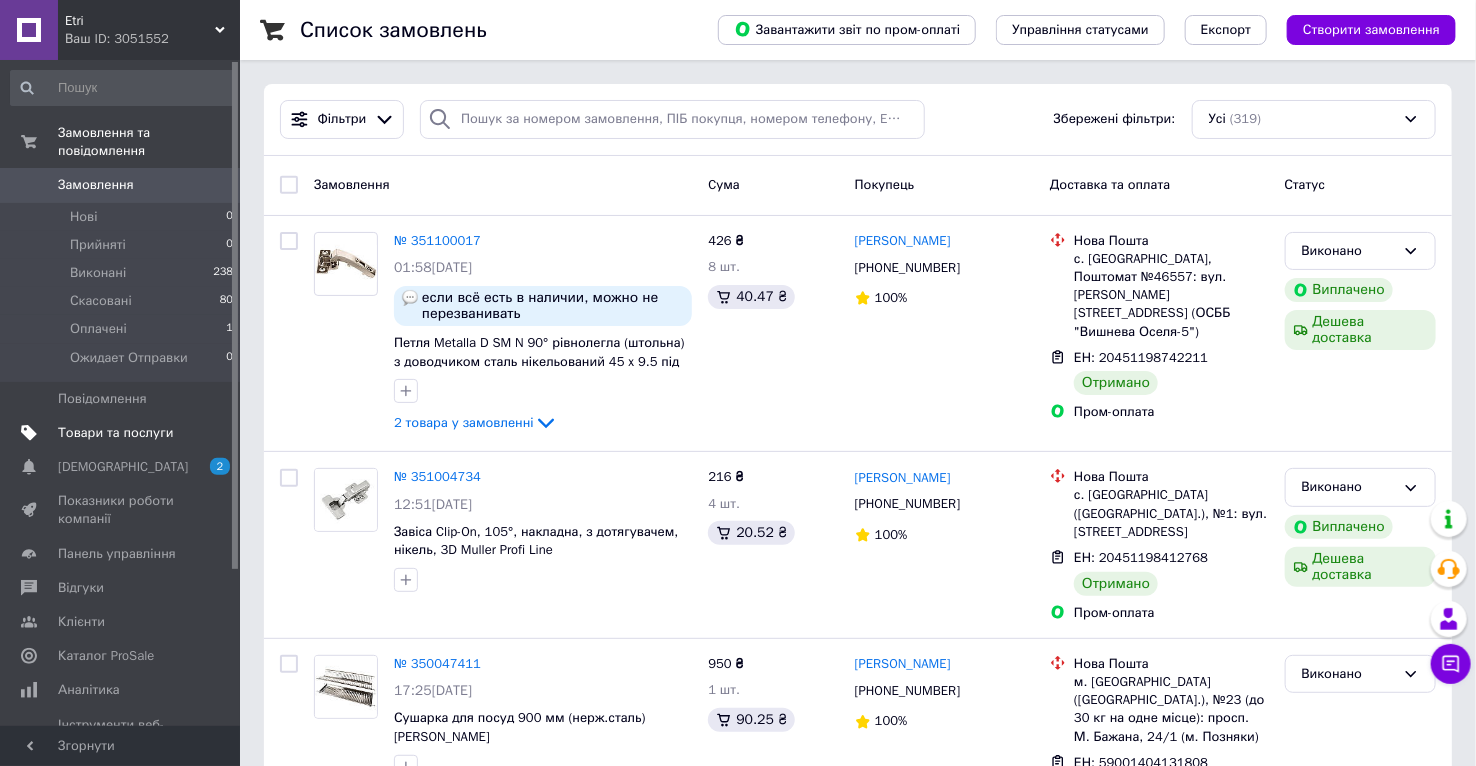 click on "Замовлення" at bounding box center [352, 184] 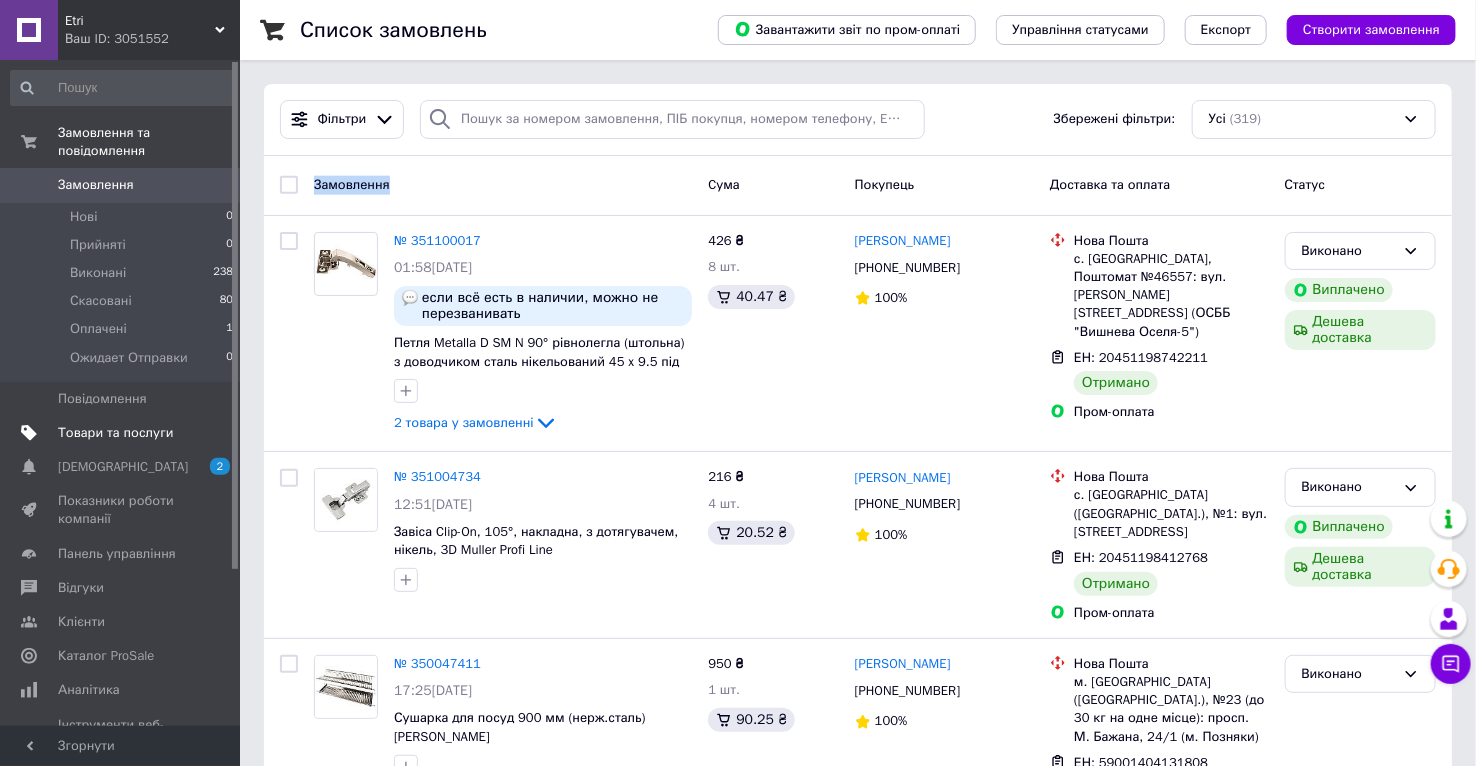 click on "Замовлення" at bounding box center [352, 184] 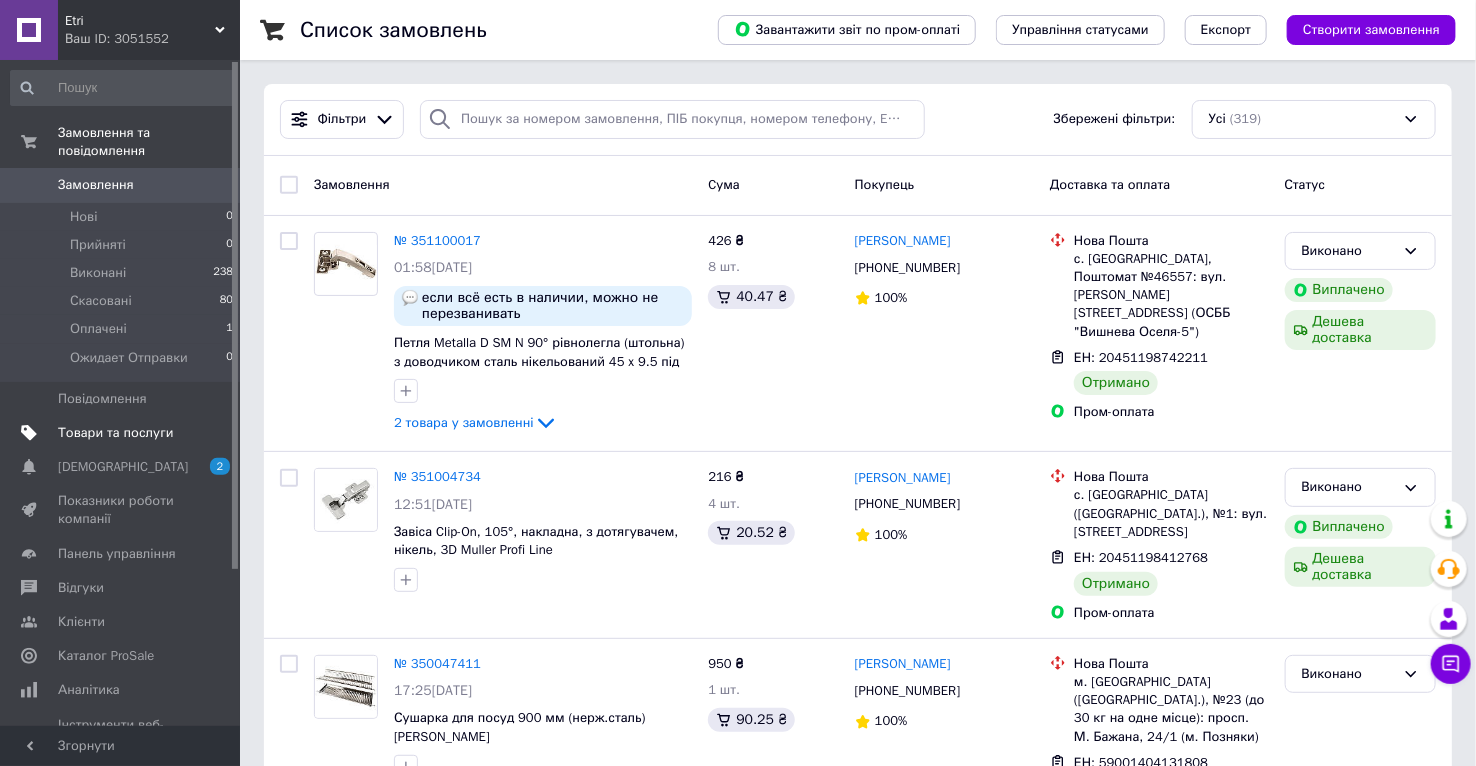 click on "Замовлення" at bounding box center [352, 184] 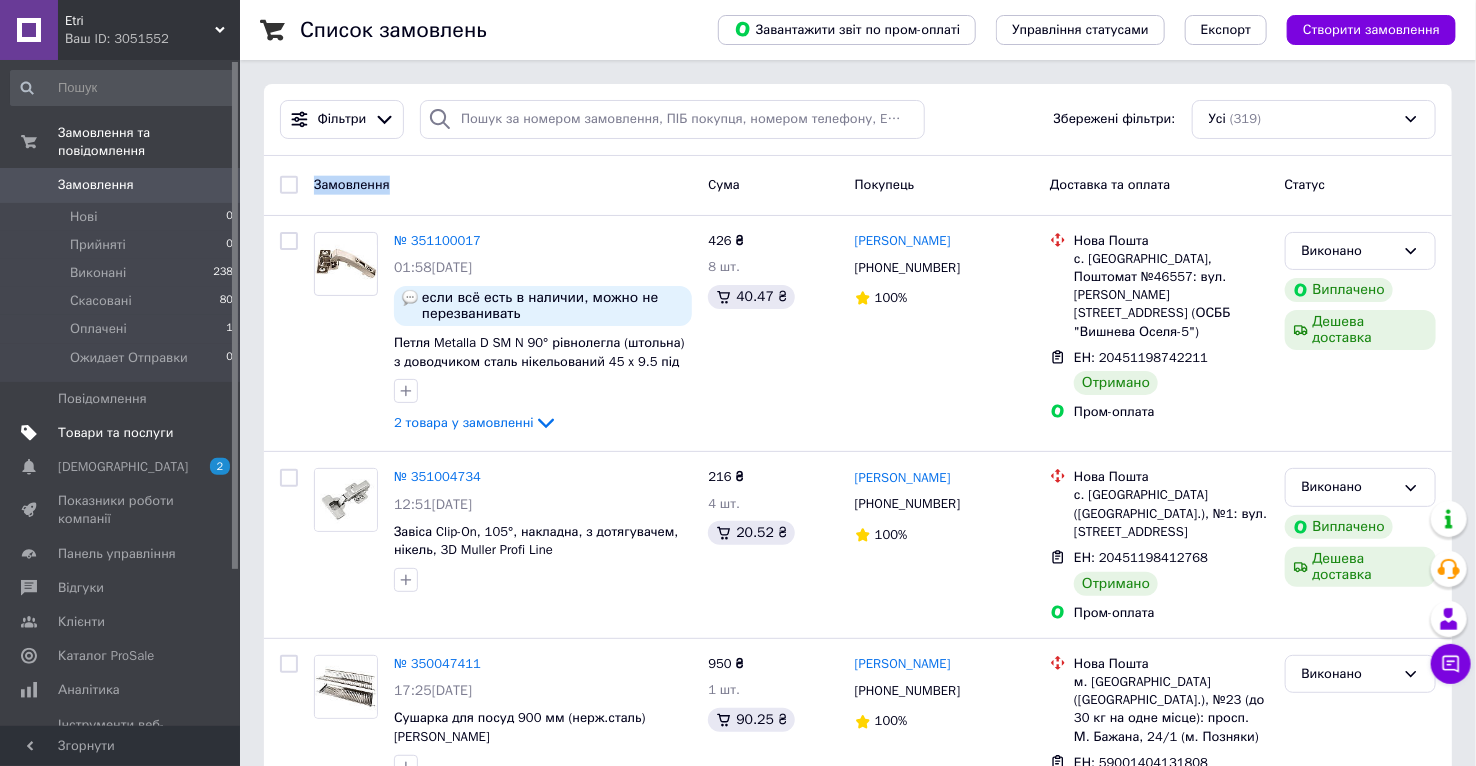 click on "Замовлення" at bounding box center (352, 184) 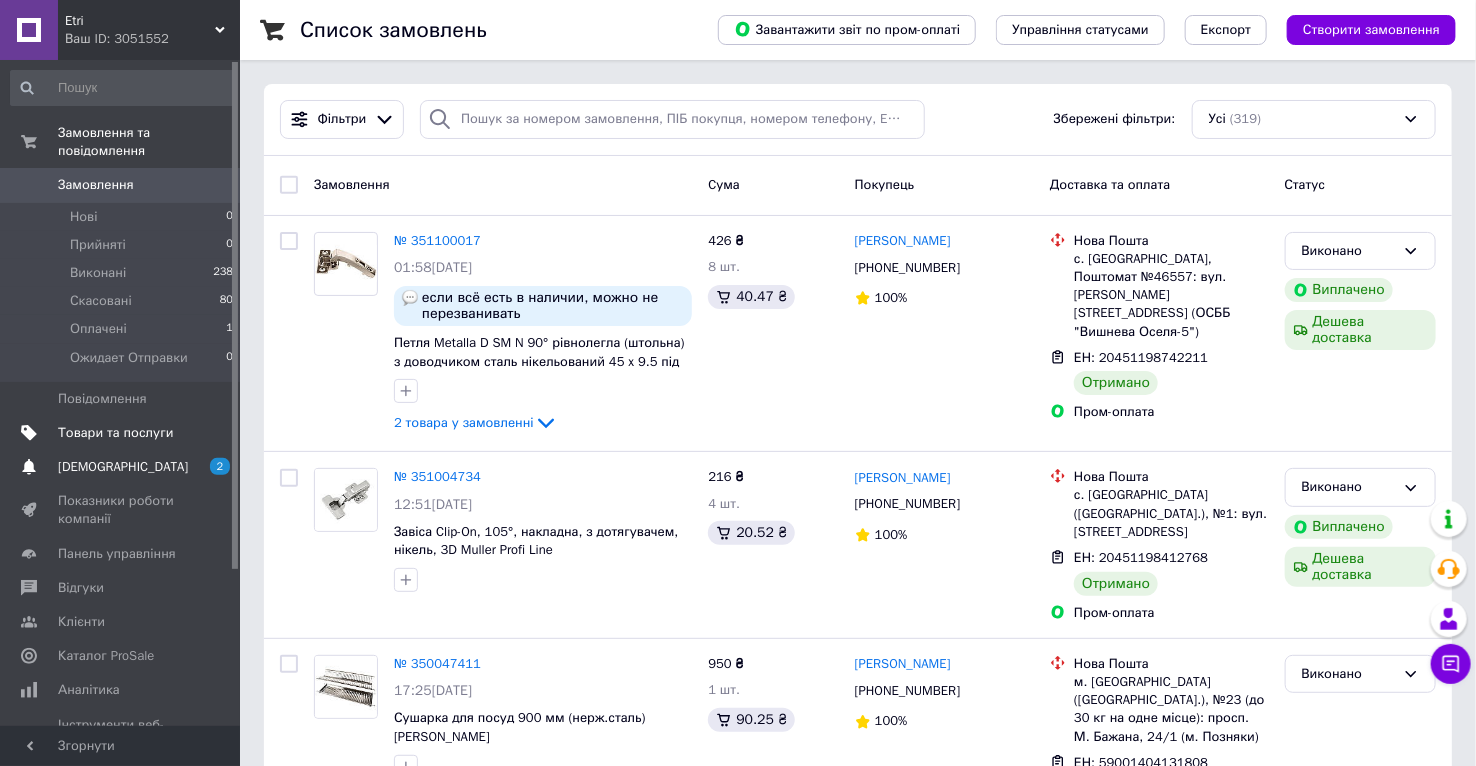 click on "[DEMOGRAPHIC_DATA] 2" at bounding box center [122, 467] 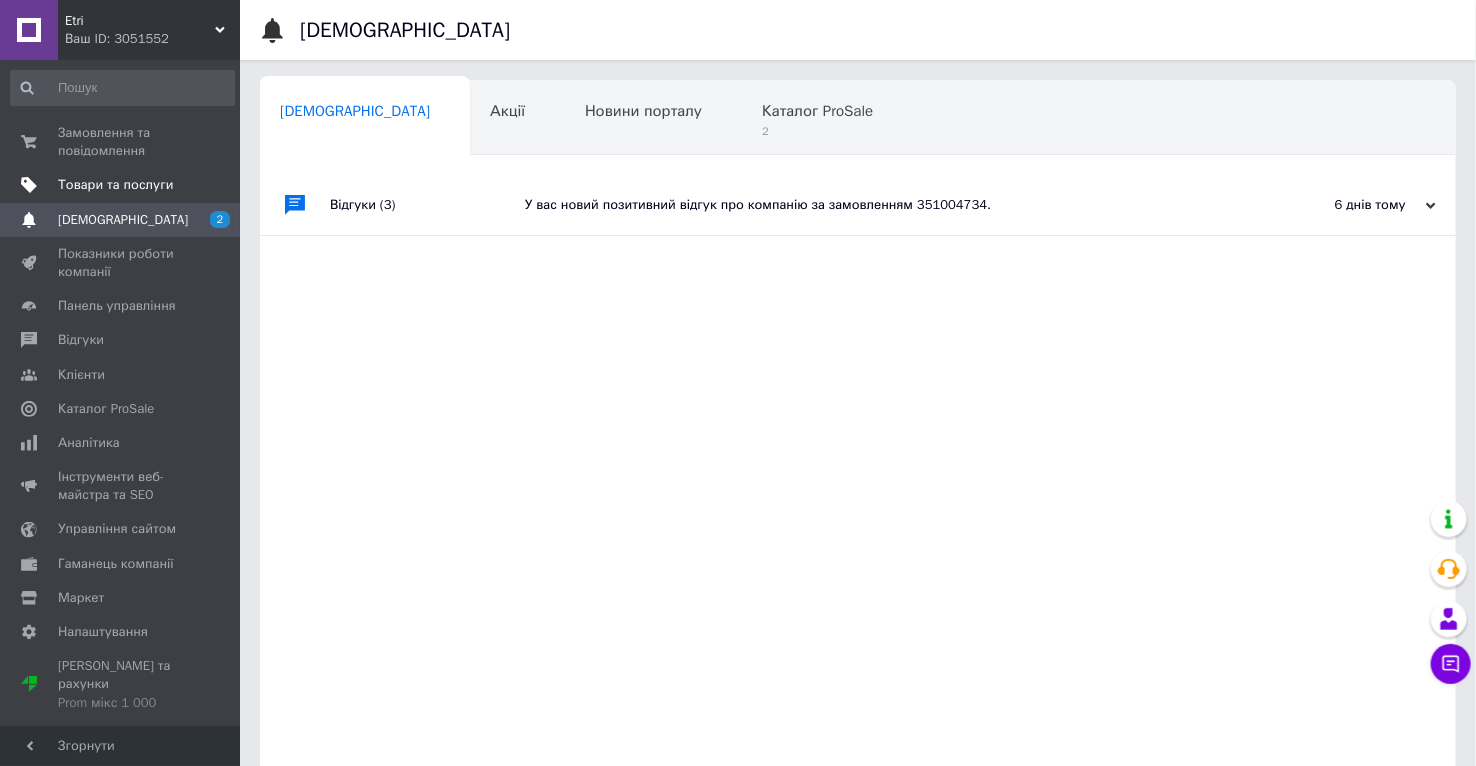 click on "Відгуки   (3)" at bounding box center (427, 205) 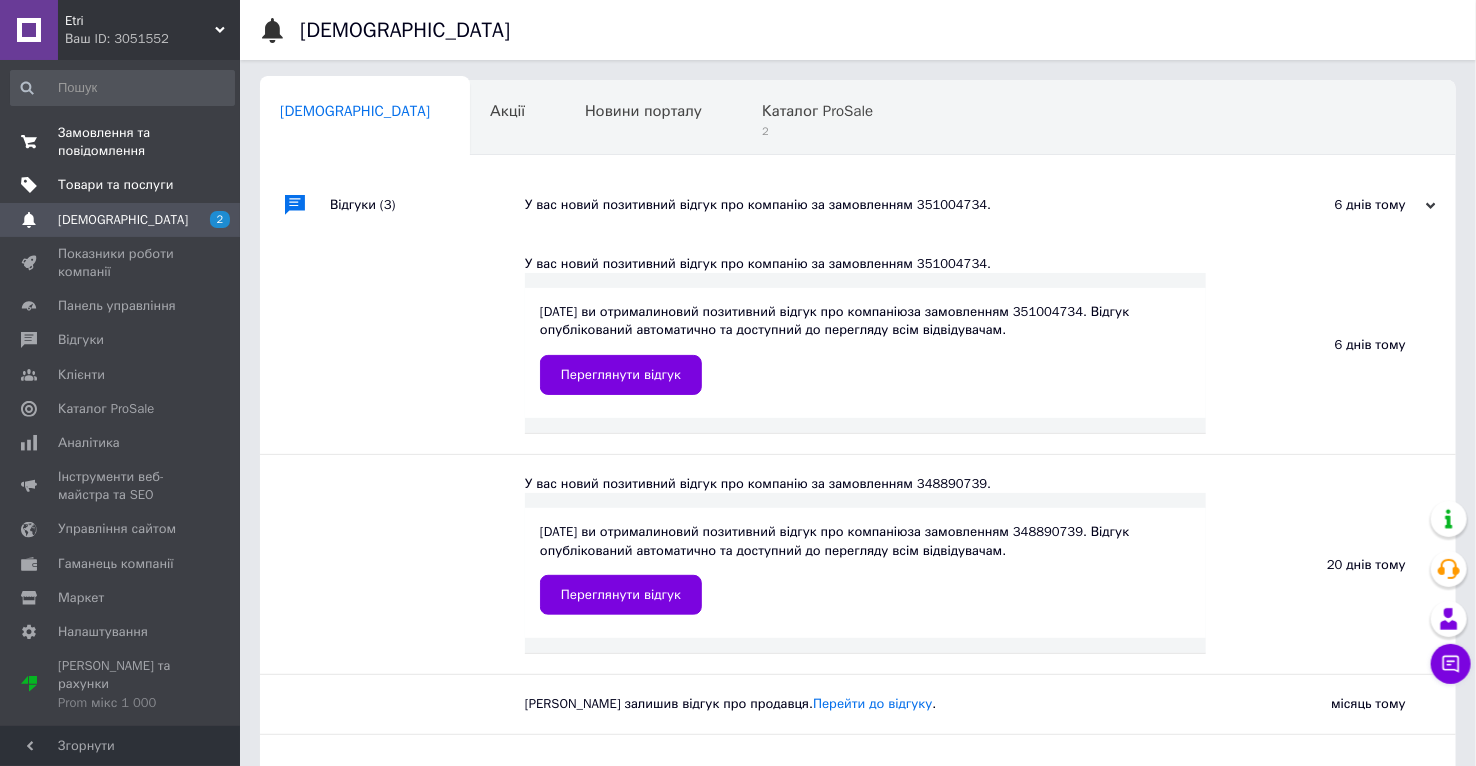 click on "Замовлення та повідомлення" at bounding box center (121, 142) 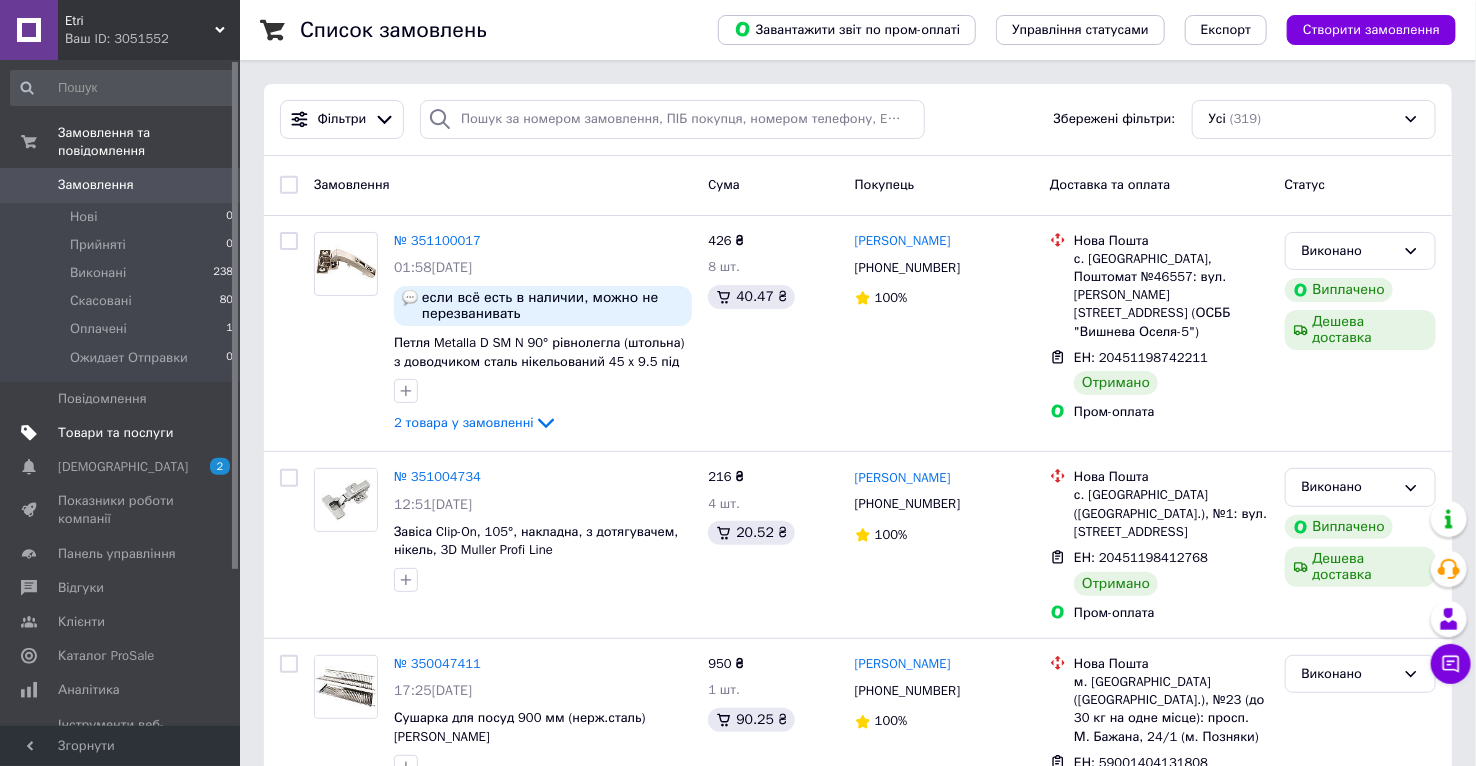 click at bounding box center (212, 433) 